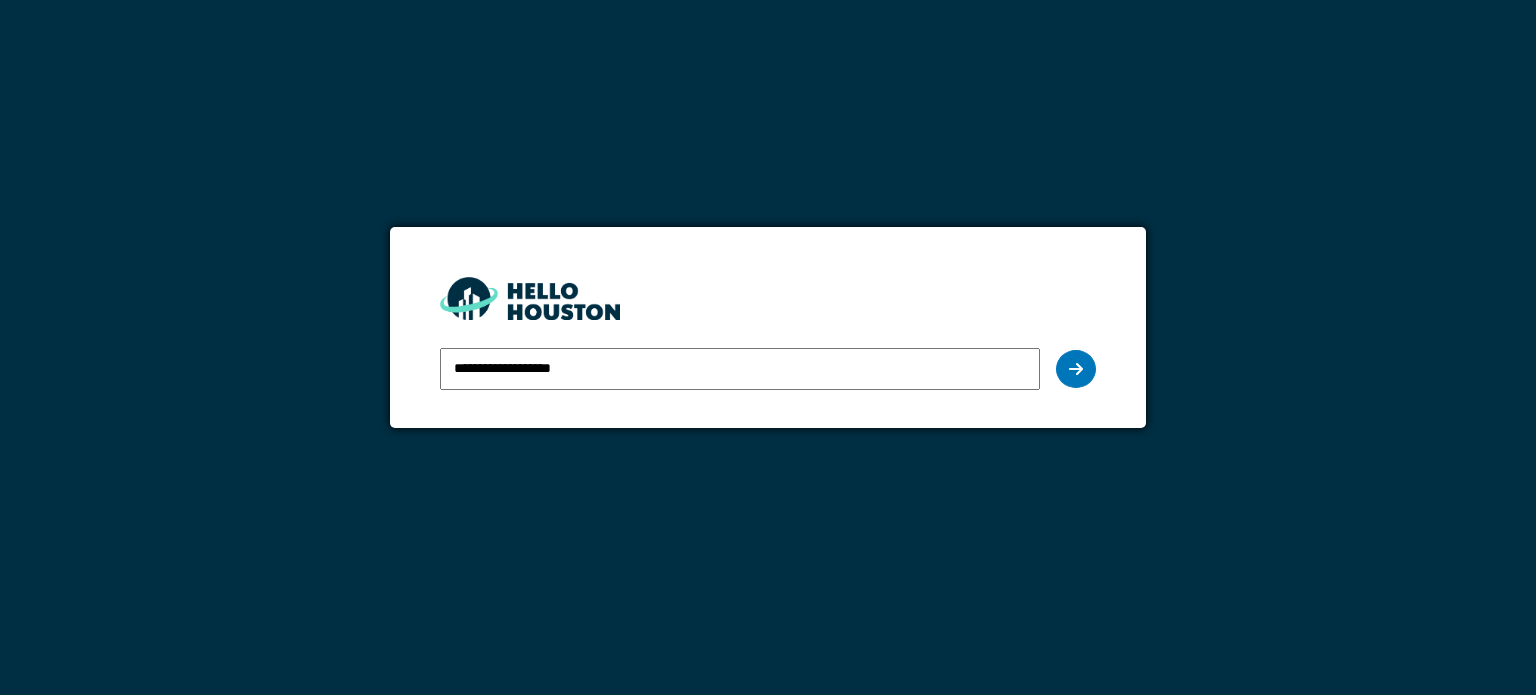 scroll, scrollTop: 0, scrollLeft: 0, axis: both 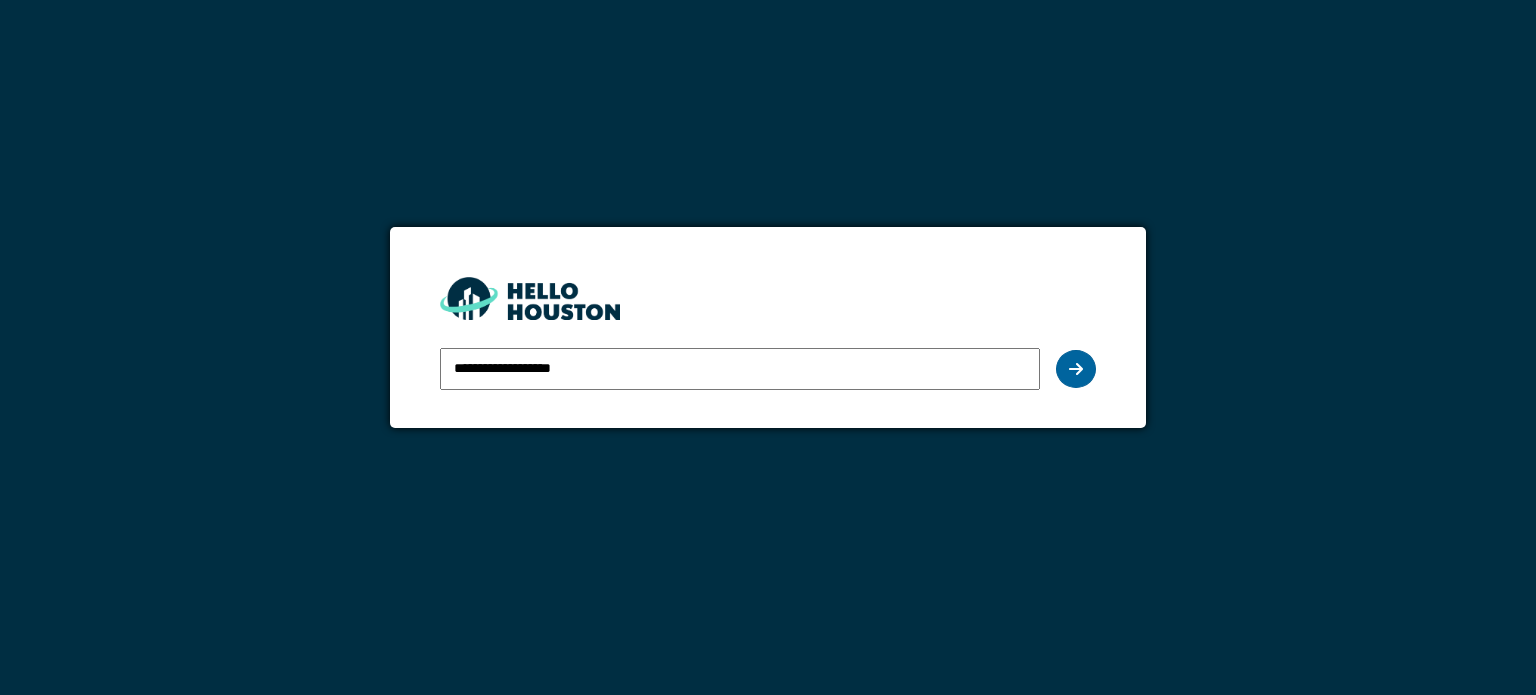 click at bounding box center (1076, 369) 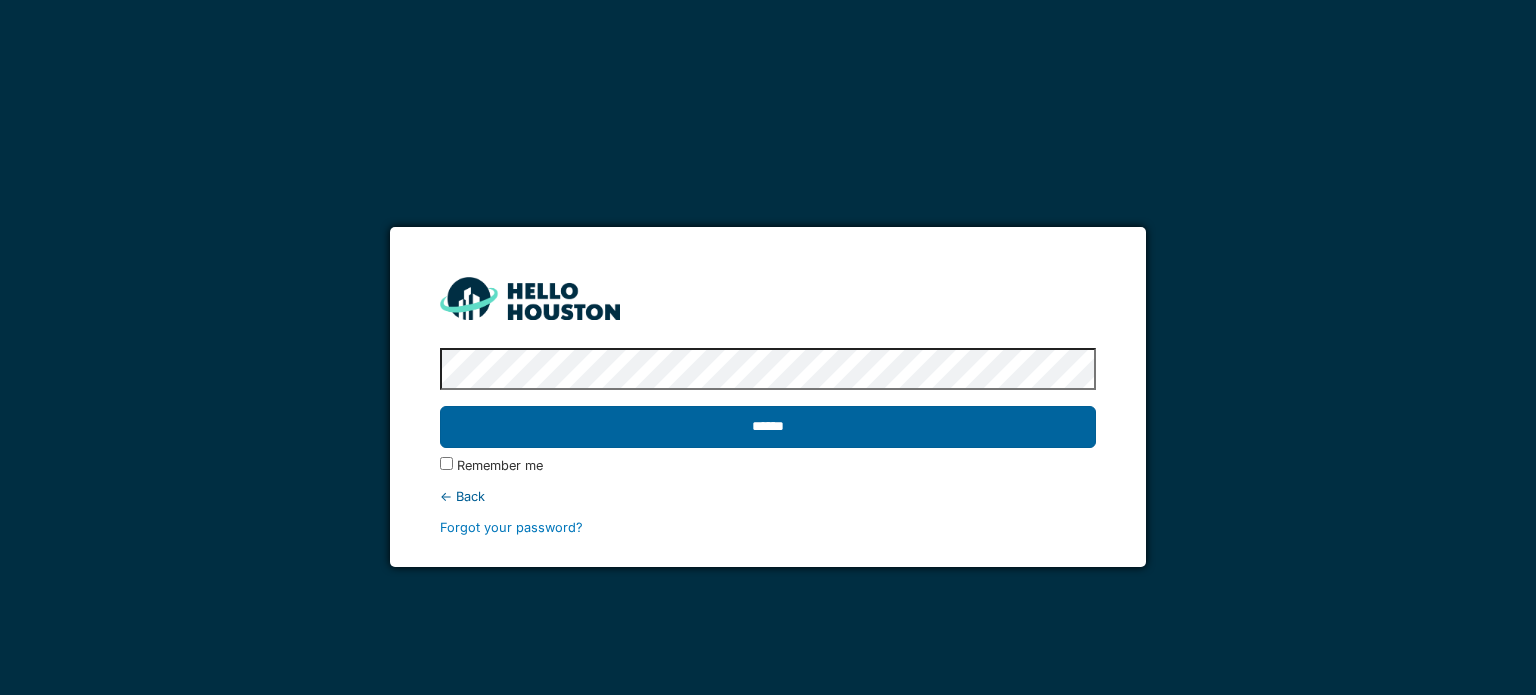 click on "******" at bounding box center (767, 427) 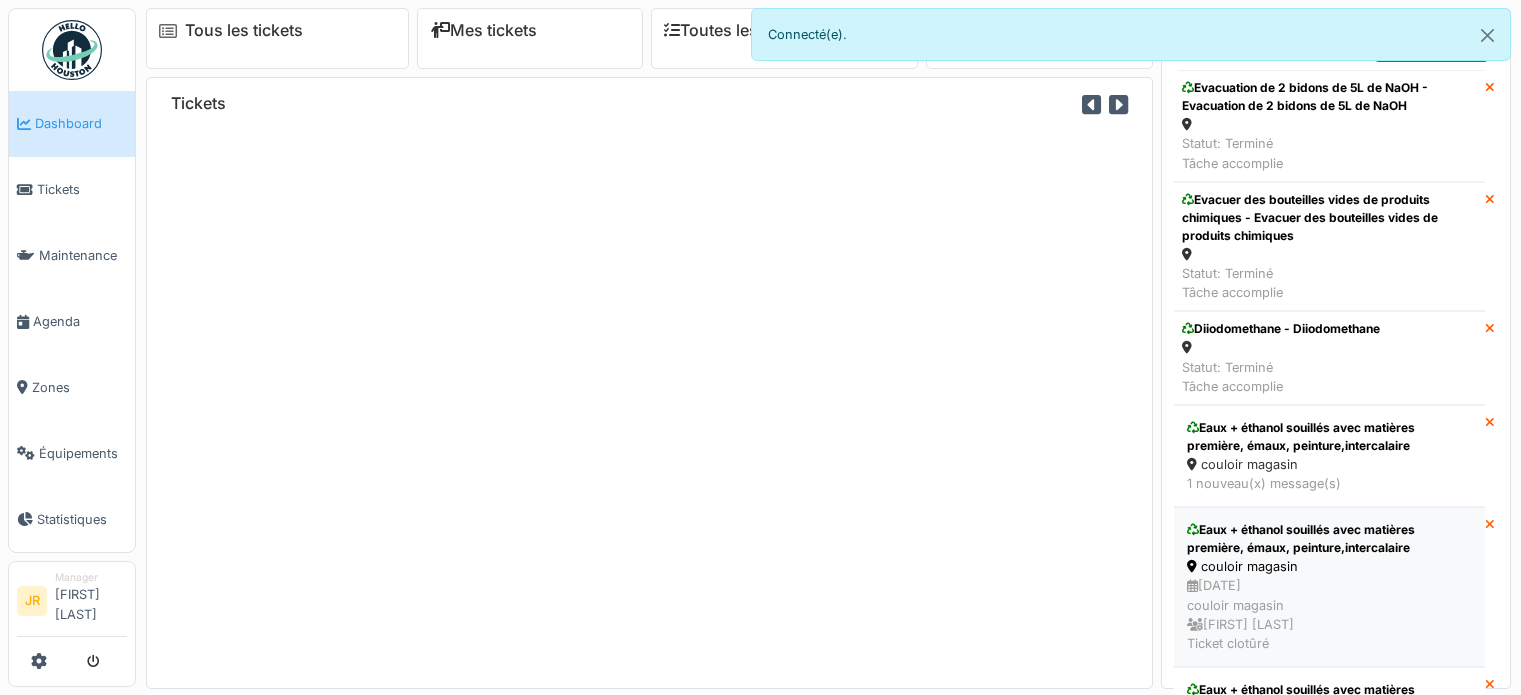scroll, scrollTop: 0, scrollLeft: 0, axis: both 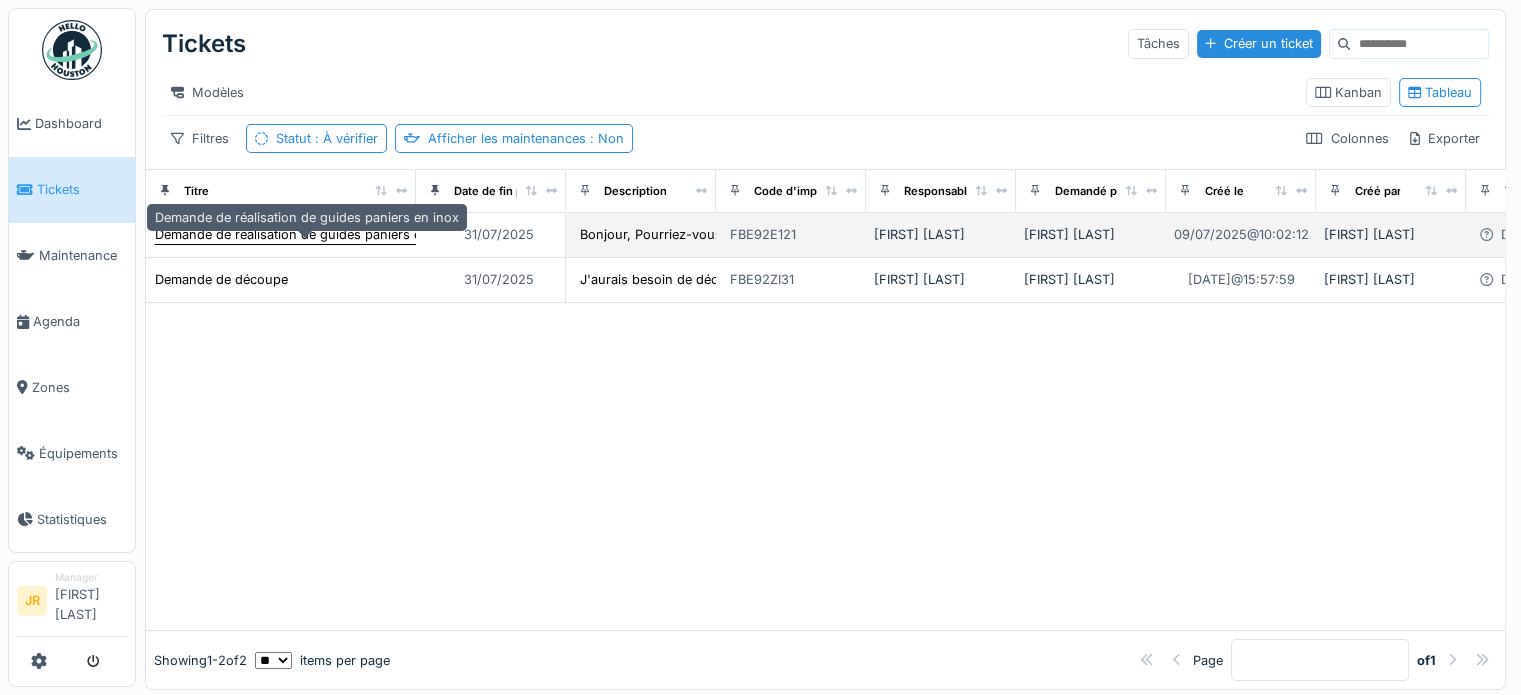 click on "Demande de réalisation de guides paniers en inox" at bounding box center [307, 234] 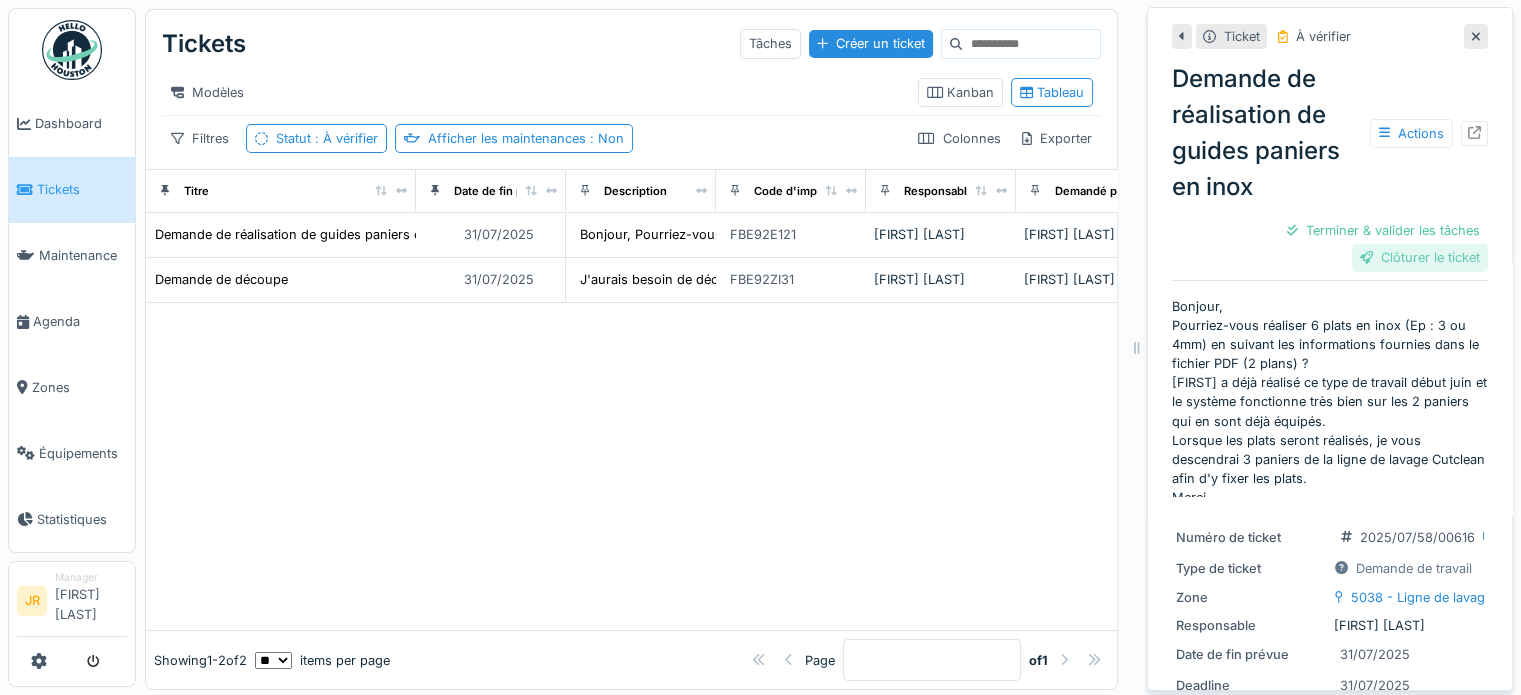 click on "Clôturer le ticket" at bounding box center (1420, 257) 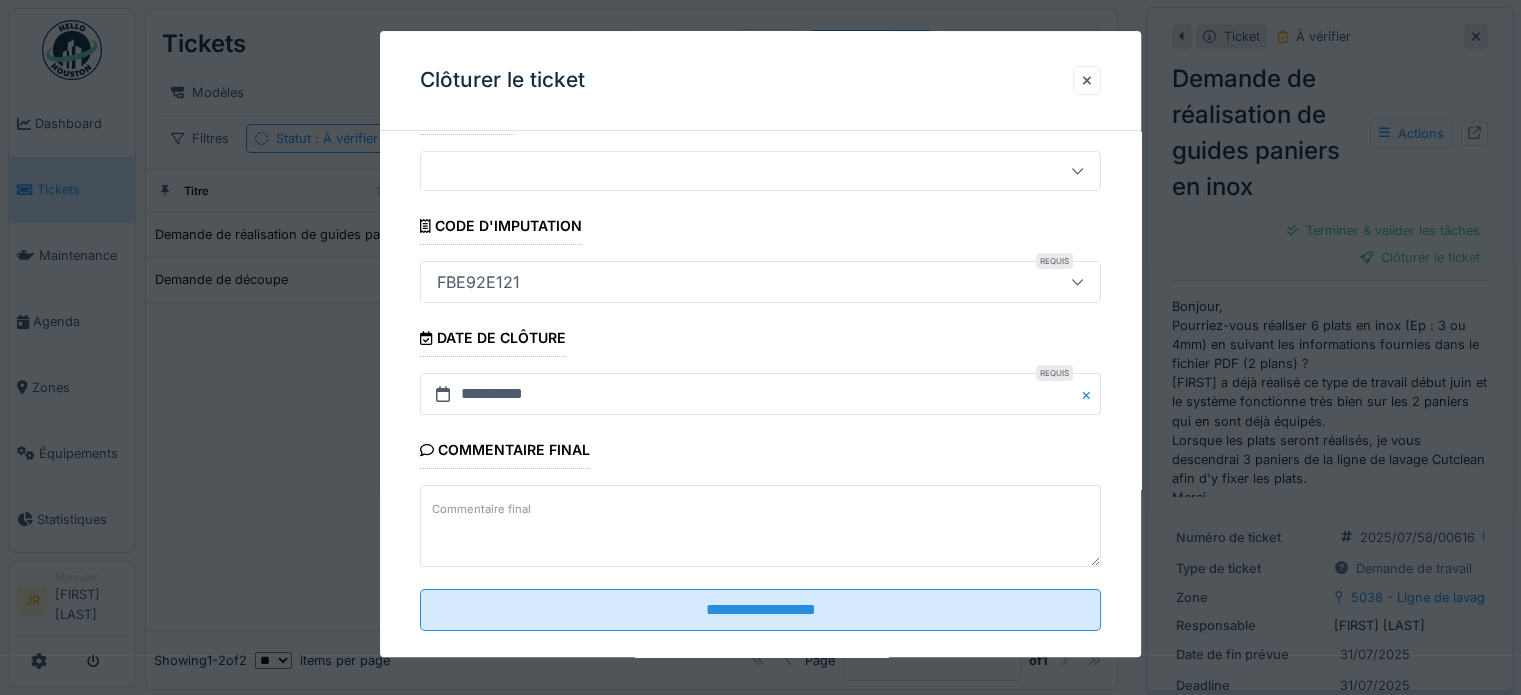 scroll, scrollTop: 77, scrollLeft: 0, axis: vertical 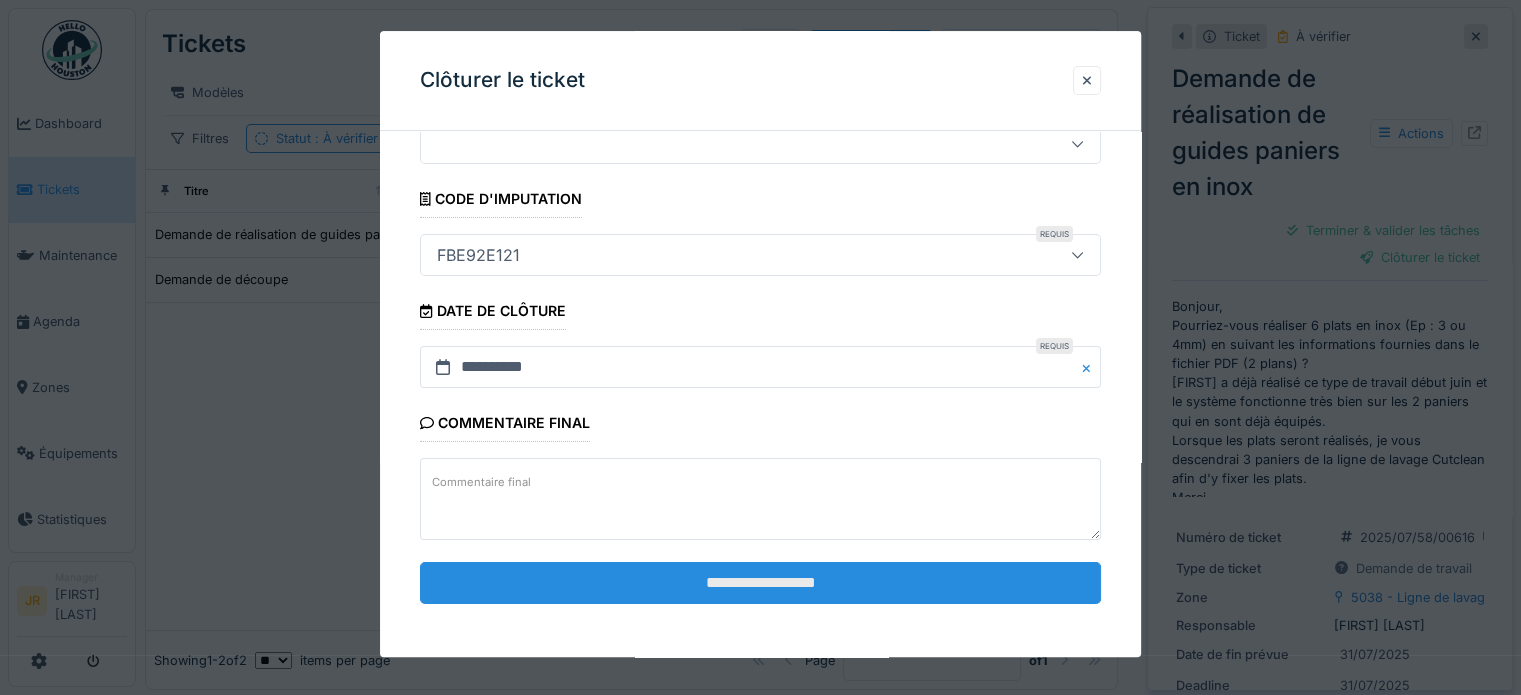 click on "**********" at bounding box center [760, 583] 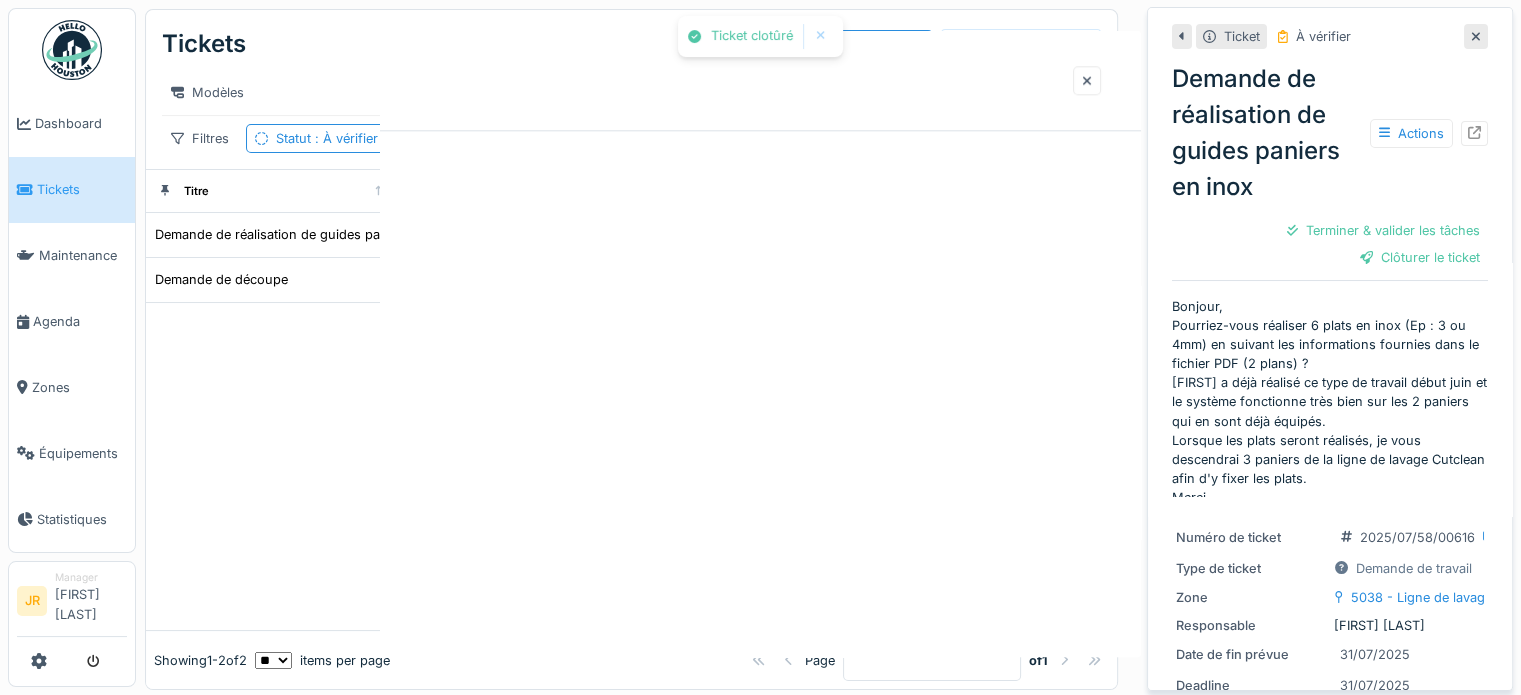 scroll, scrollTop: 0, scrollLeft: 0, axis: both 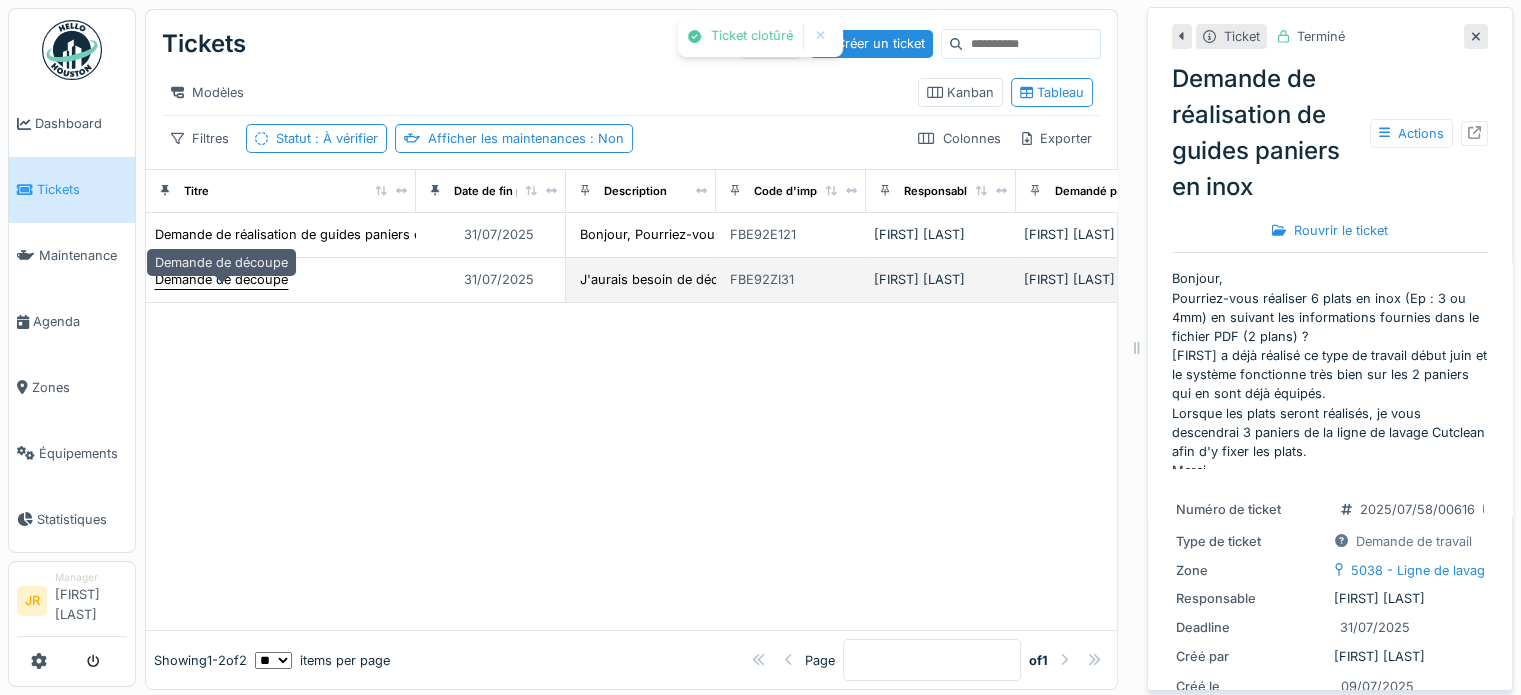 click on "Demande de découpe" at bounding box center (221, 279) 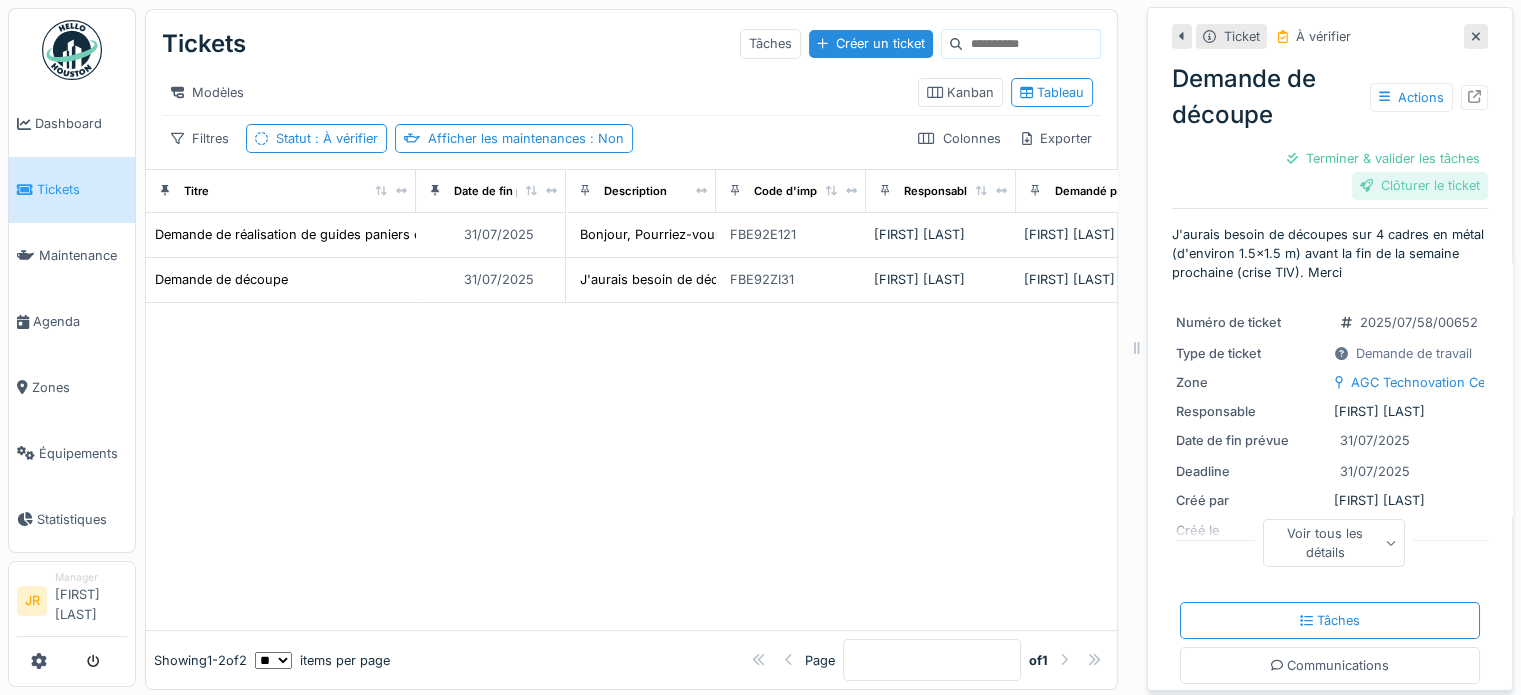 click on "Clôturer le ticket" at bounding box center [1420, 185] 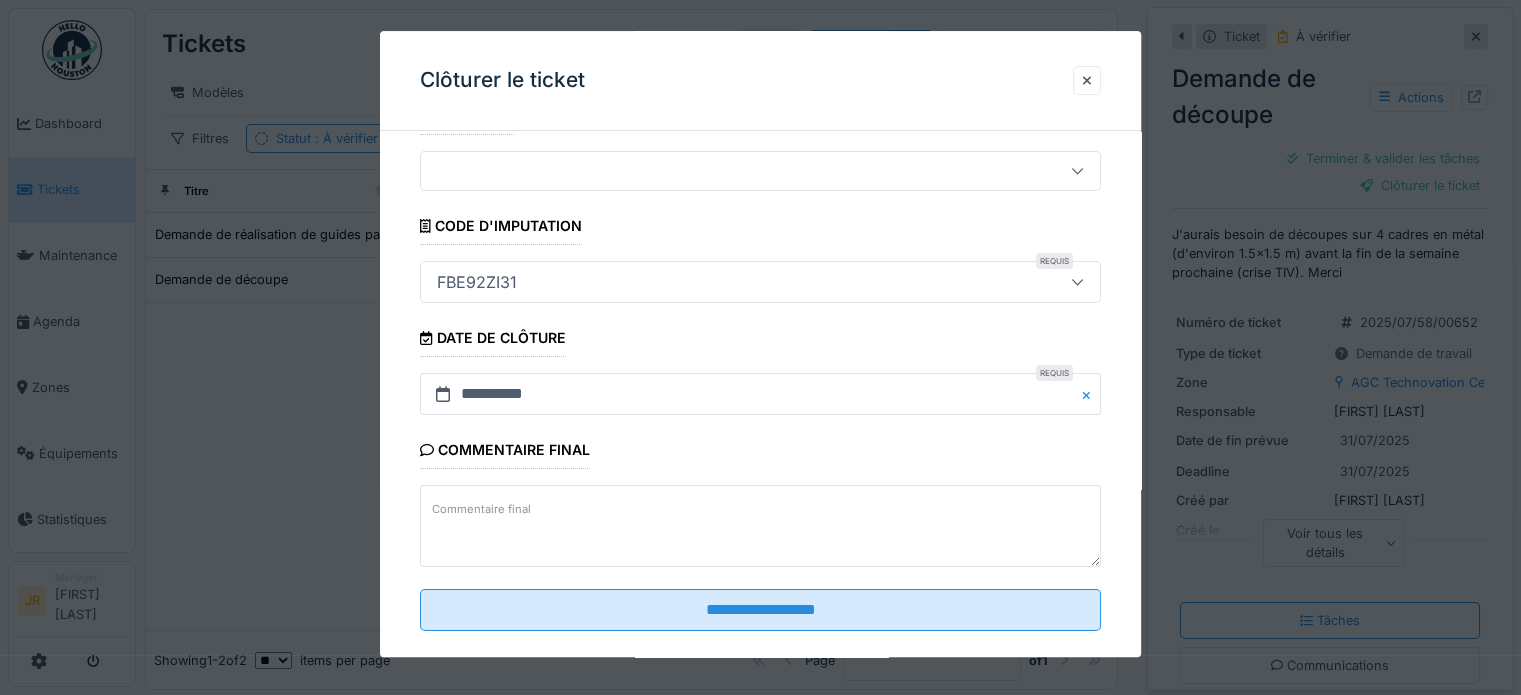 scroll, scrollTop: 77, scrollLeft: 0, axis: vertical 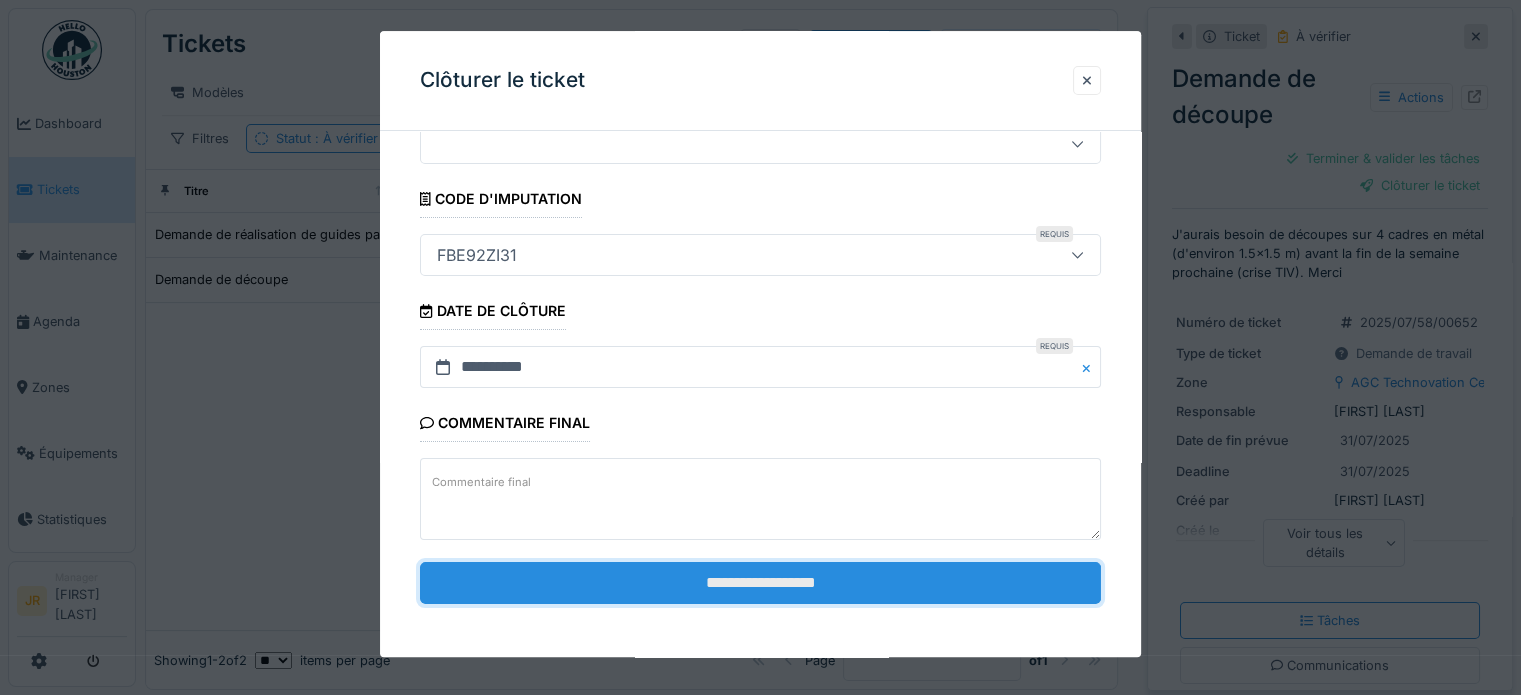 click on "**********" at bounding box center (760, 583) 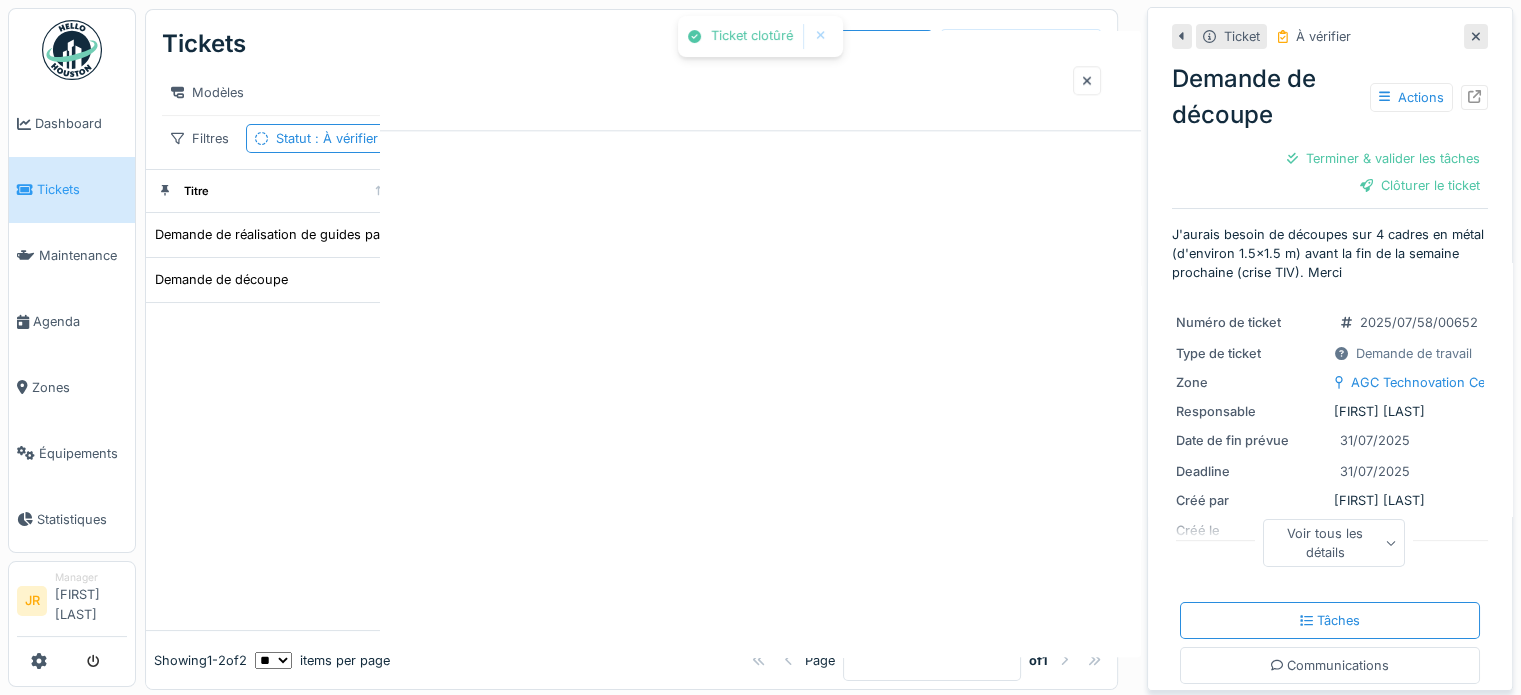 scroll, scrollTop: 0, scrollLeft: 0, axis: both 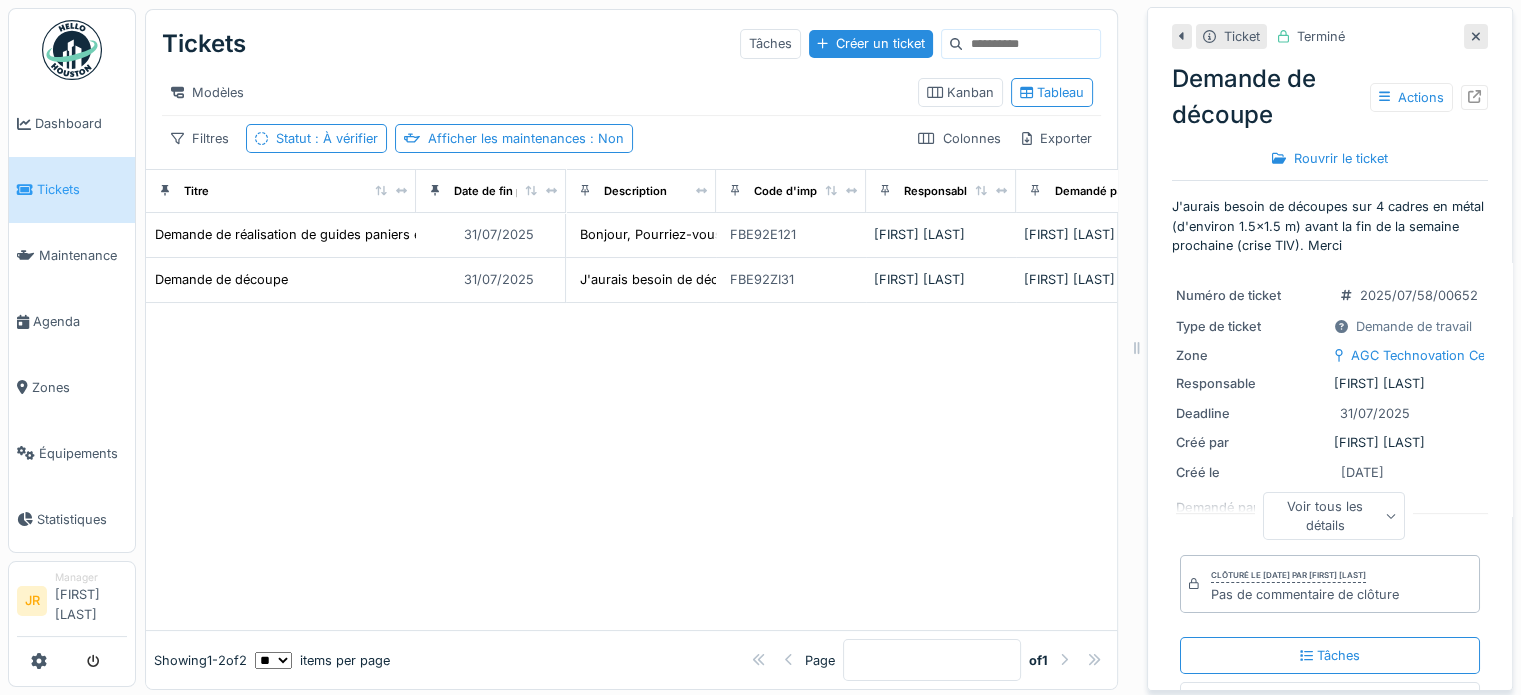click at bounding box center [72, 50] 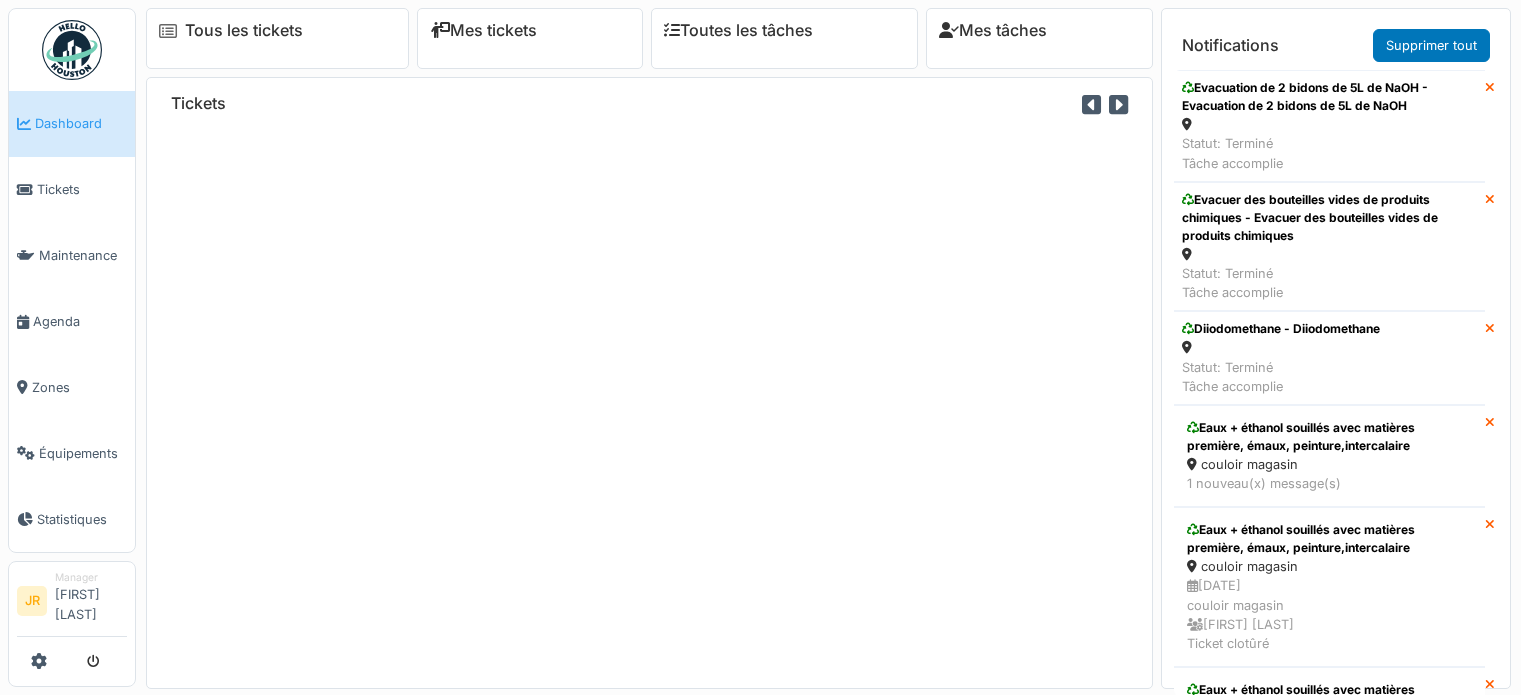 scroll, scrollTop: 0, scrollLeft: 0, axis: both 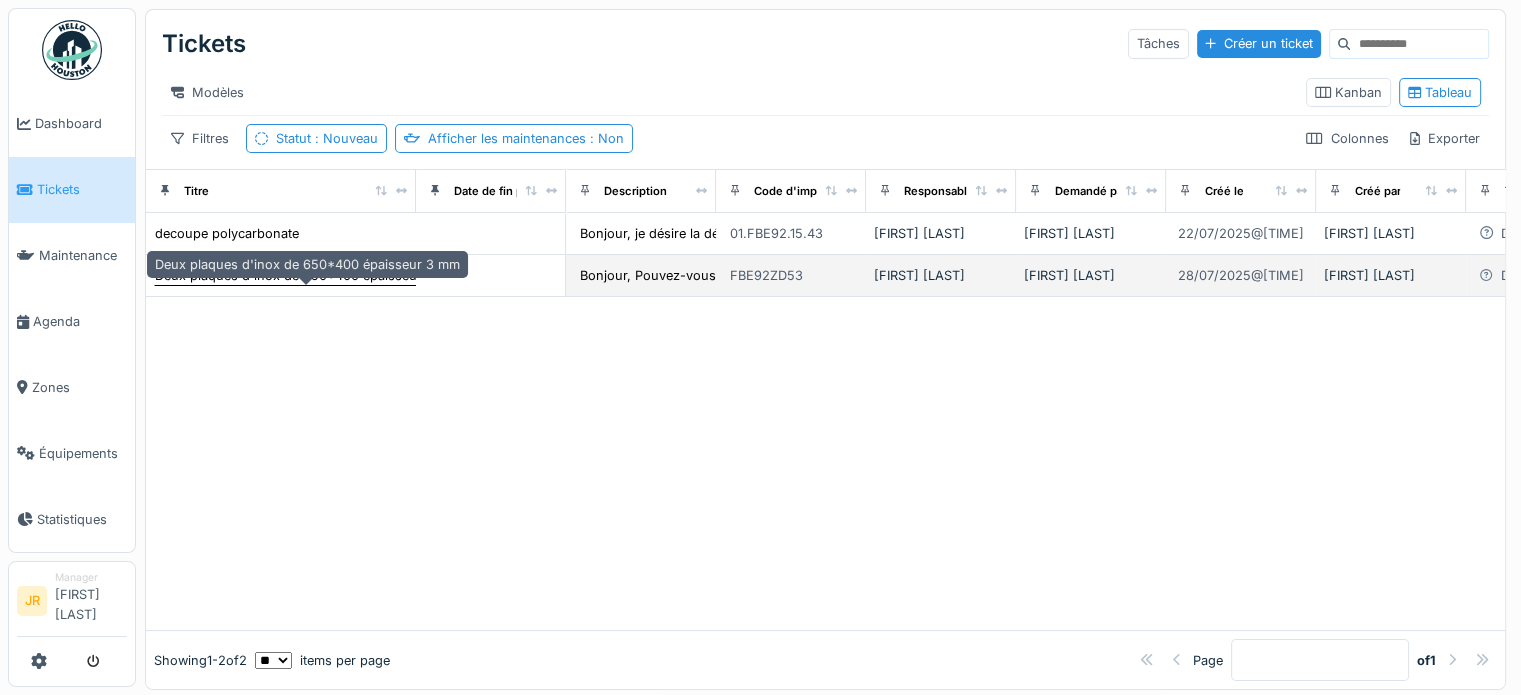 click on "Deux plaques d'inox de 650*400 épaisseur 3 mm" at bounding box center (307, 275) 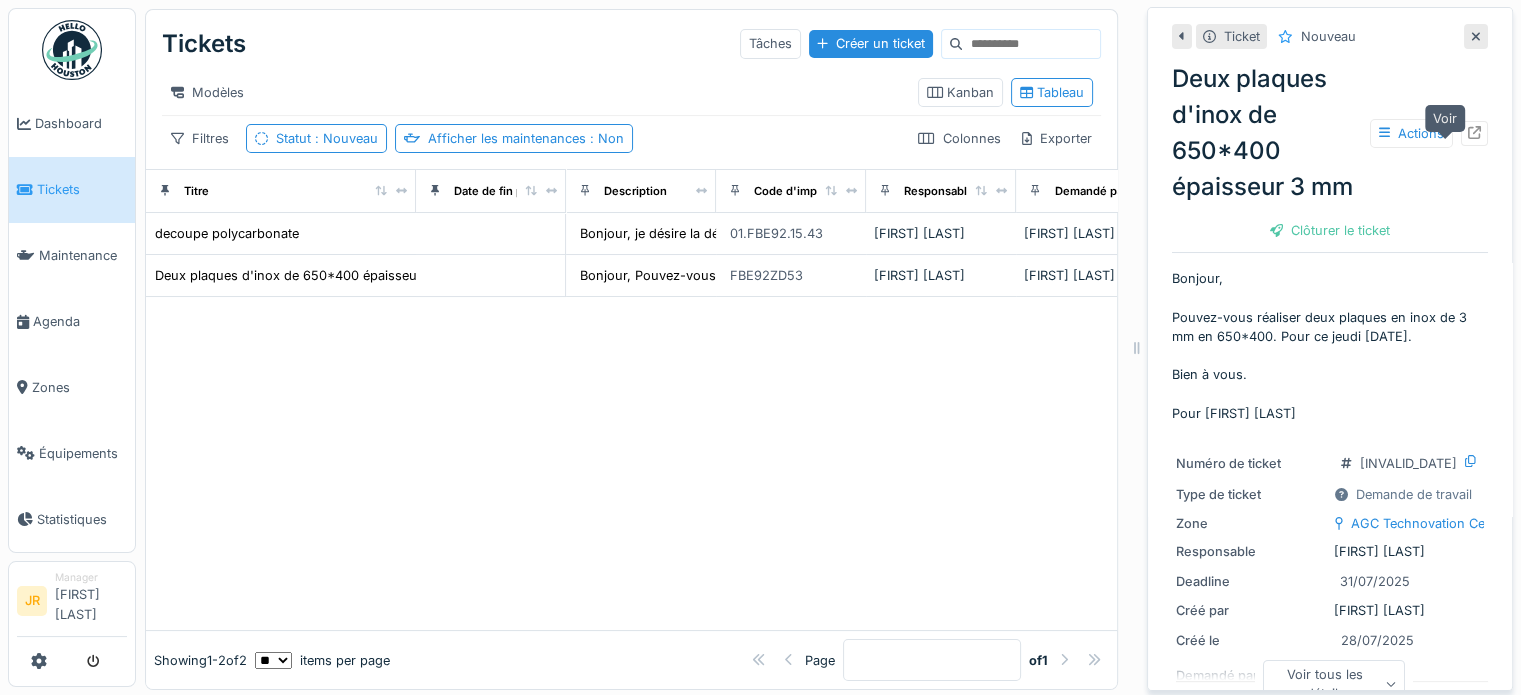 click 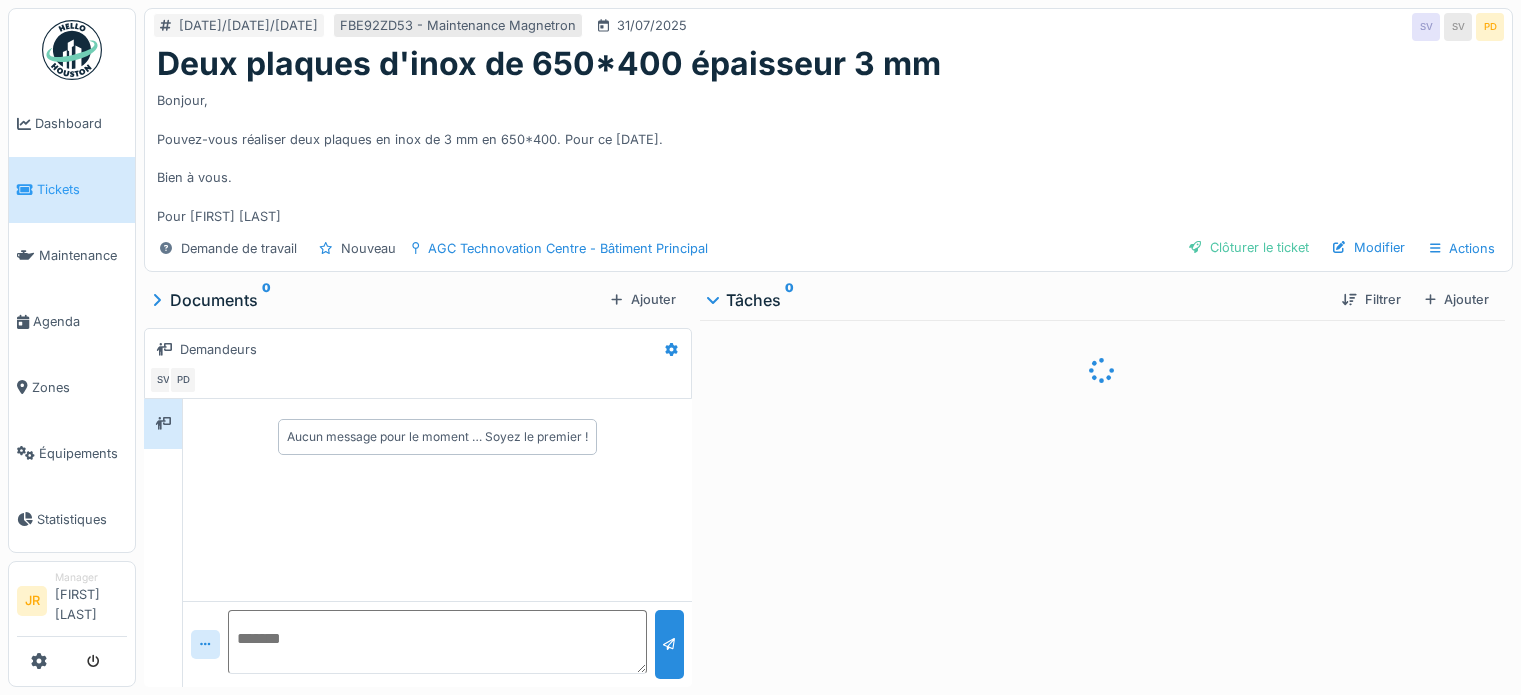 scroll, scrollTop: 0, scrollLeft: 0, axis: both 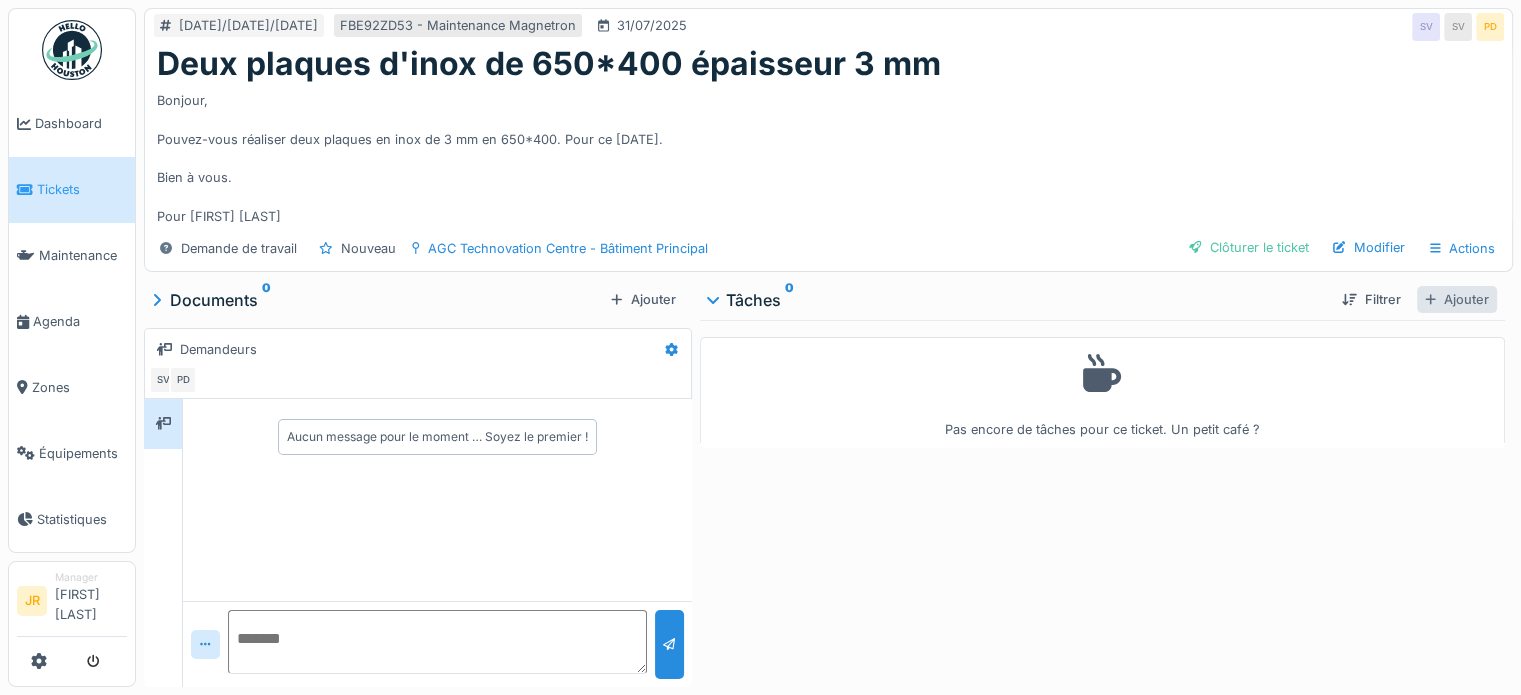click on "Ajouter" at bounding box center (1457, 299) 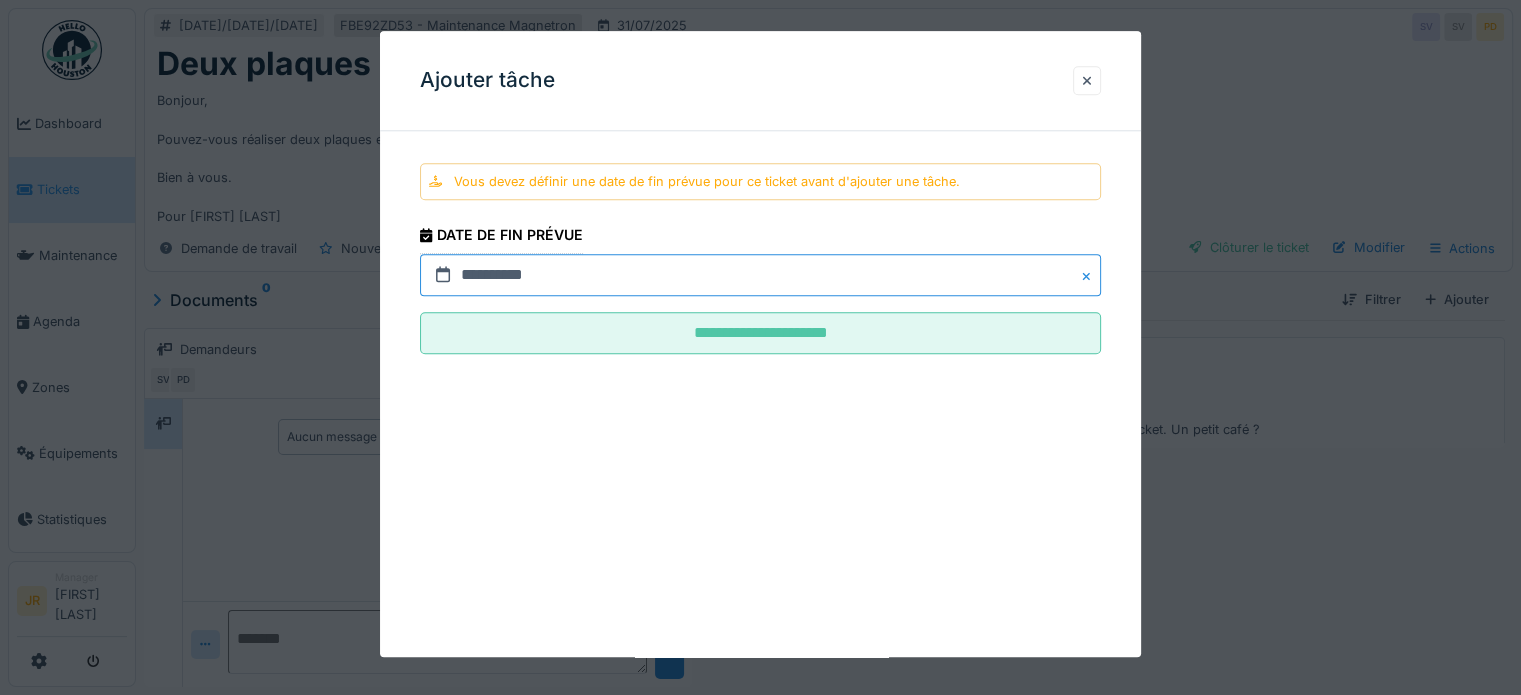 click on "**********" at bounding box center [760, 276] 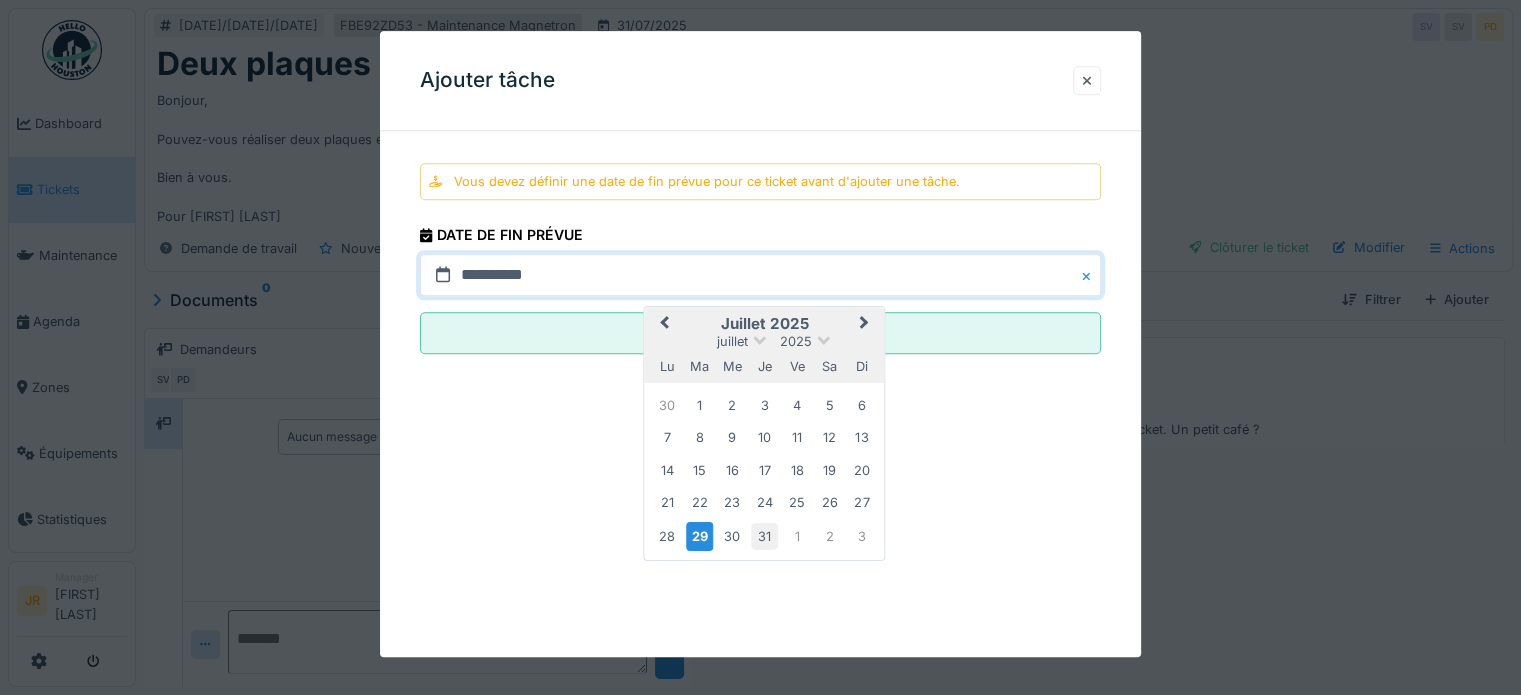 click on "31" at bounding box center (764, 536) 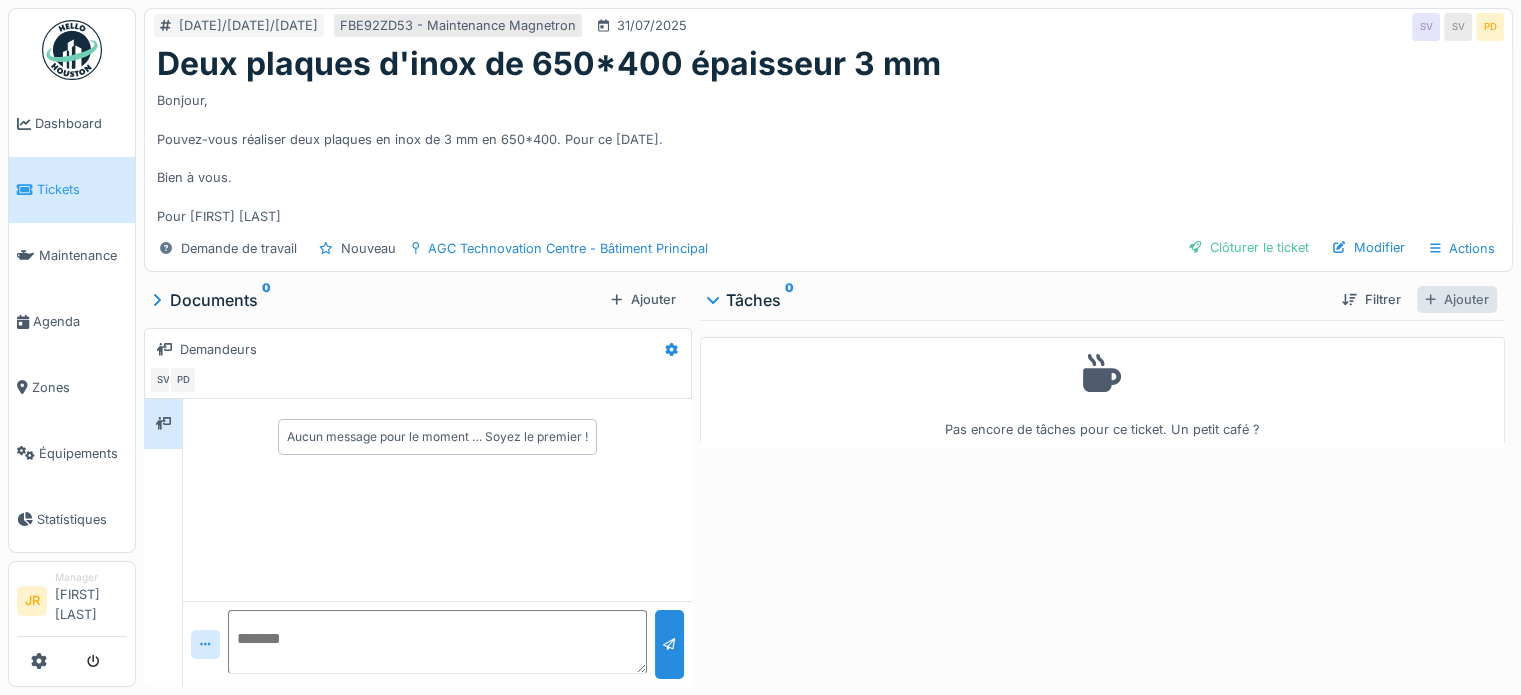 click on "Ajouter" at bounding box center (1457, 299) 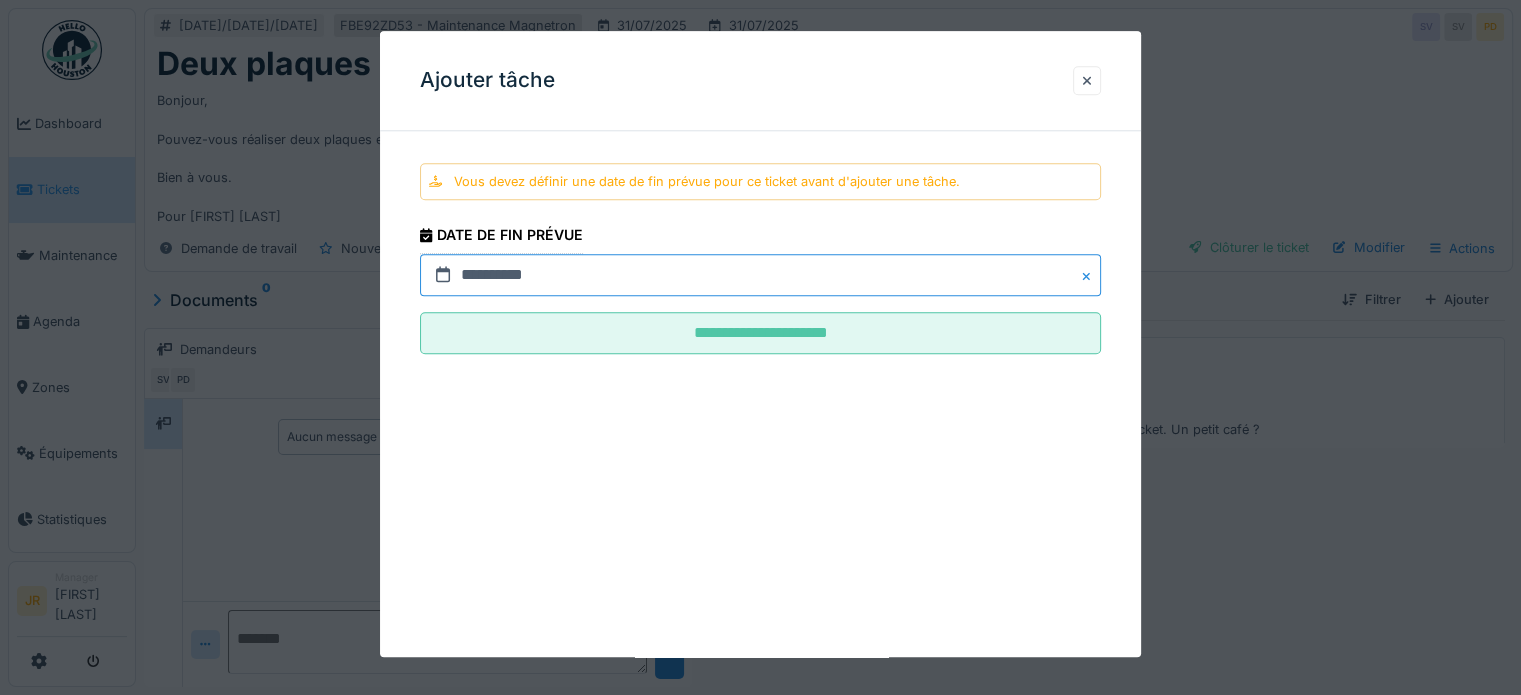 click on "**********" at bounding box center [760, 276] 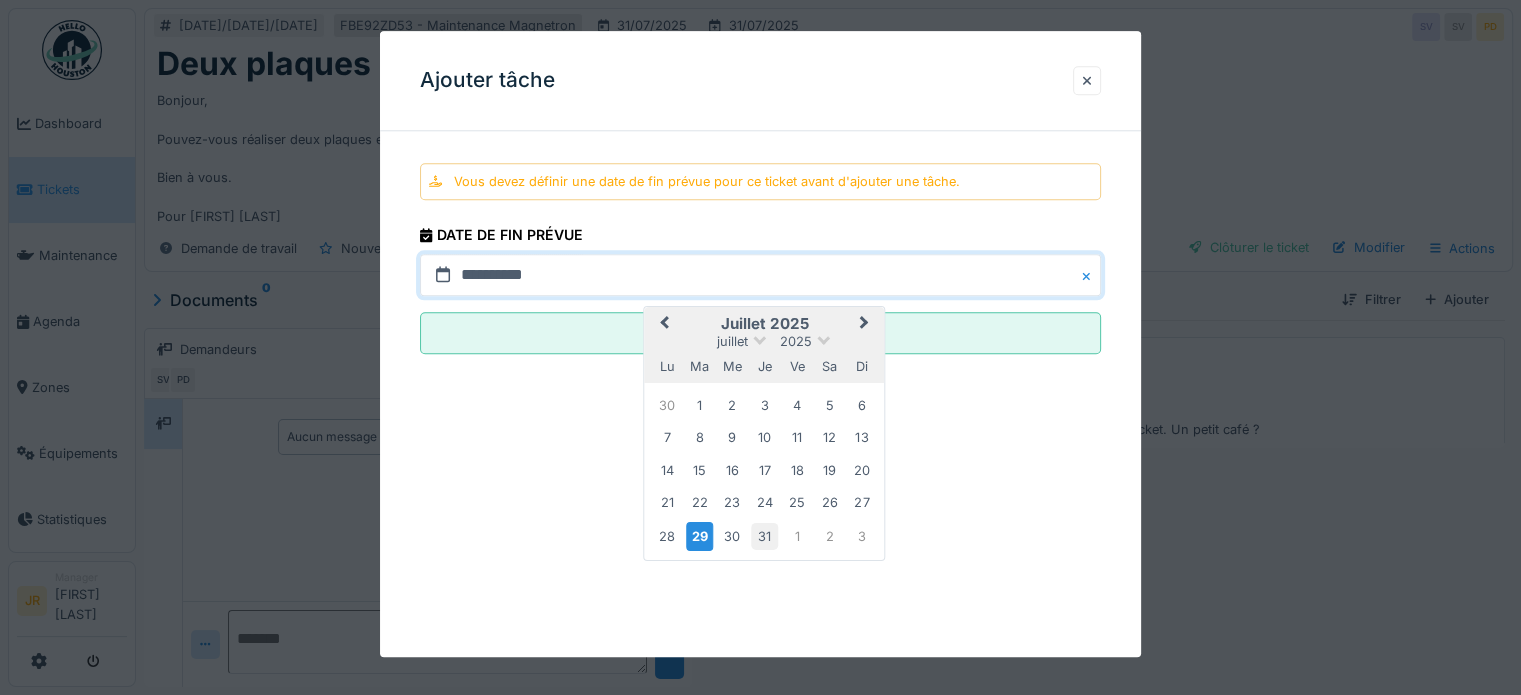 click on "31" at bounding box center [764, 536] 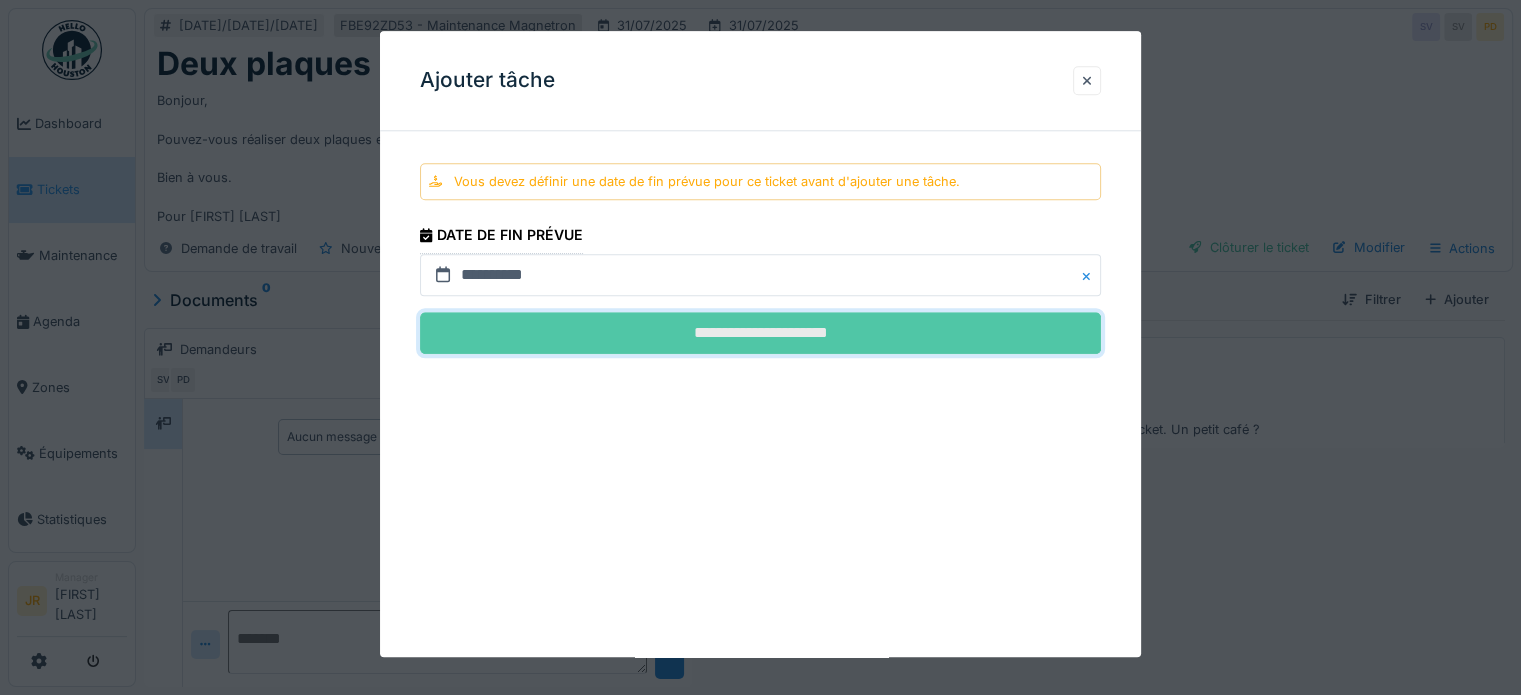 click on "**********" at bounding box center [760, 334] 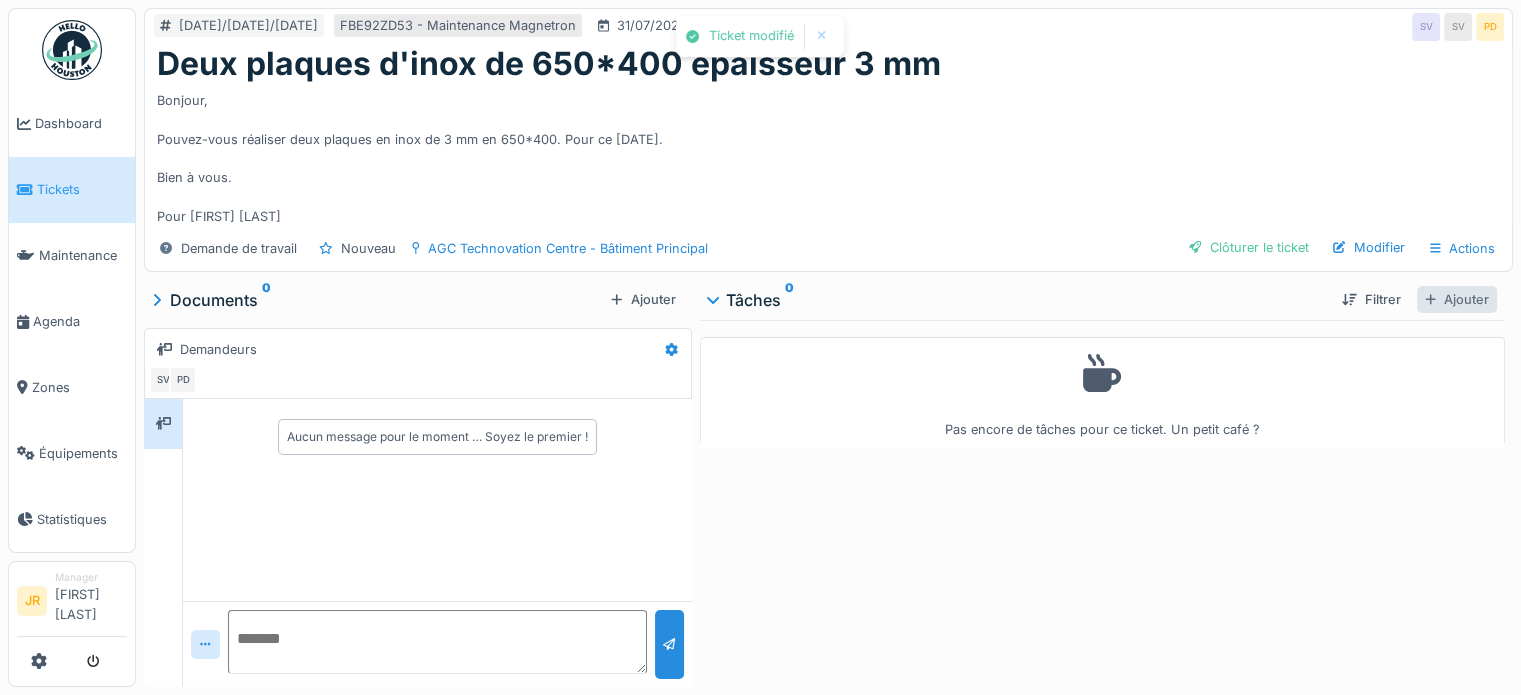 click on "Ajouter" at bounding box center [1457, 299] 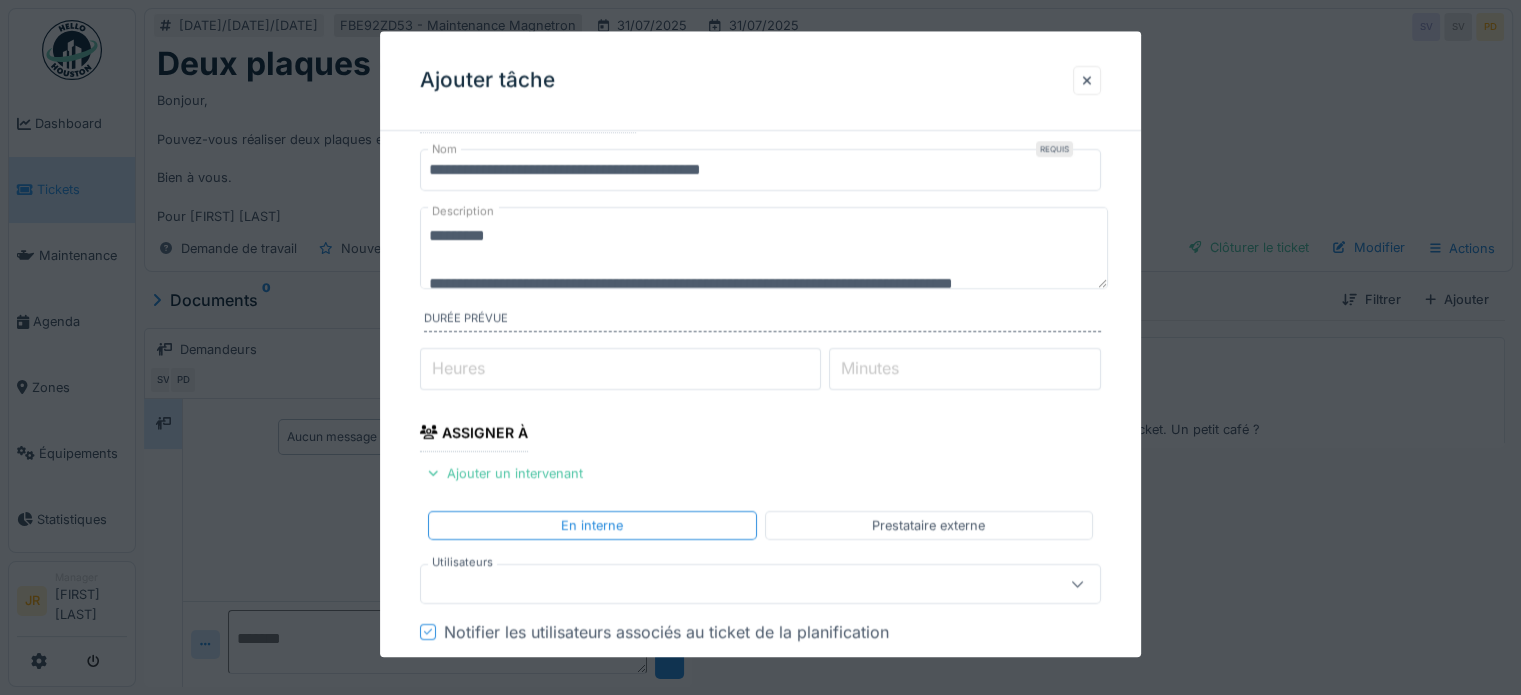 scroll, scrollTop: 100, scrollLeft: 0, axis: vertical 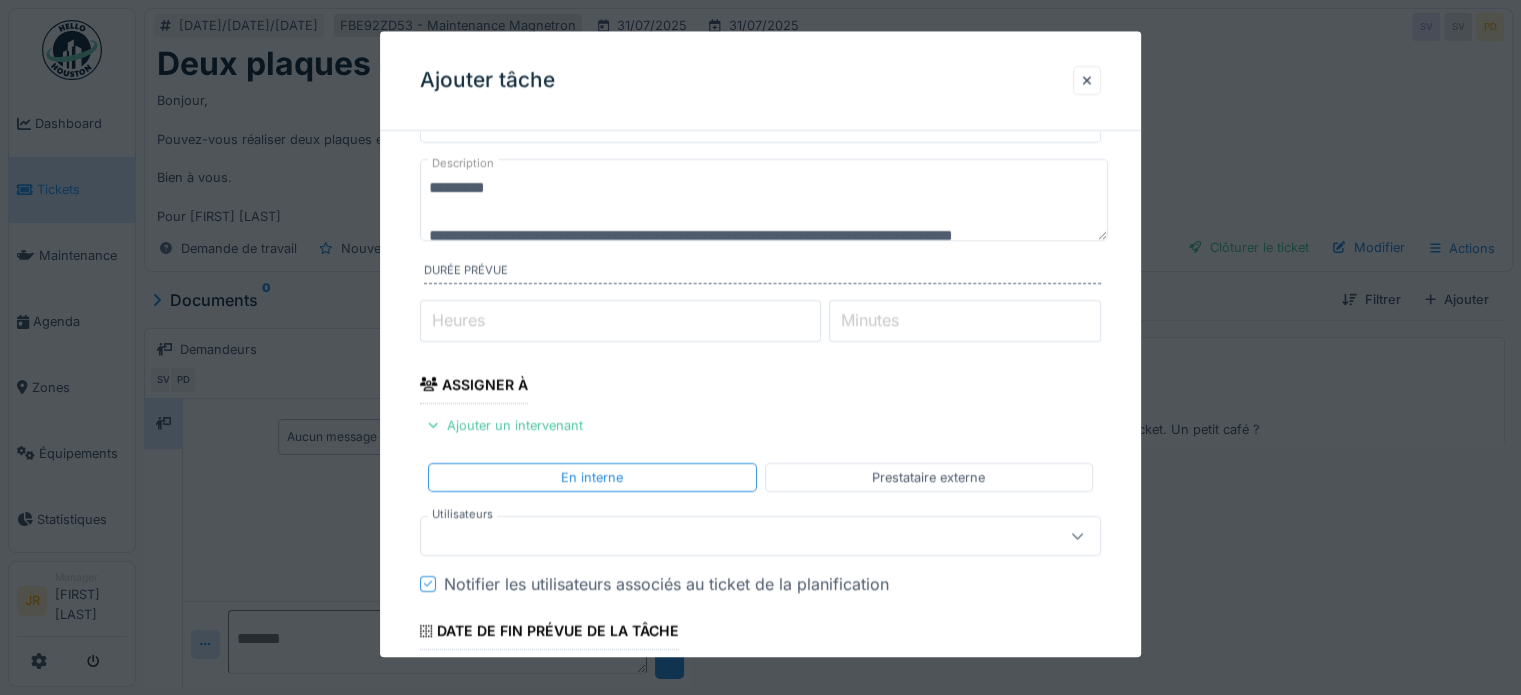click at bounding box center [726, 536] 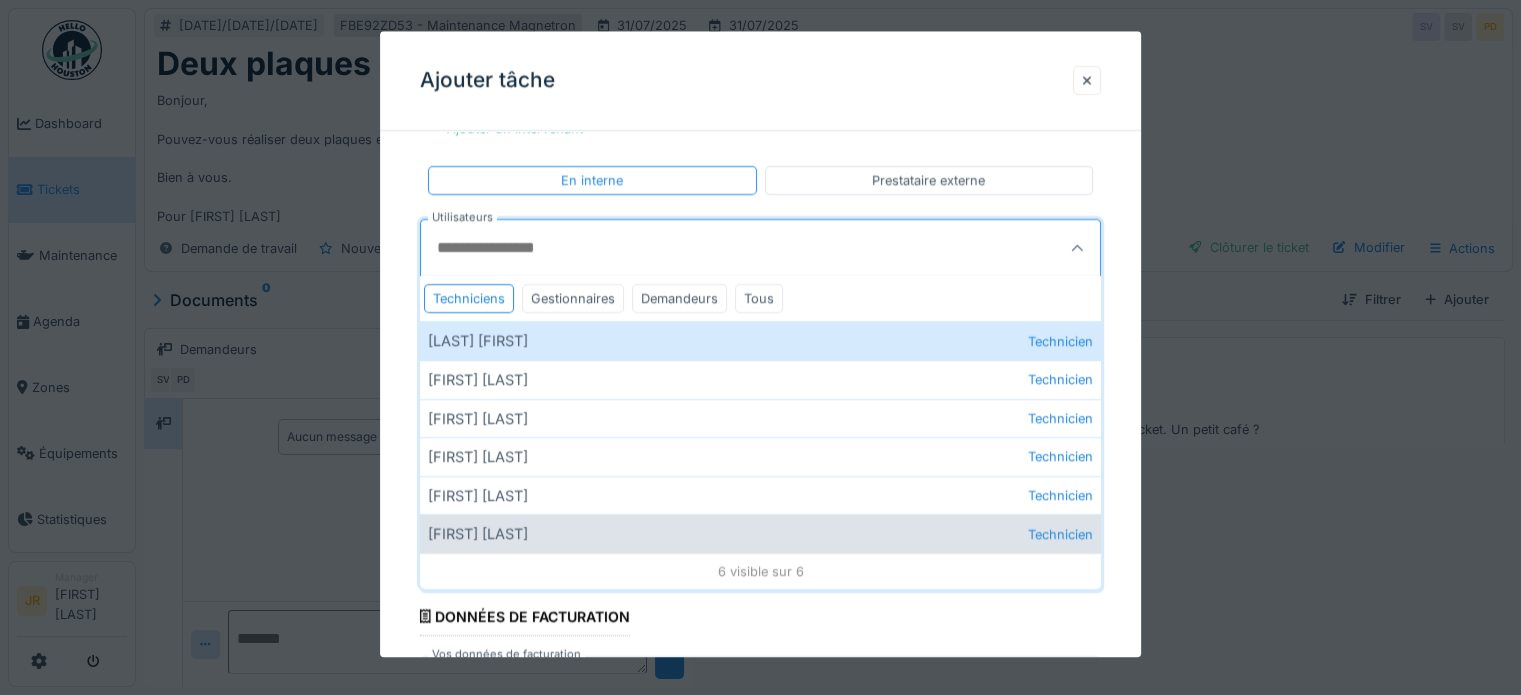 scroll, scrollTop: 400, scrollLeft: 0, axis: vertical 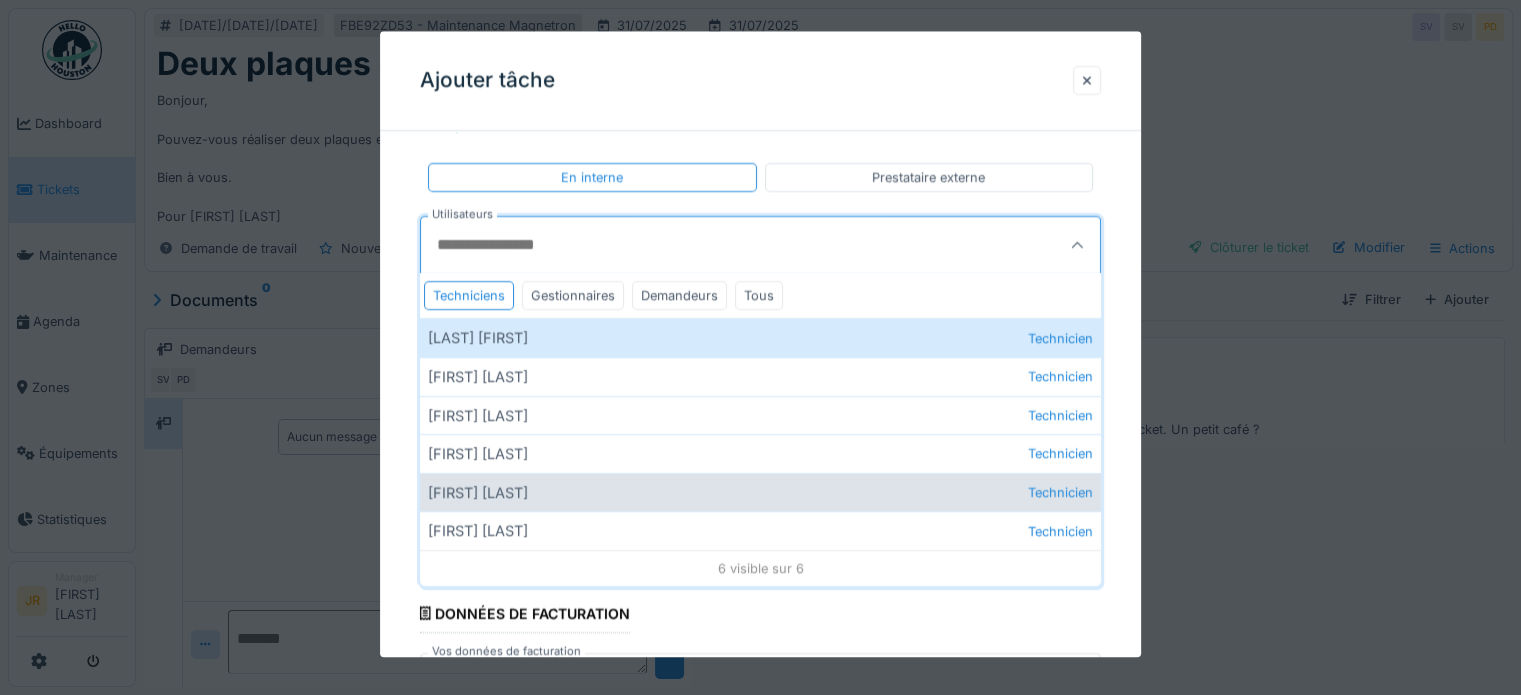click on "Jérémie Pellichero   Technicien" at bounding box center (760, 492) 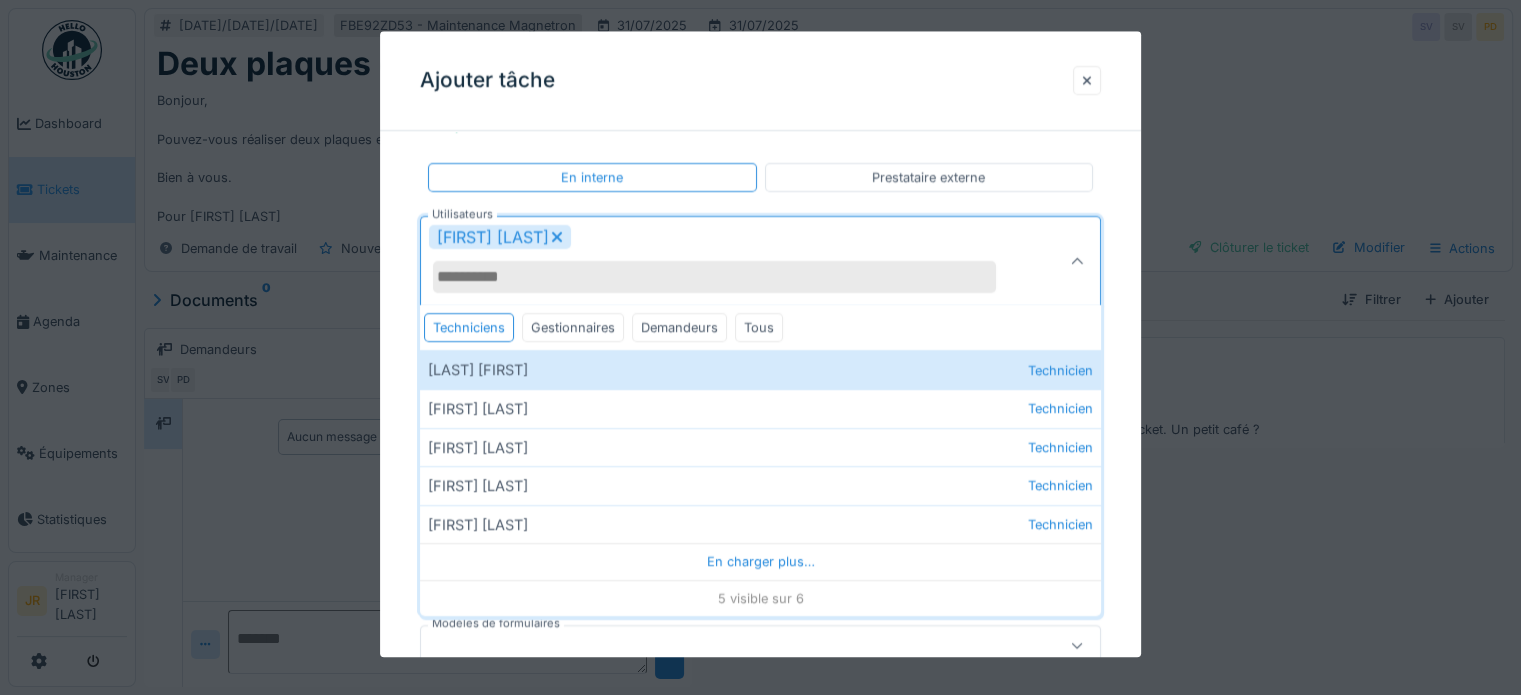 click at bounding box center (760, 347) 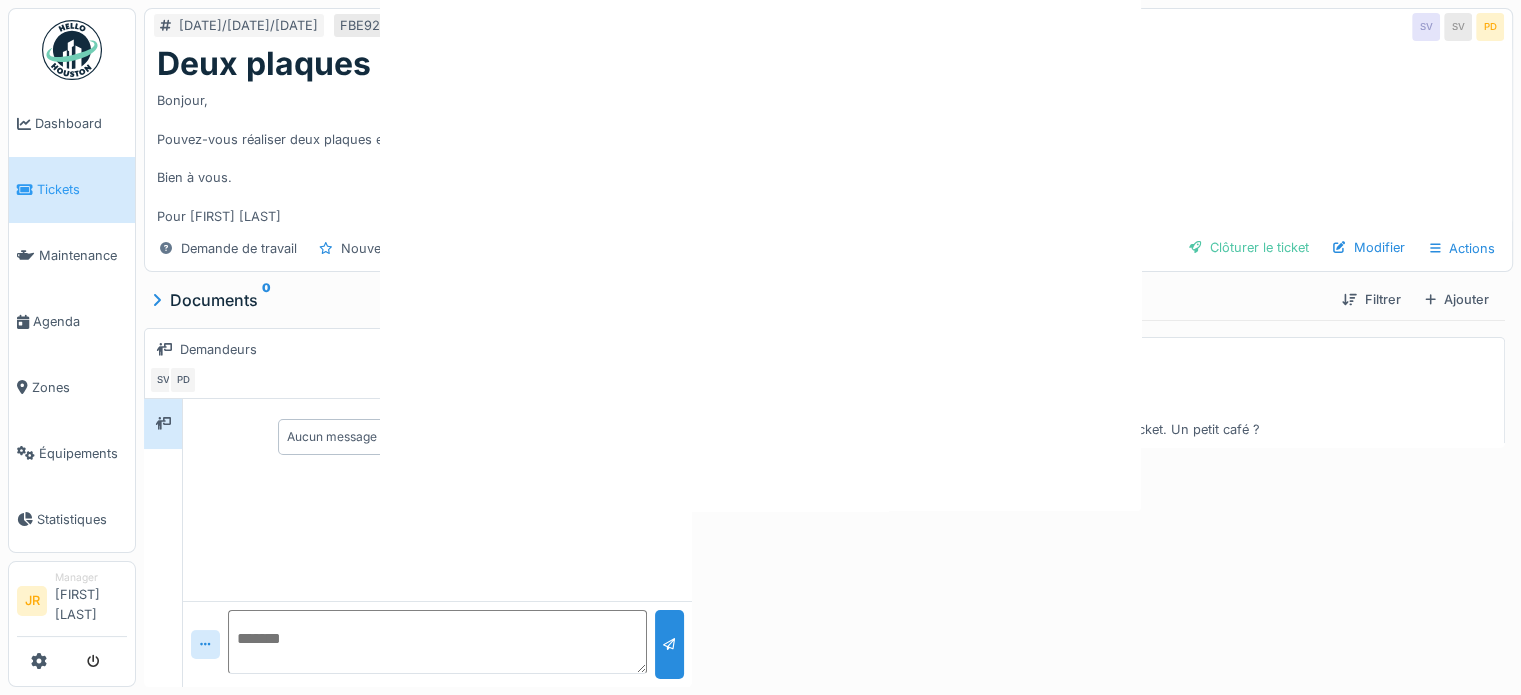 scroll, scrollTop: 0, scrollLeft: 0, axis: both 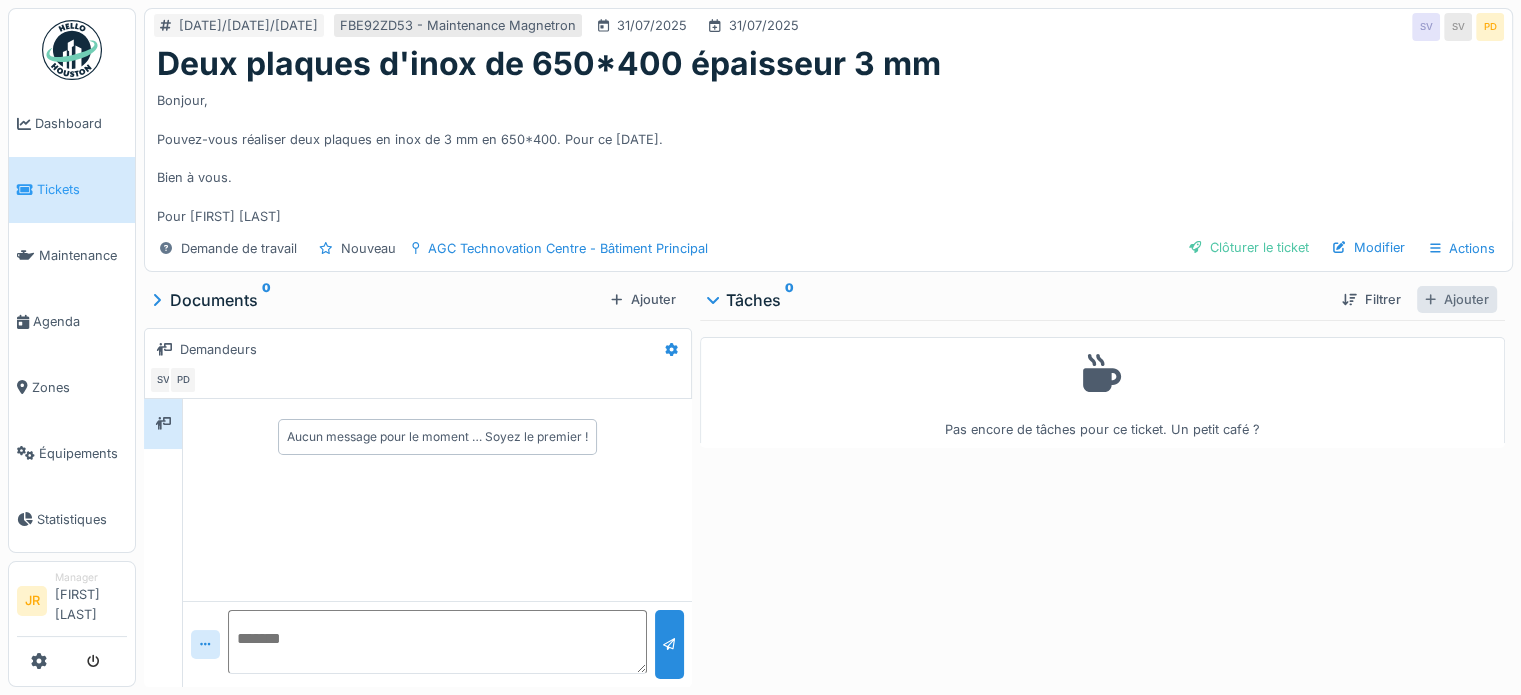 click on "Ajouter" at bounding box center (1457, 299) 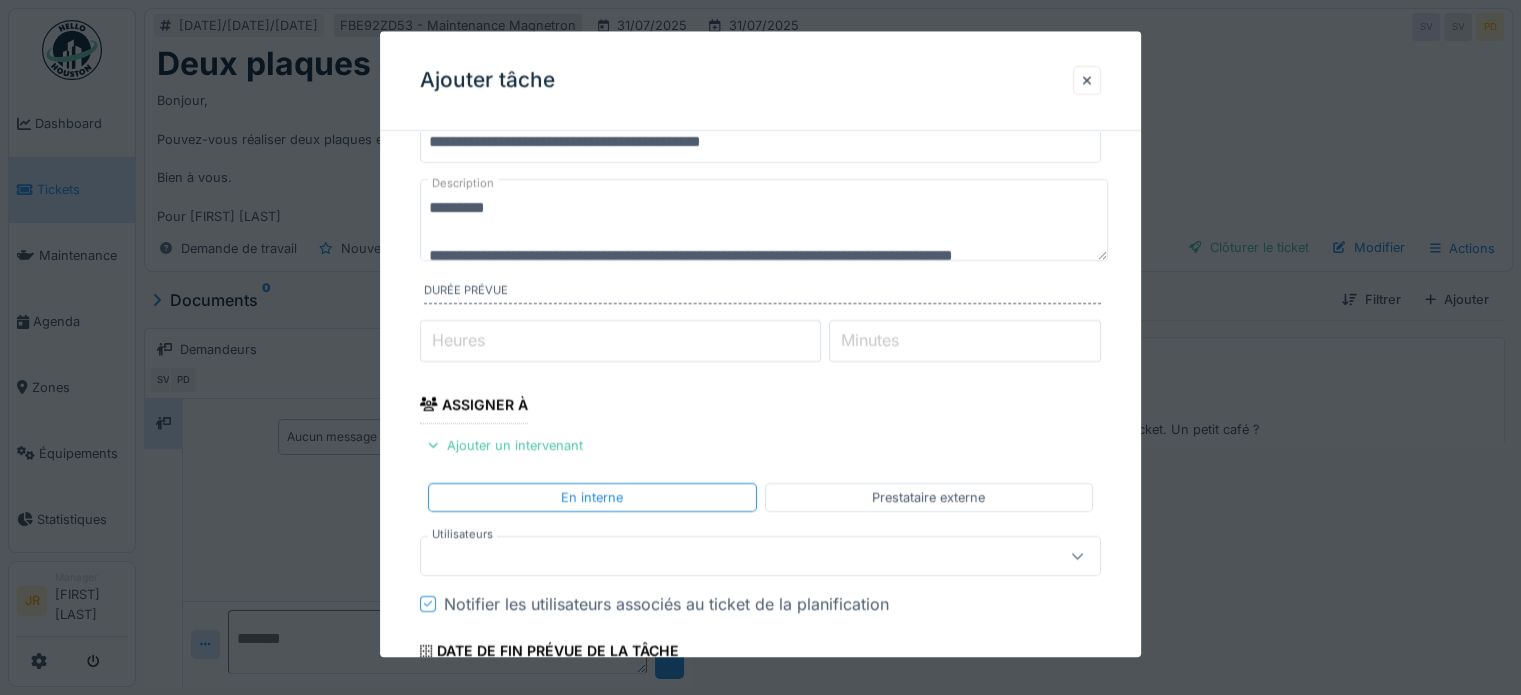 scroll, scrollTop: 200, scrollLeft: 0, axis: vertical 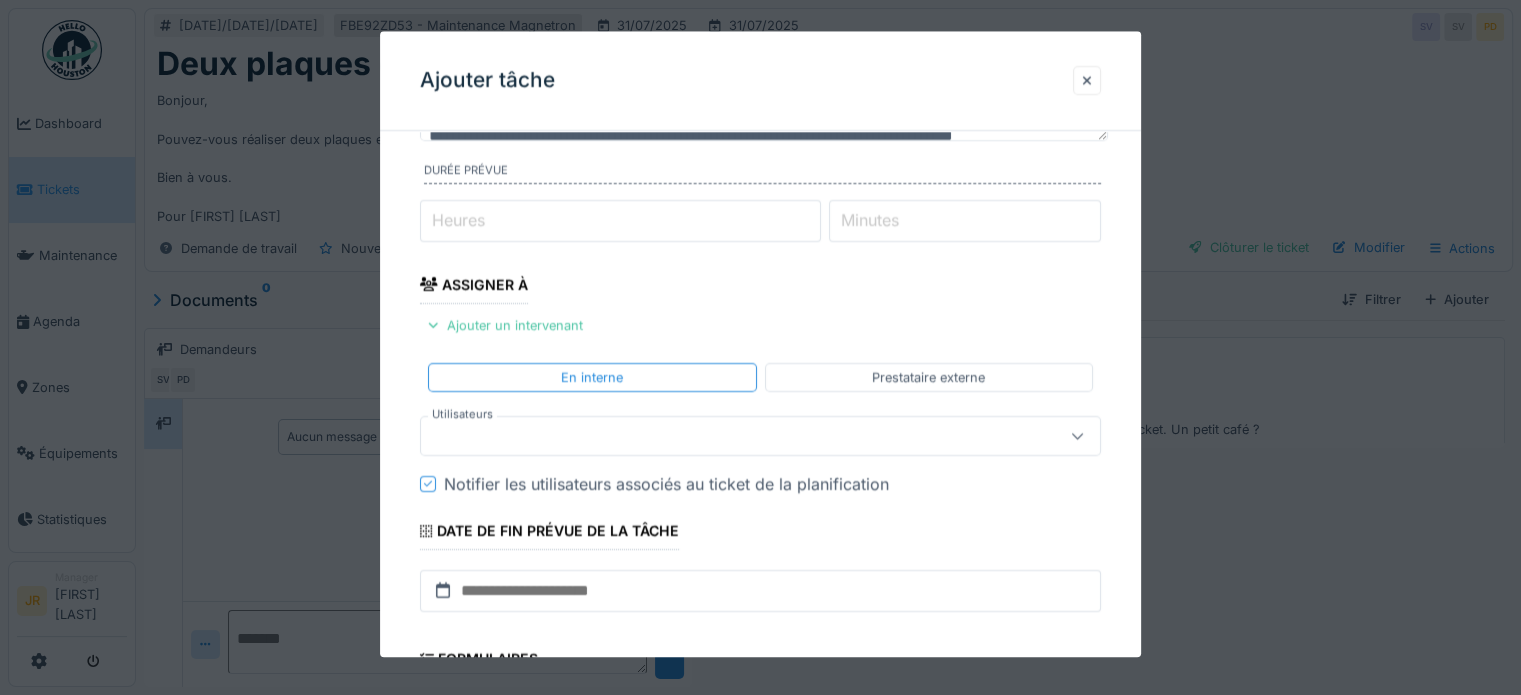 click at bounding box center [726, 436] 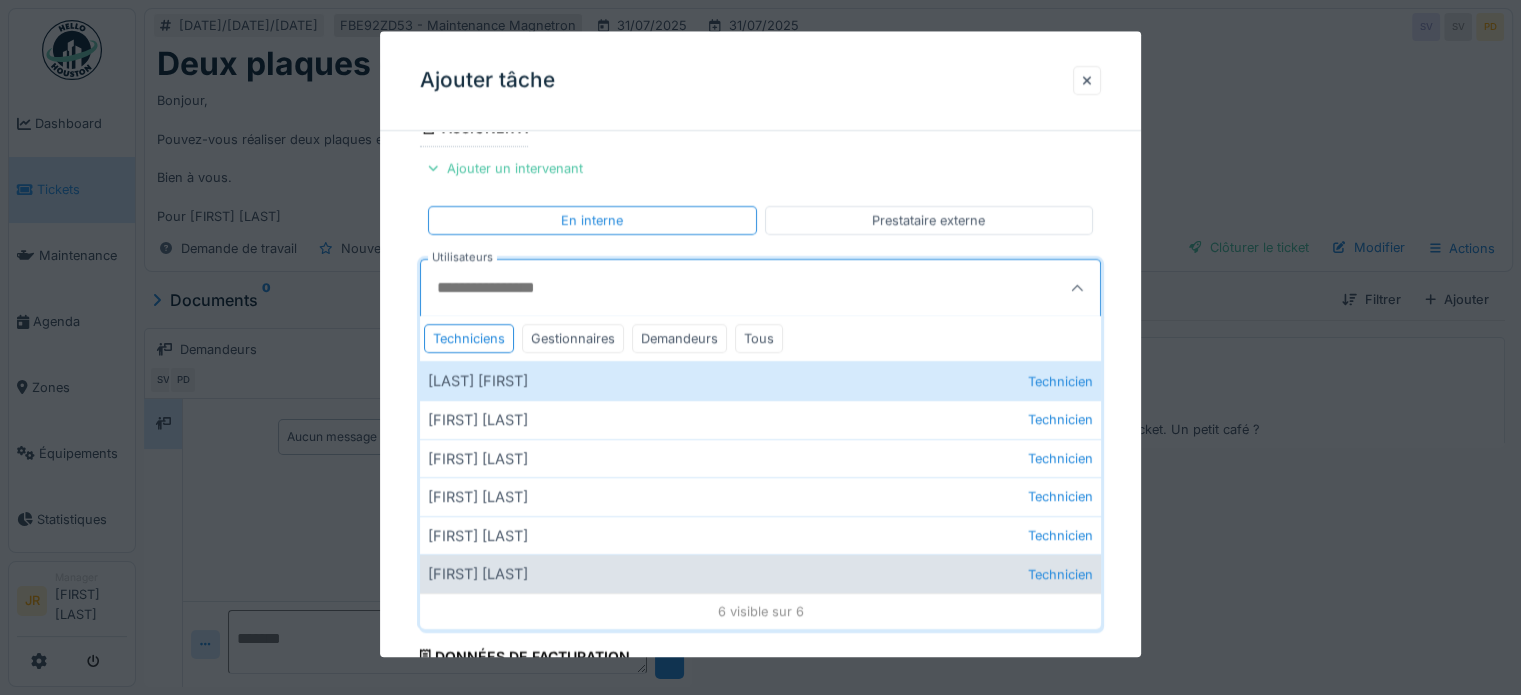 scroll, scrollTop: 400, scrollLeft: 0, axis: vertical 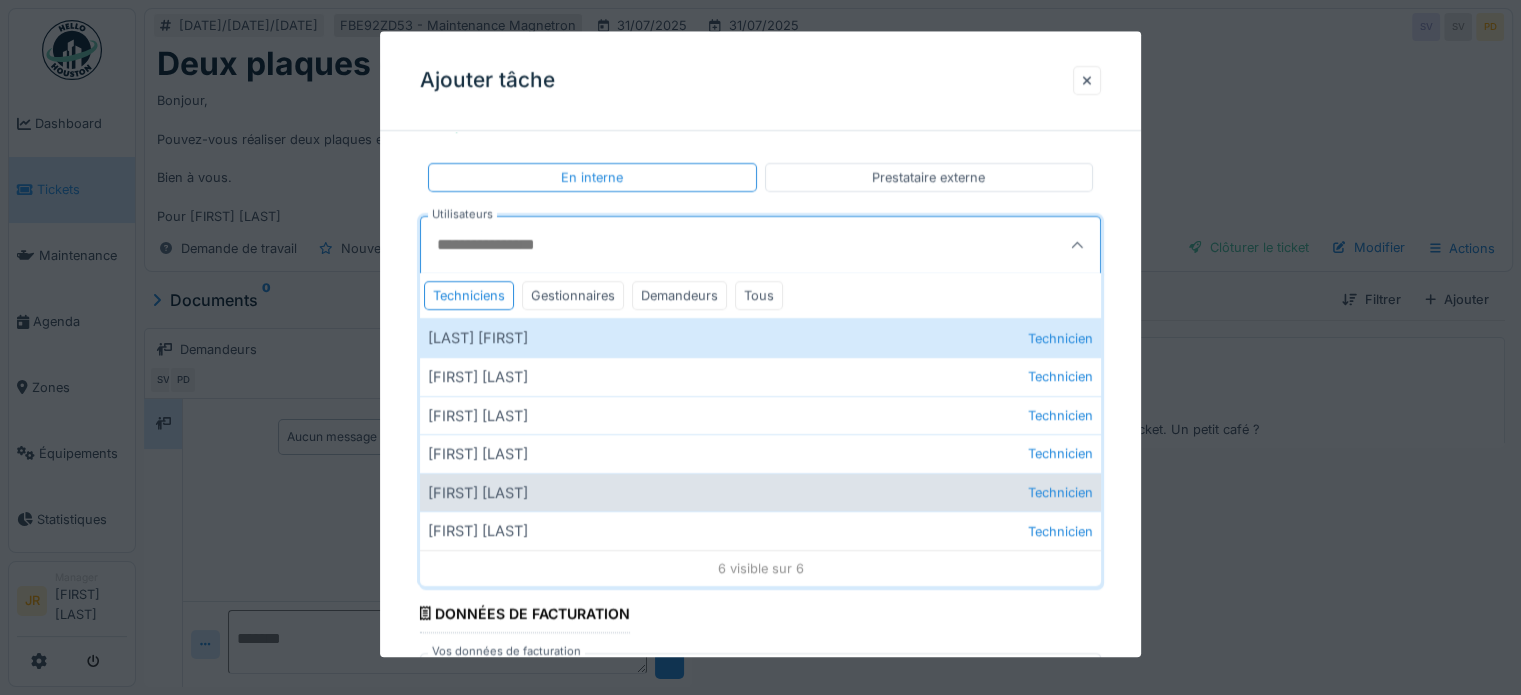 click on "Jérémie Pellichero   Technicien" at bounding box center [760, 492] 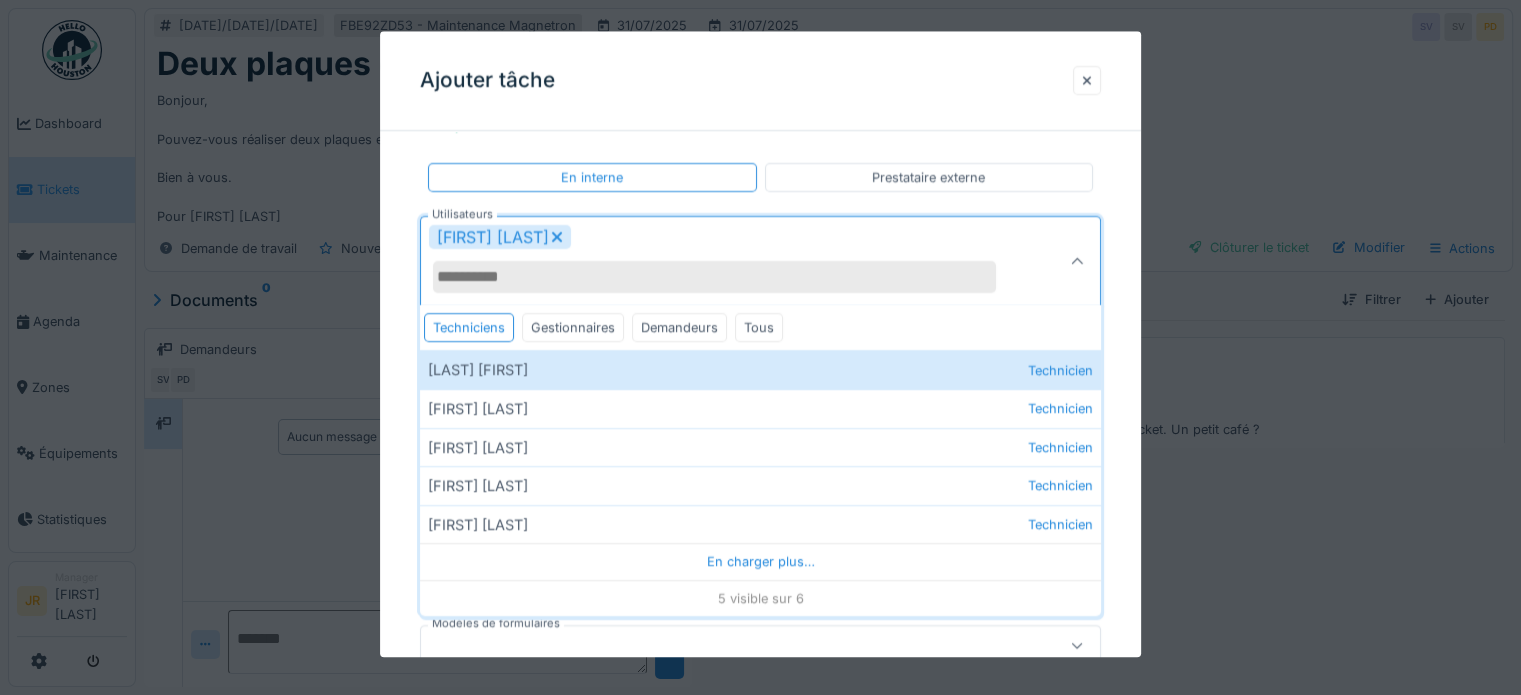 scroll, scrollTop: 15, scrollLeft: 0, axis: vertical 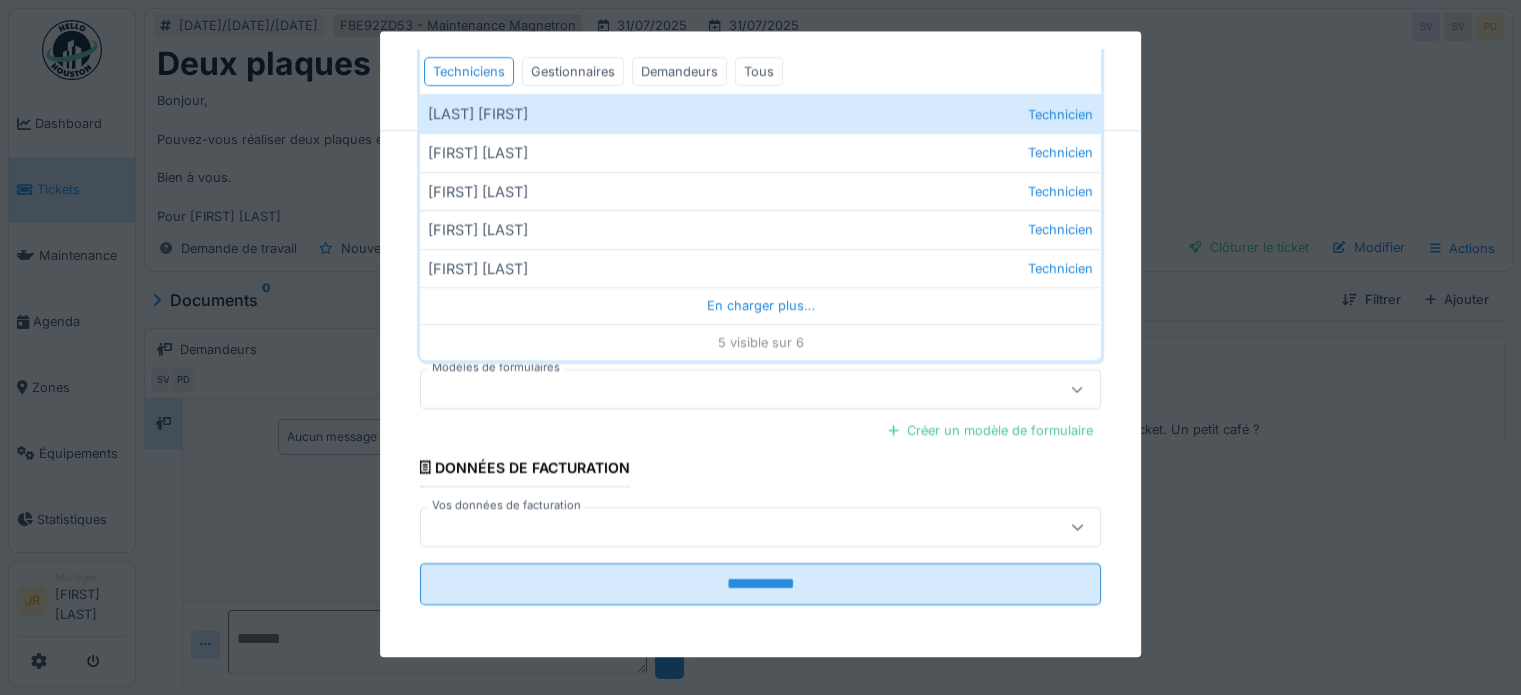 click on "**********" at bounding box center (760, 76) 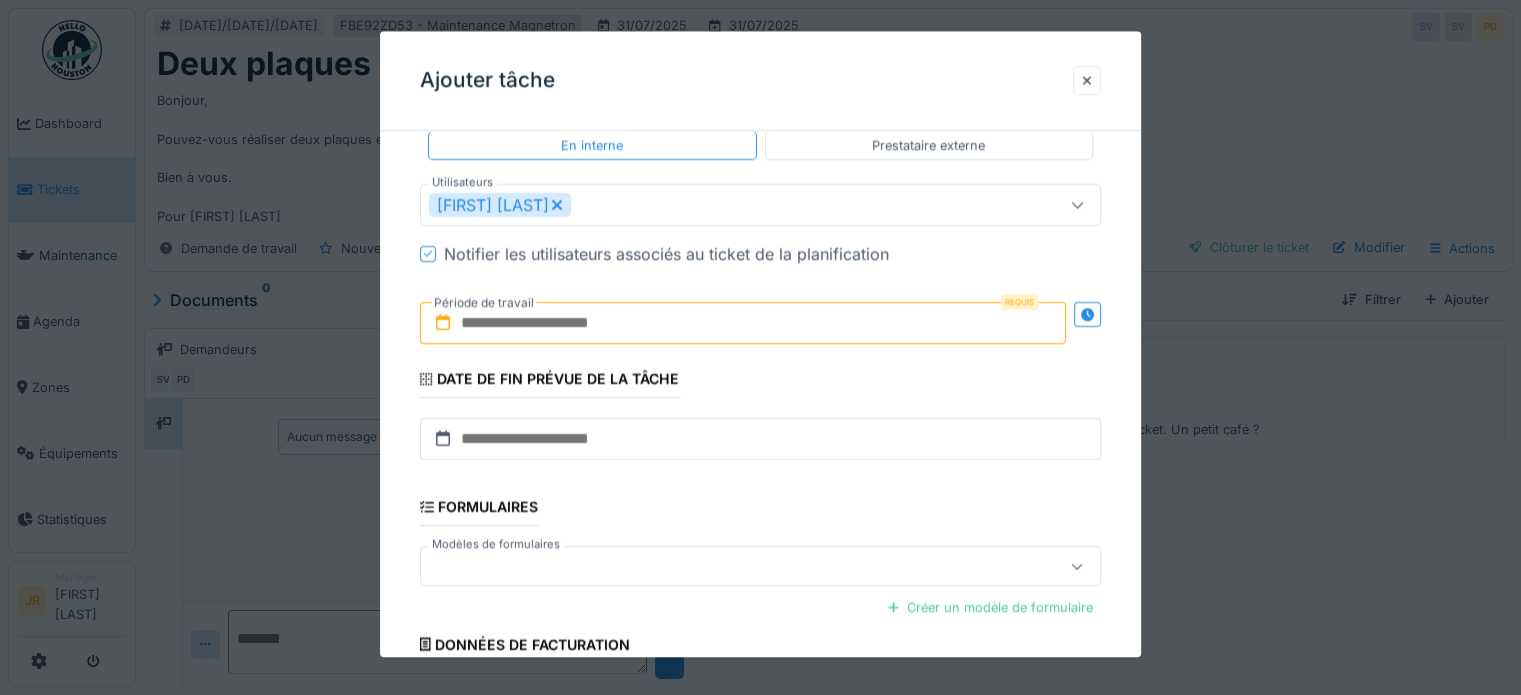 scroll, scrollTop: 408, scrollLeft: 0, axis: vertical 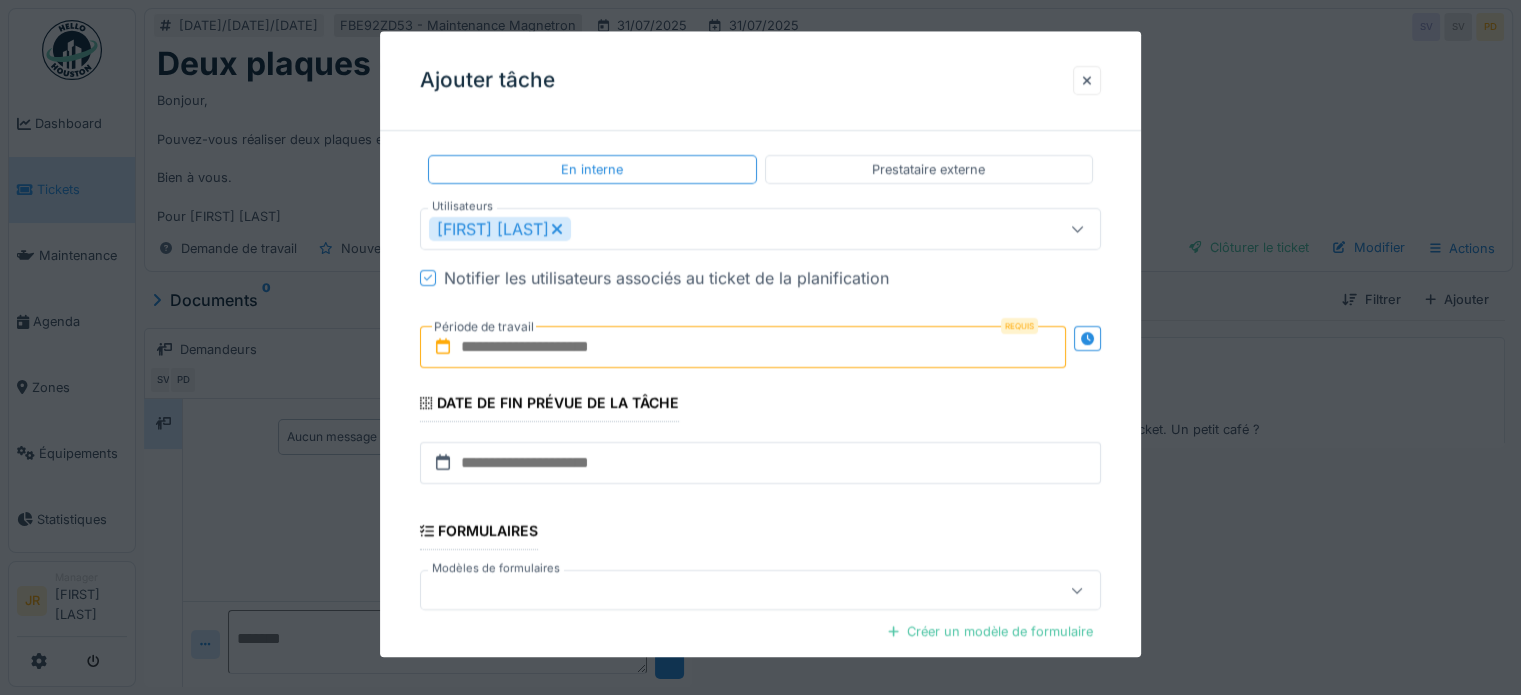 click at bounding box center (743, 347) 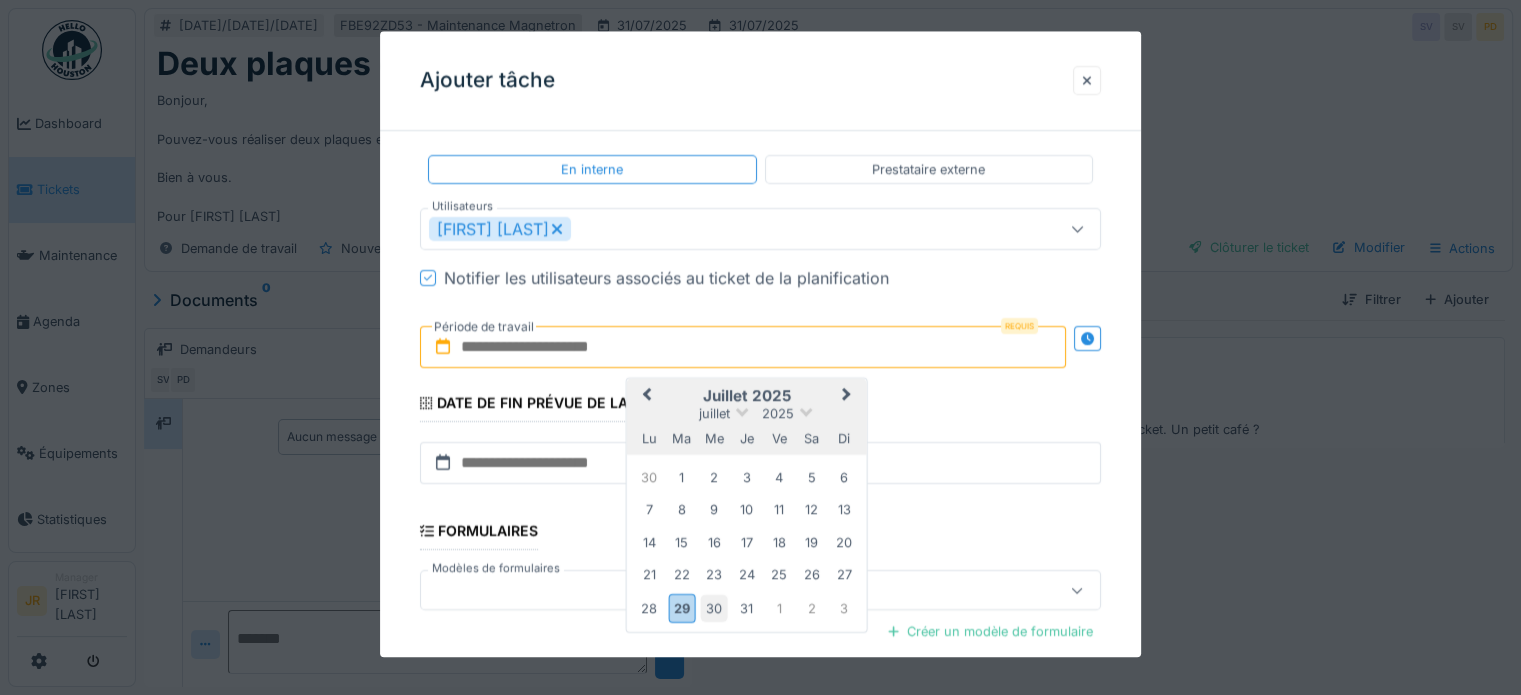 click on "30" at bounding box center (714, 608) 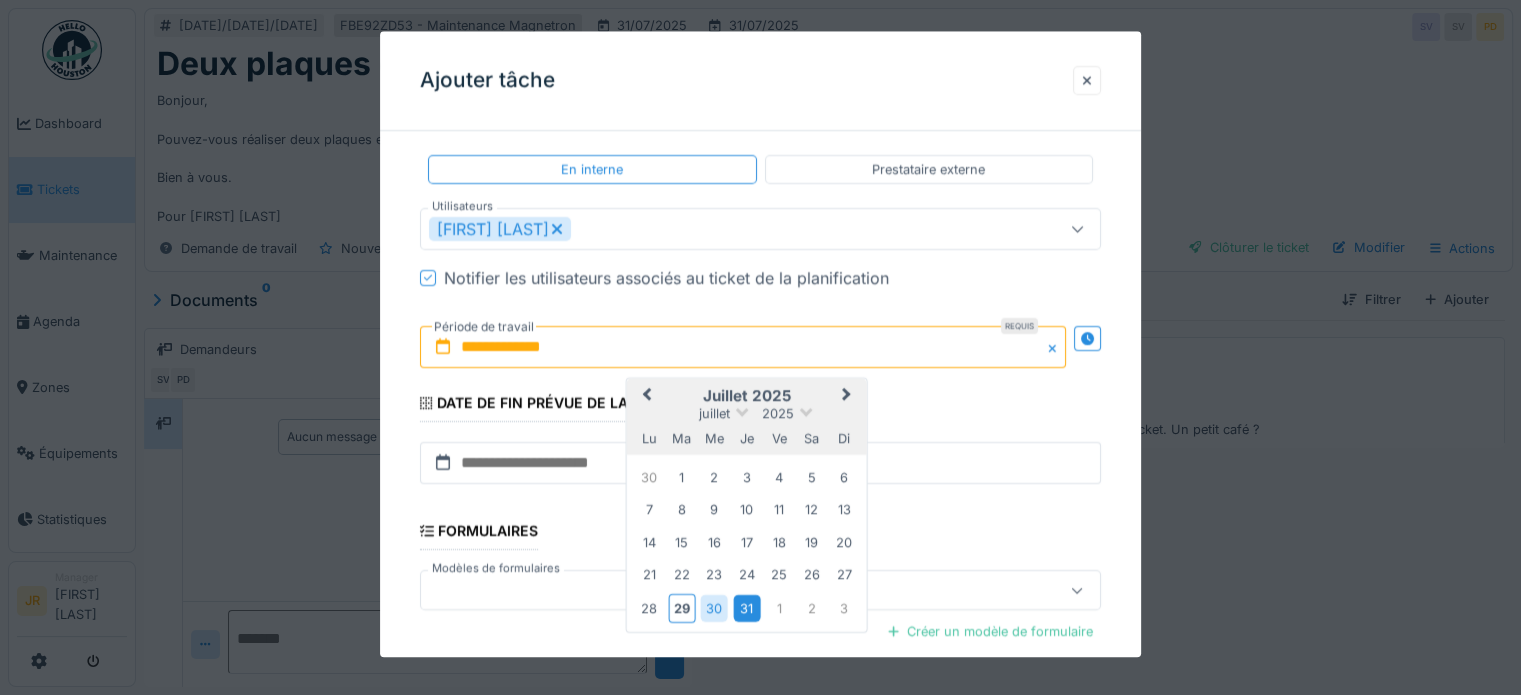 click on "31" at bounding box center (746, 608) 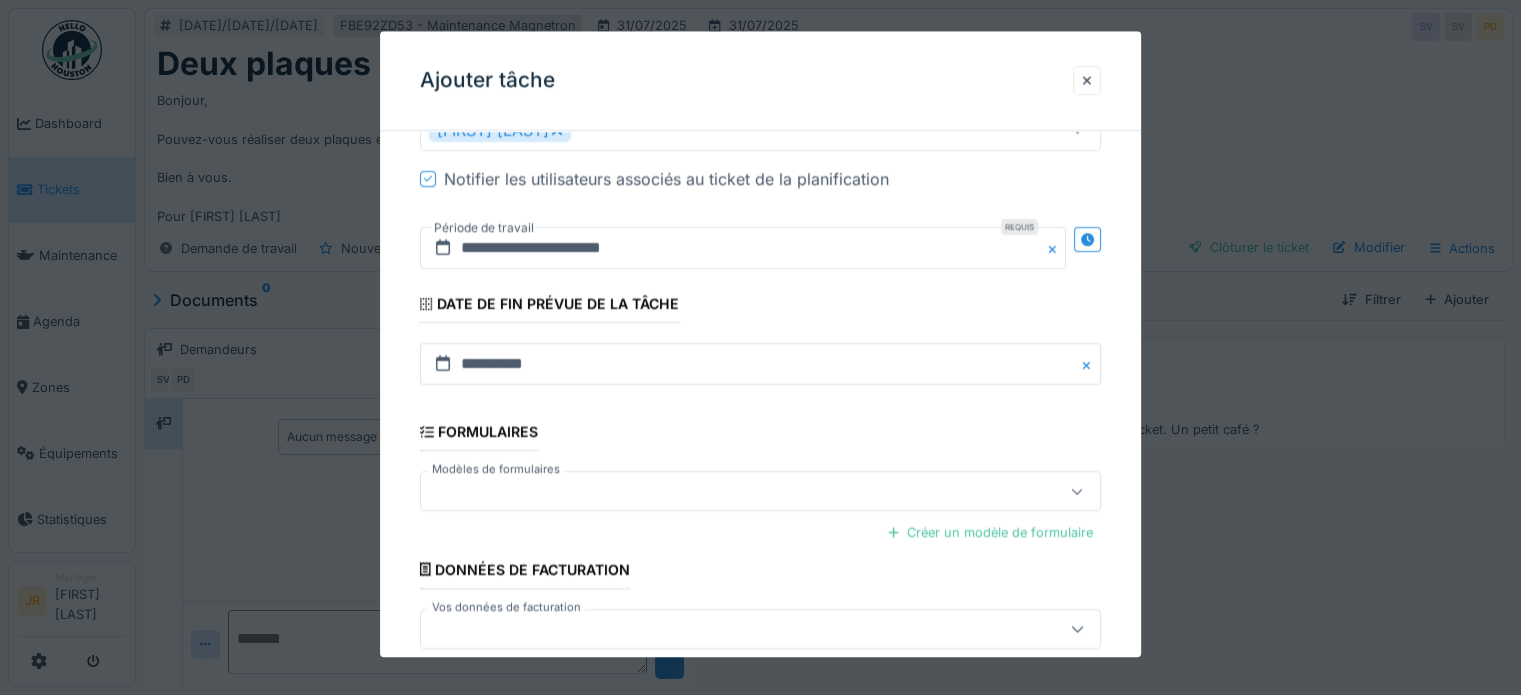 scroll, scrollTop: 608, scrollLeft: 0, axis: vertical 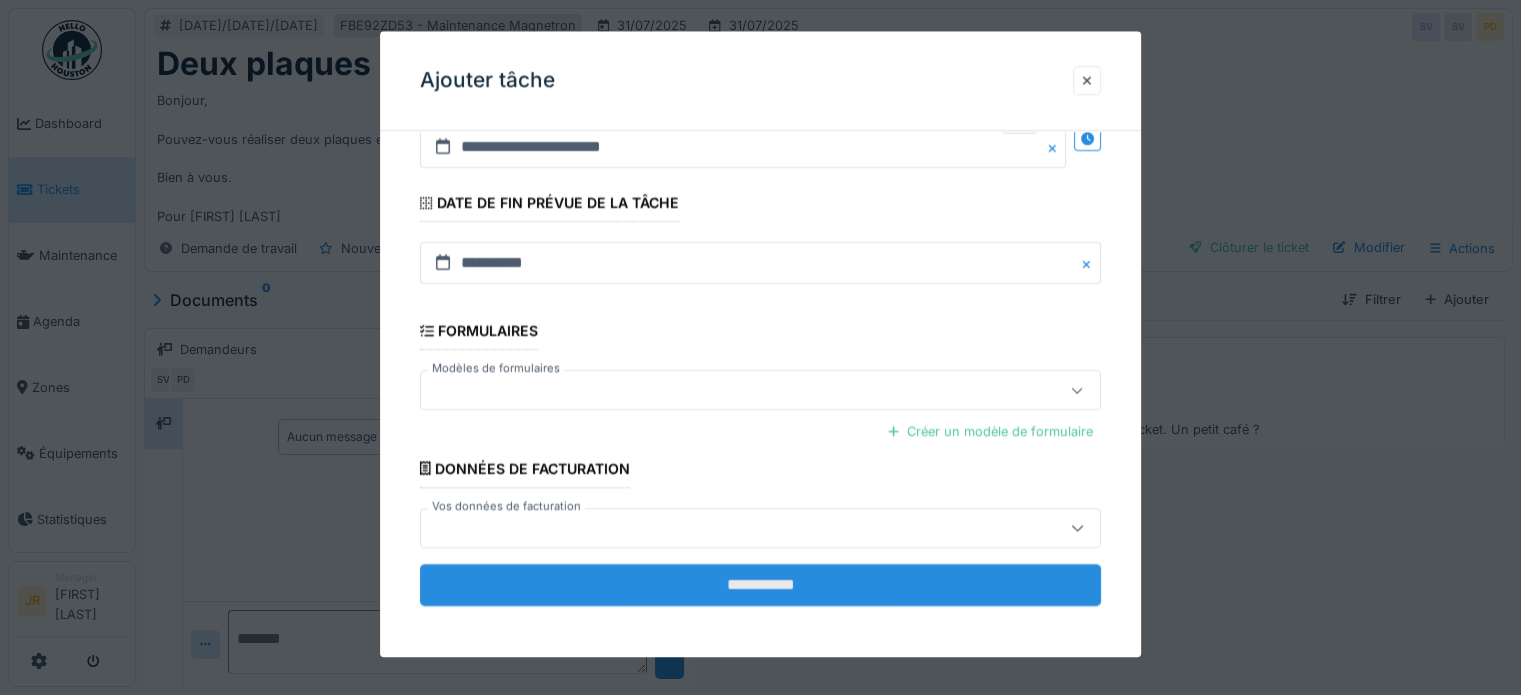 click on "**********" at bounding box center (760, 585) 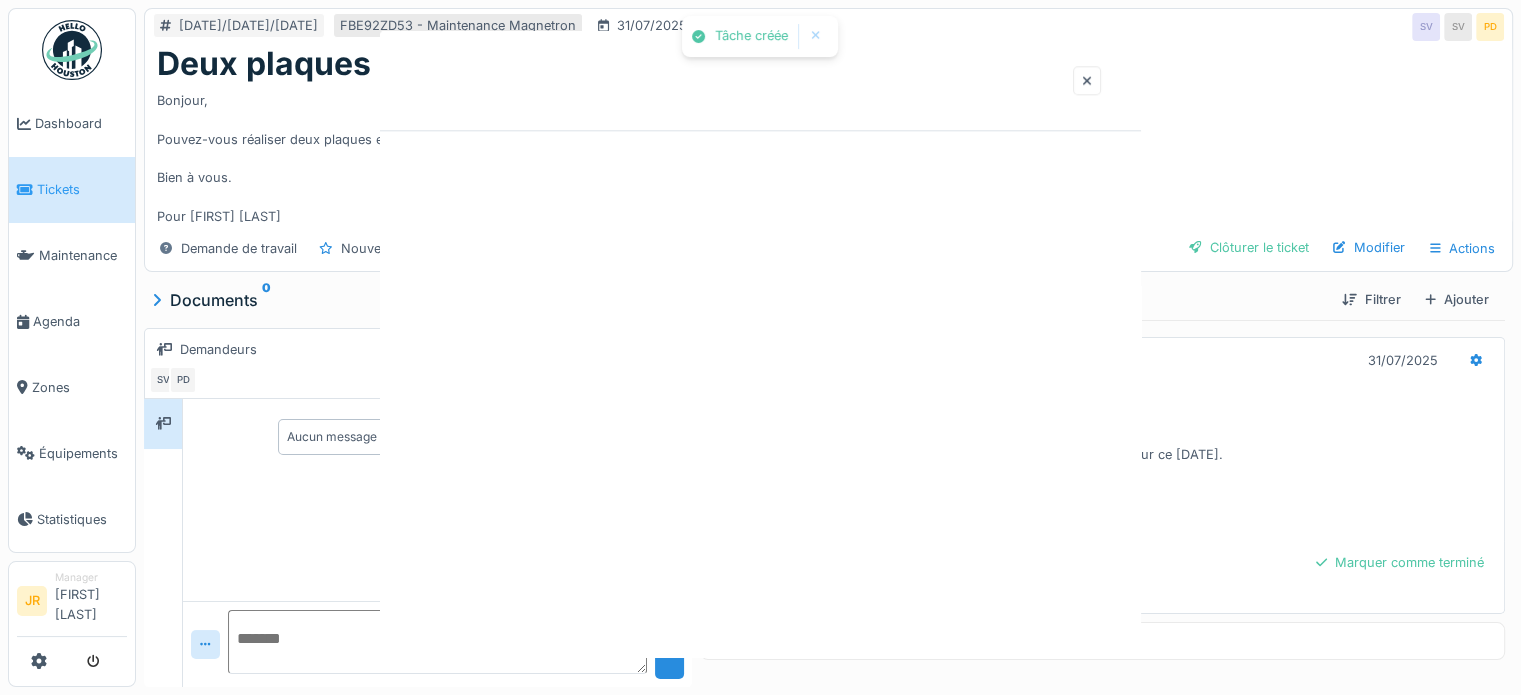 scroll, scrollTop: 0, scrollLeft: 0, axis: both 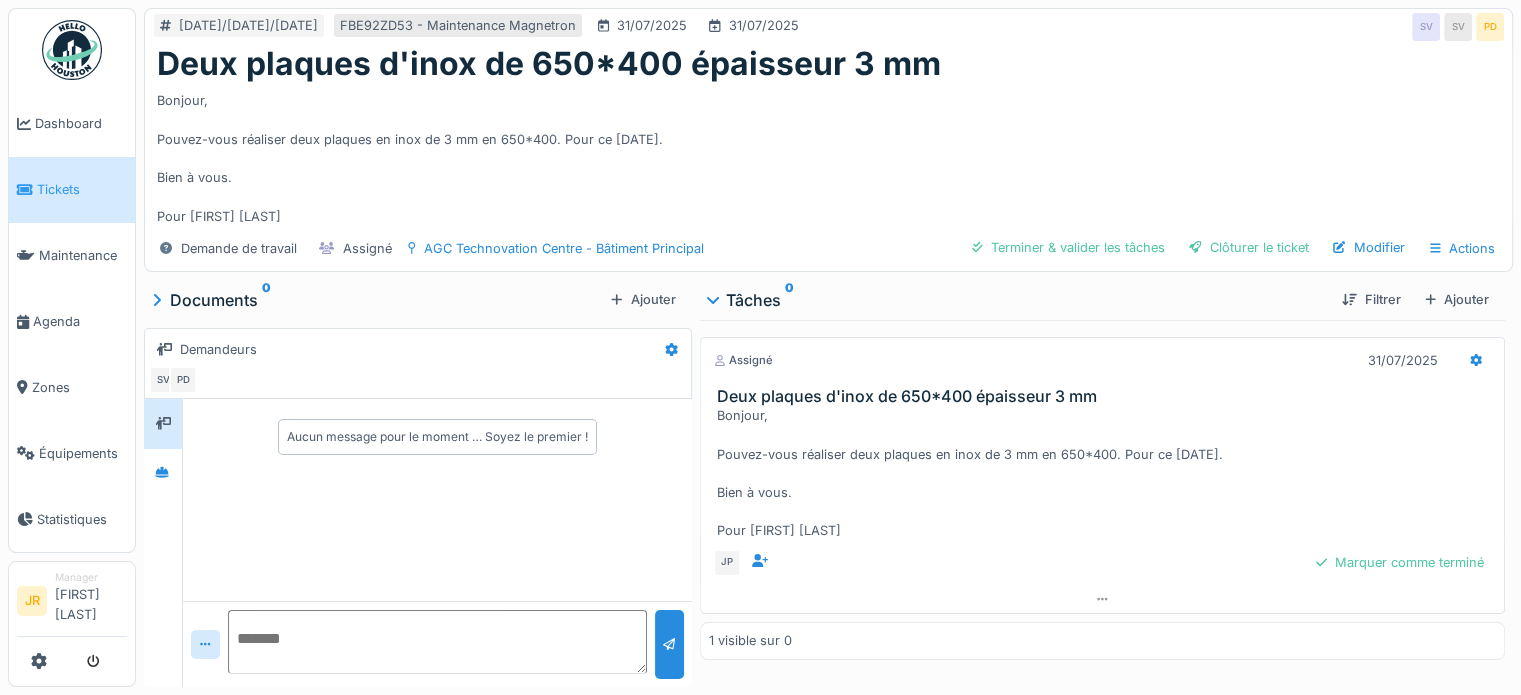 click at bounding box center [72, 50] 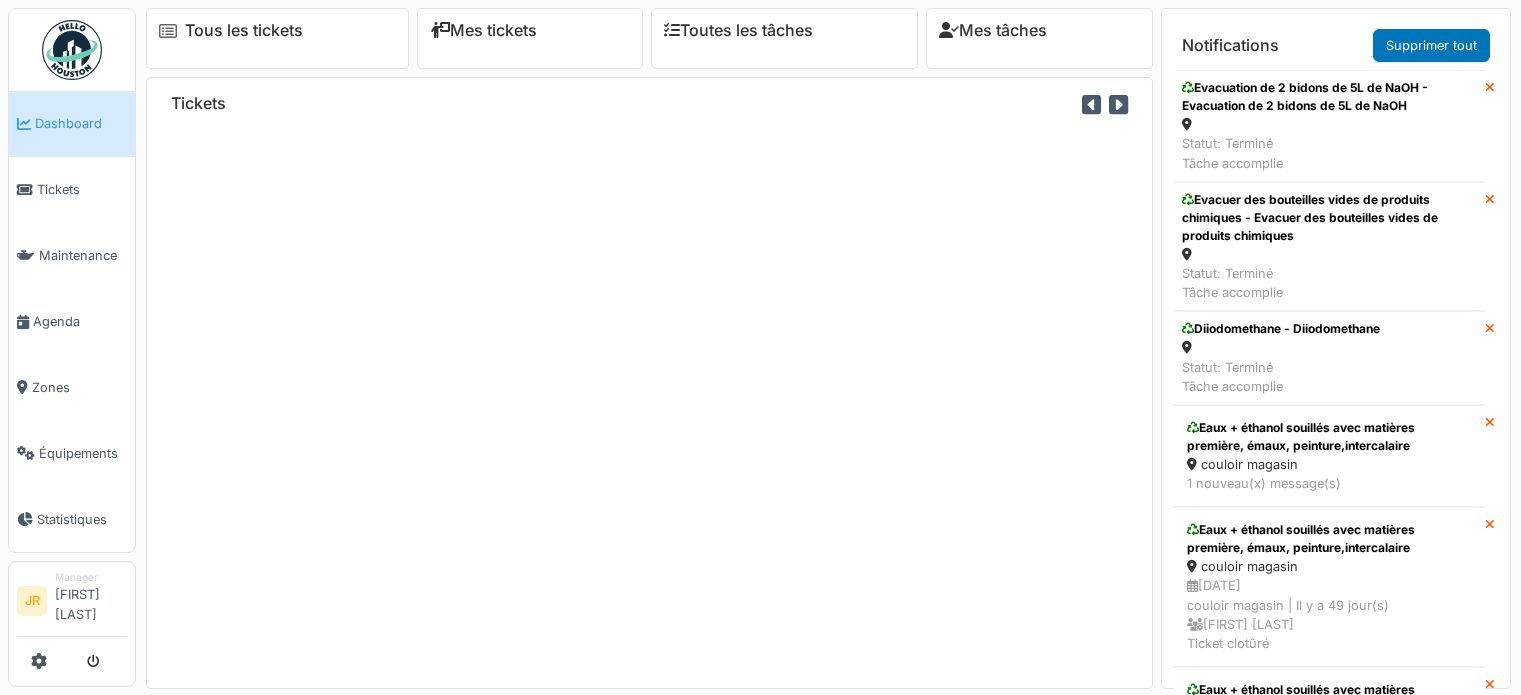 scroll, scrollTop: 0, scrollLeft: 0, axis: both 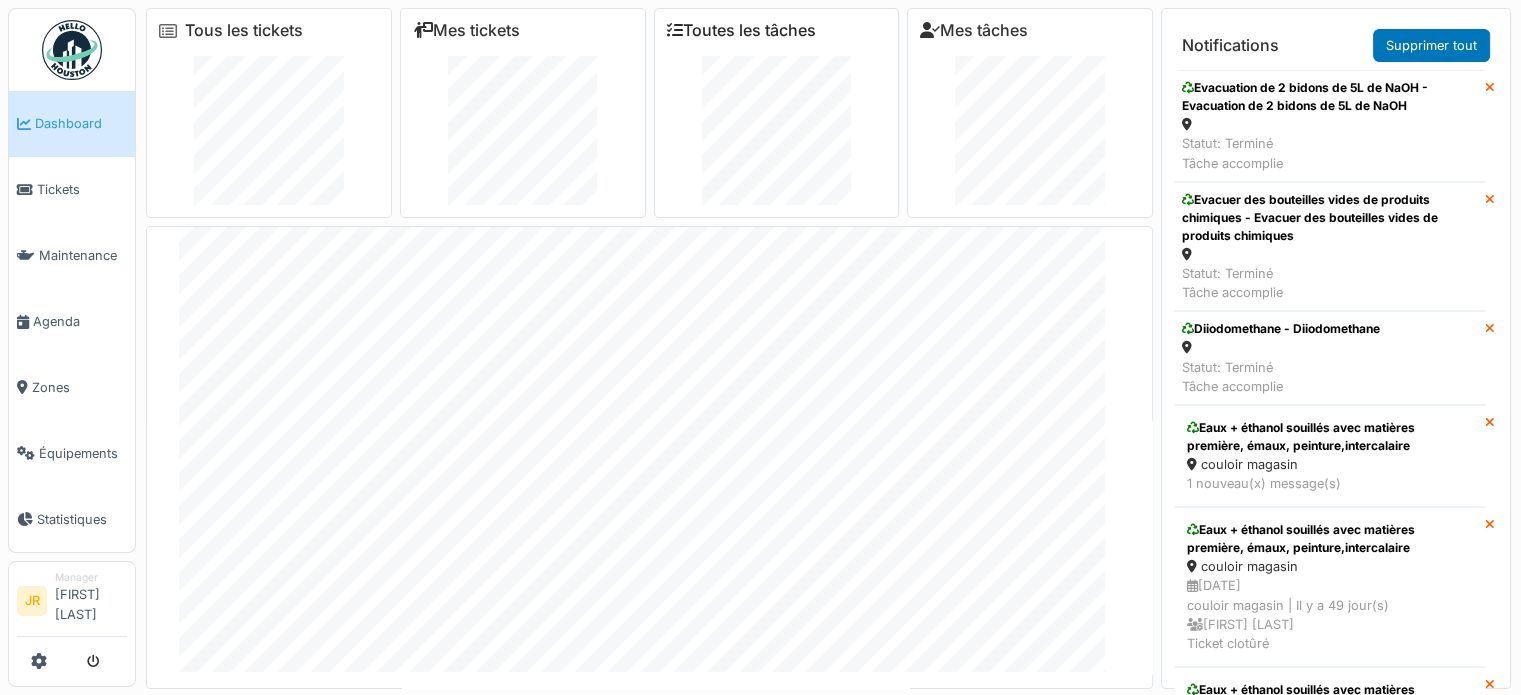 click on "Toutes les tâches" at bounding box center [741, 30] 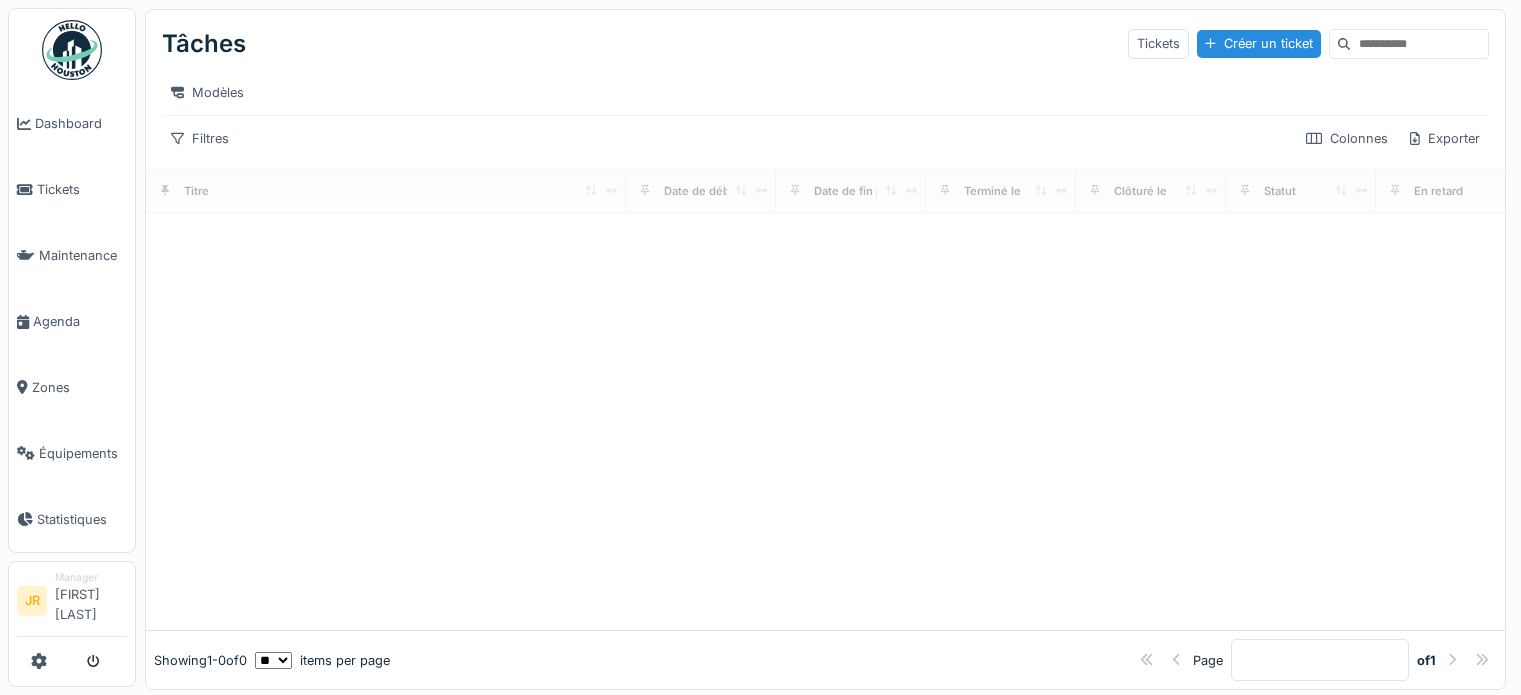 scroll, scrollTop: 0, scrollLeft: 0, axis: both 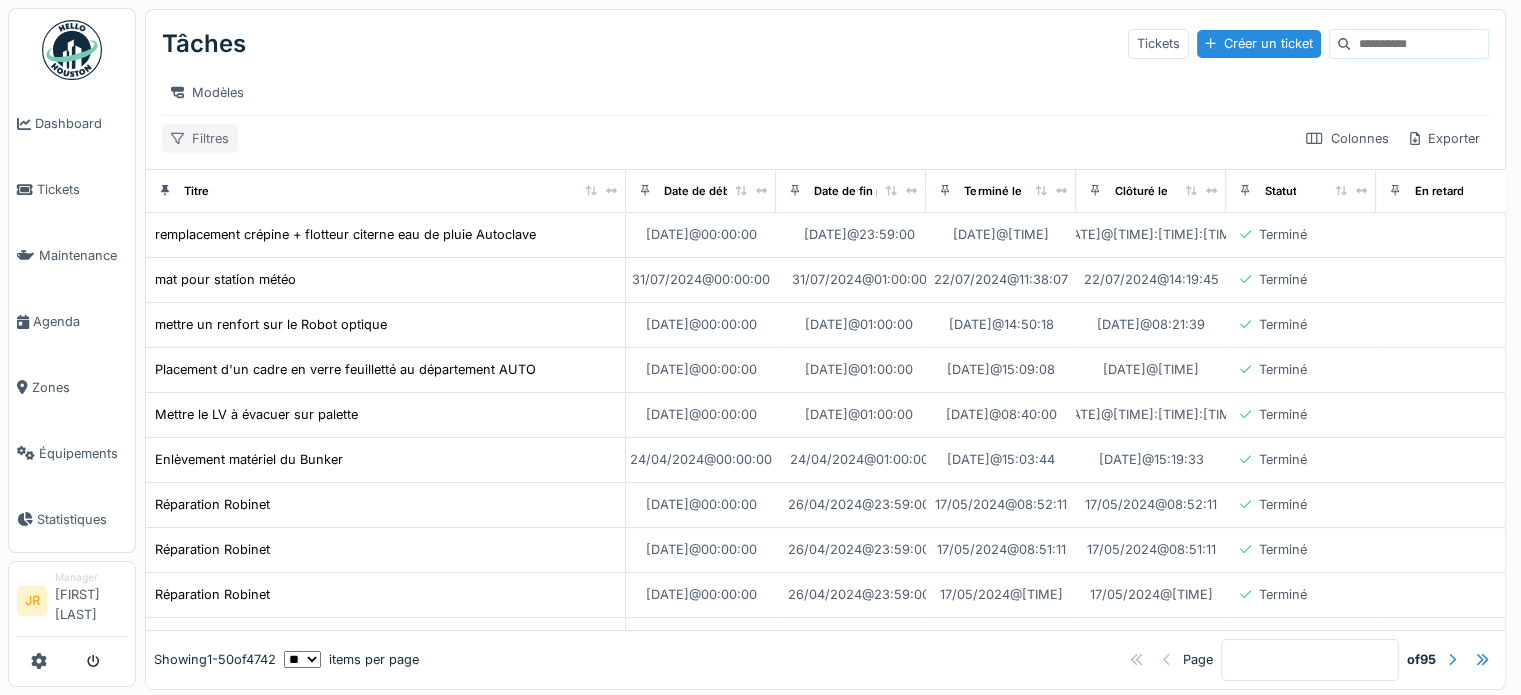 click on "Filtres" at bounding box center (200, 138) 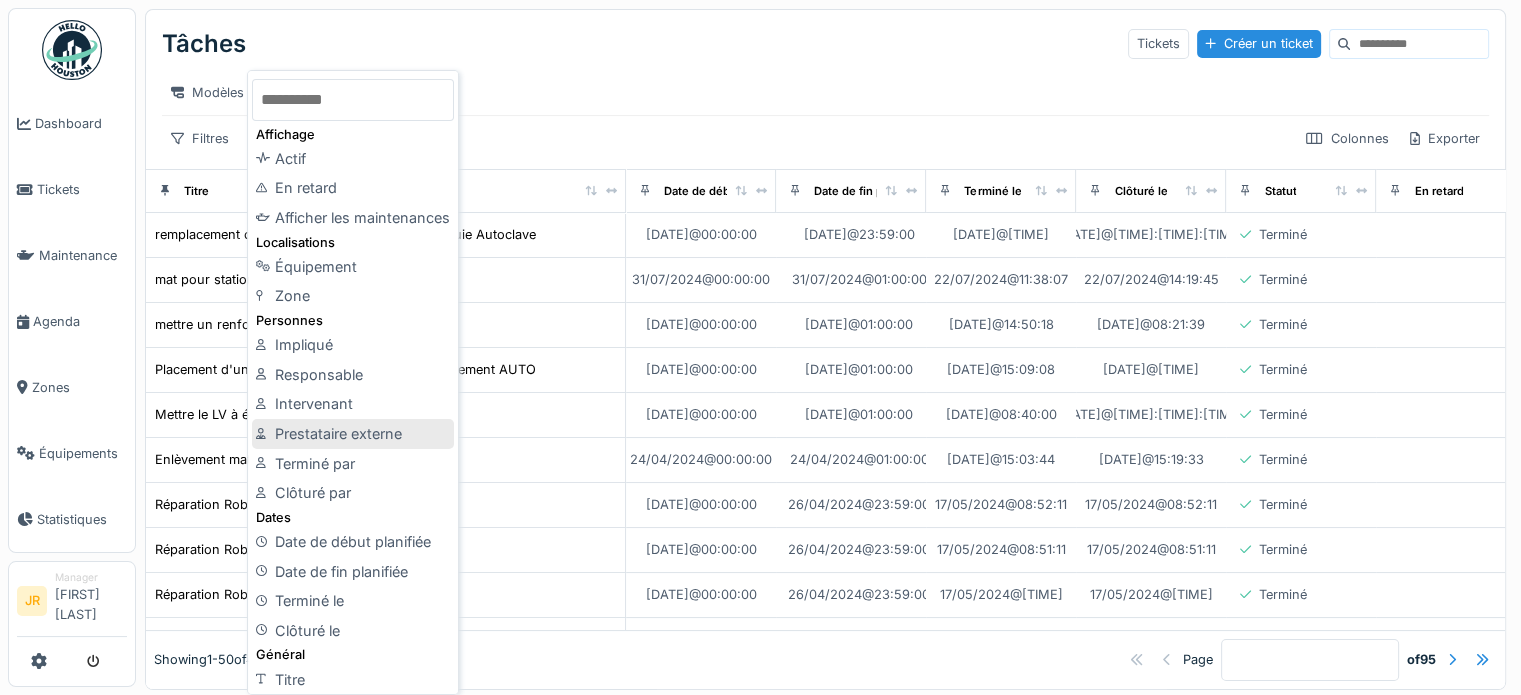 click on "Prestataire externe" at bounding box center (353, 434) 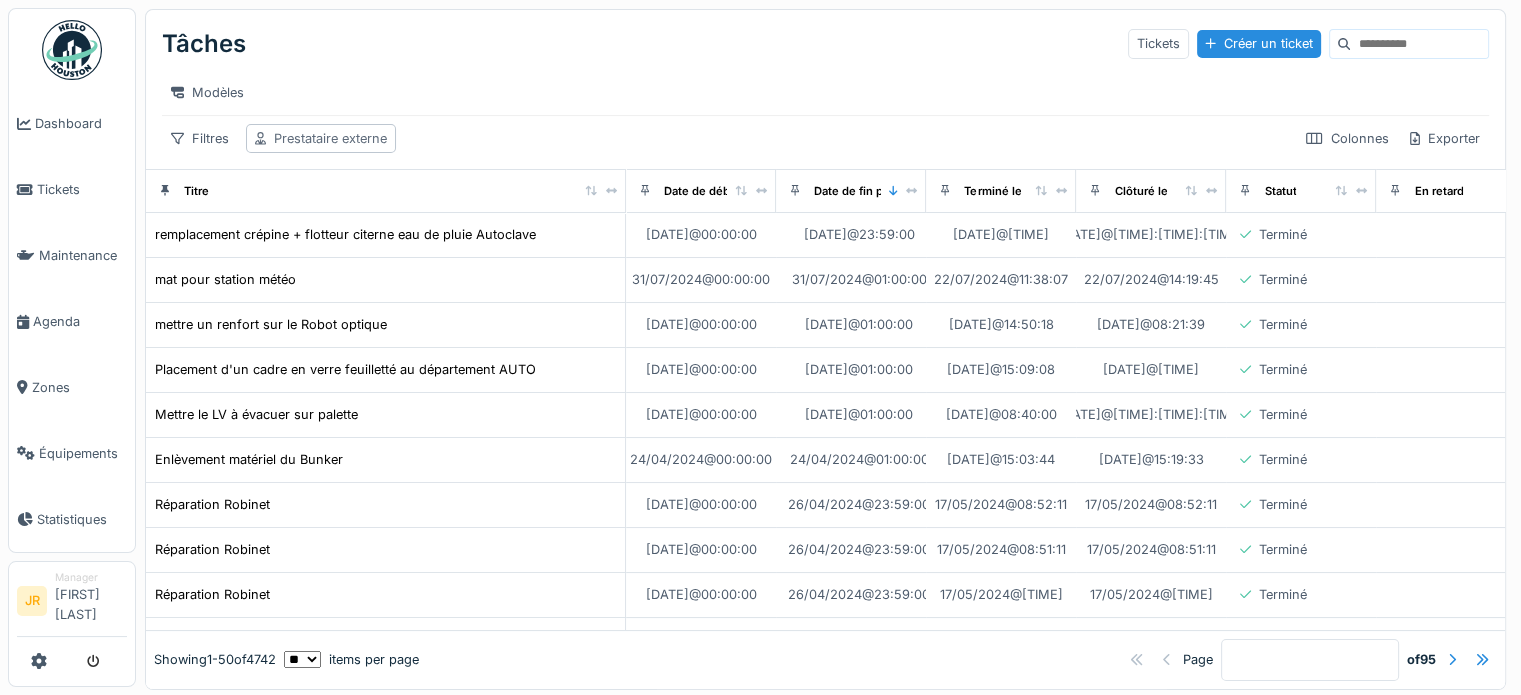 click on "Prestataire externe" at bounding box center (330, 138) 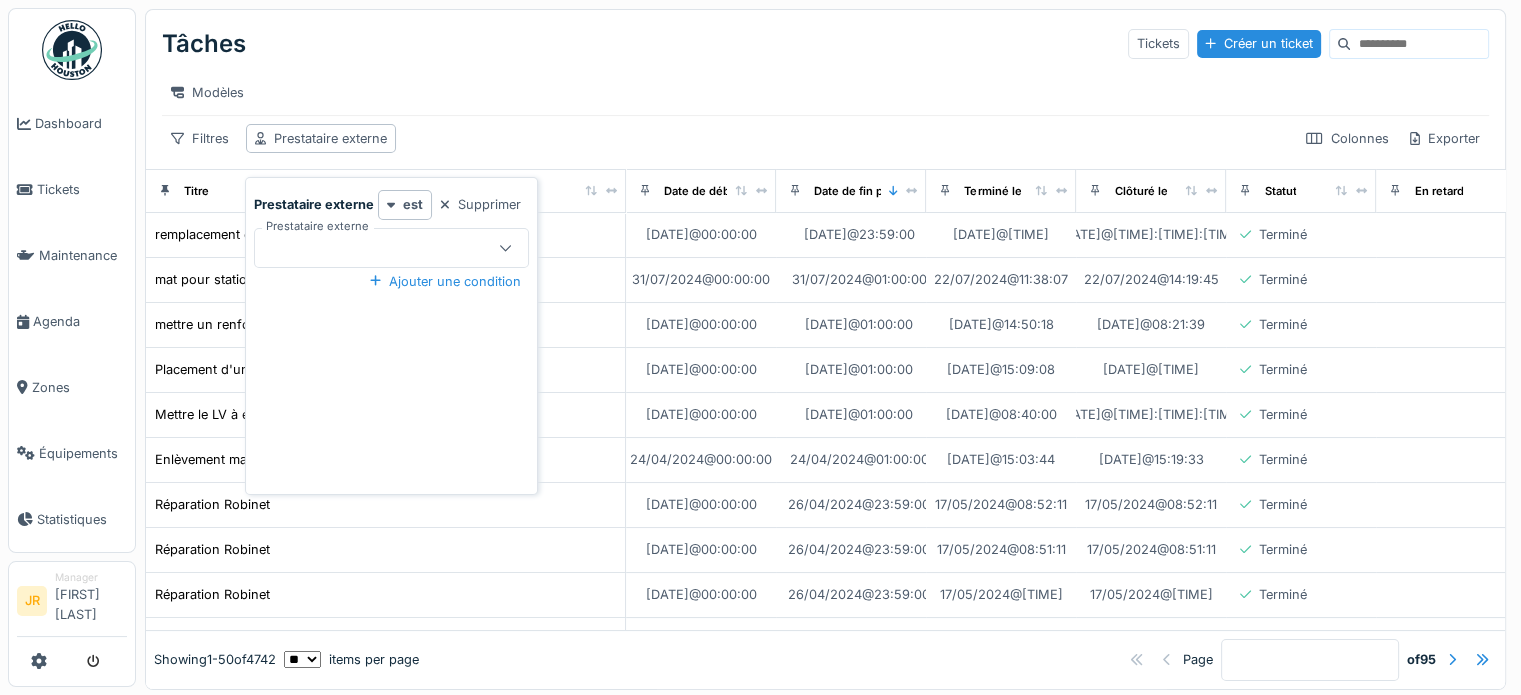 click at bounding box center [377, 248] 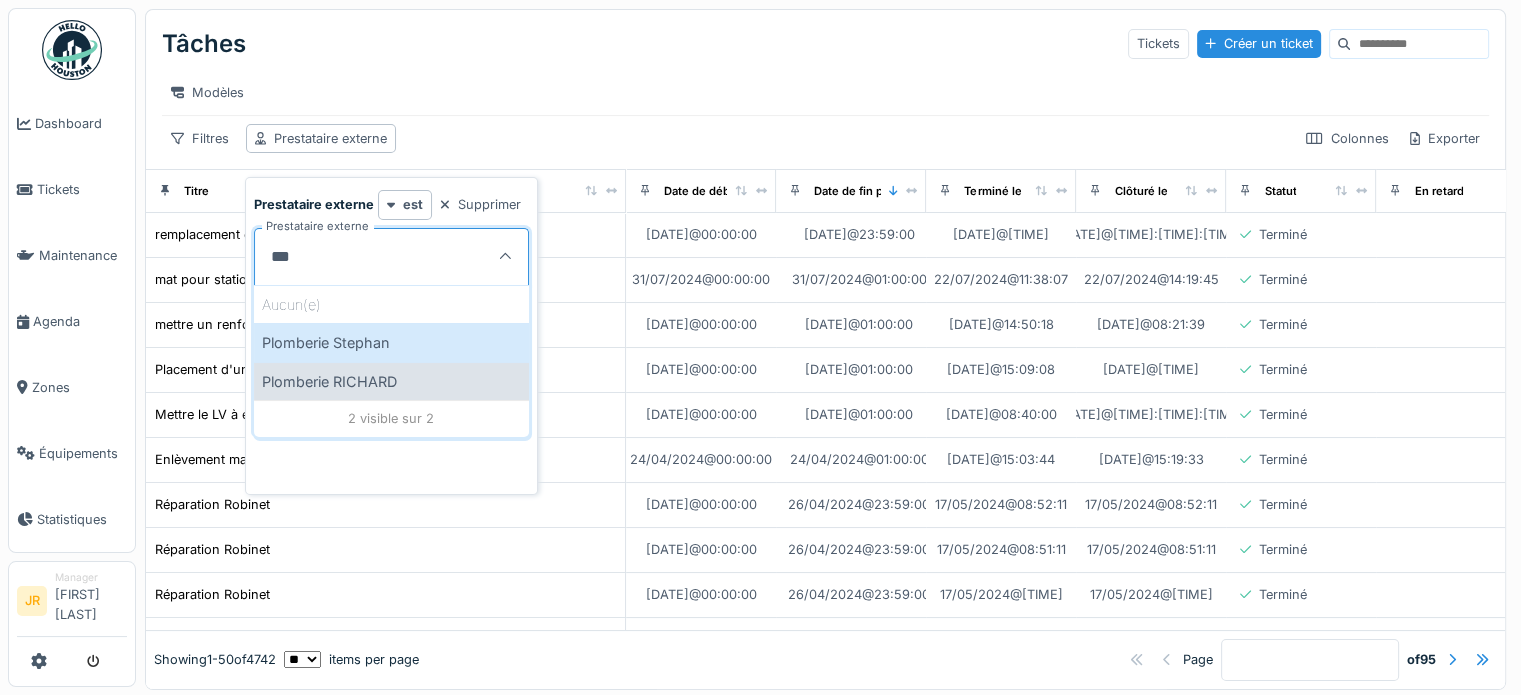 type on "***" 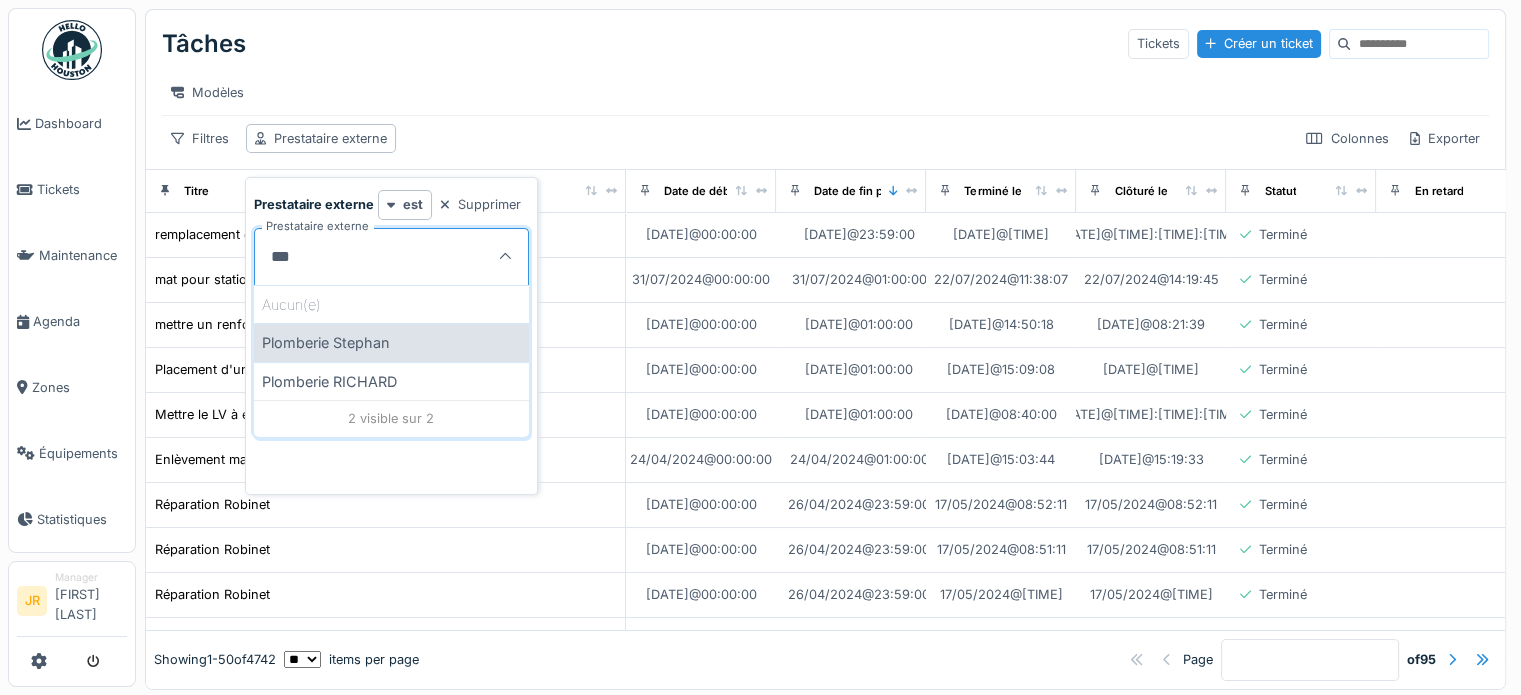 click on "Plomberie RICHARD" at bounding box center (391, 381) 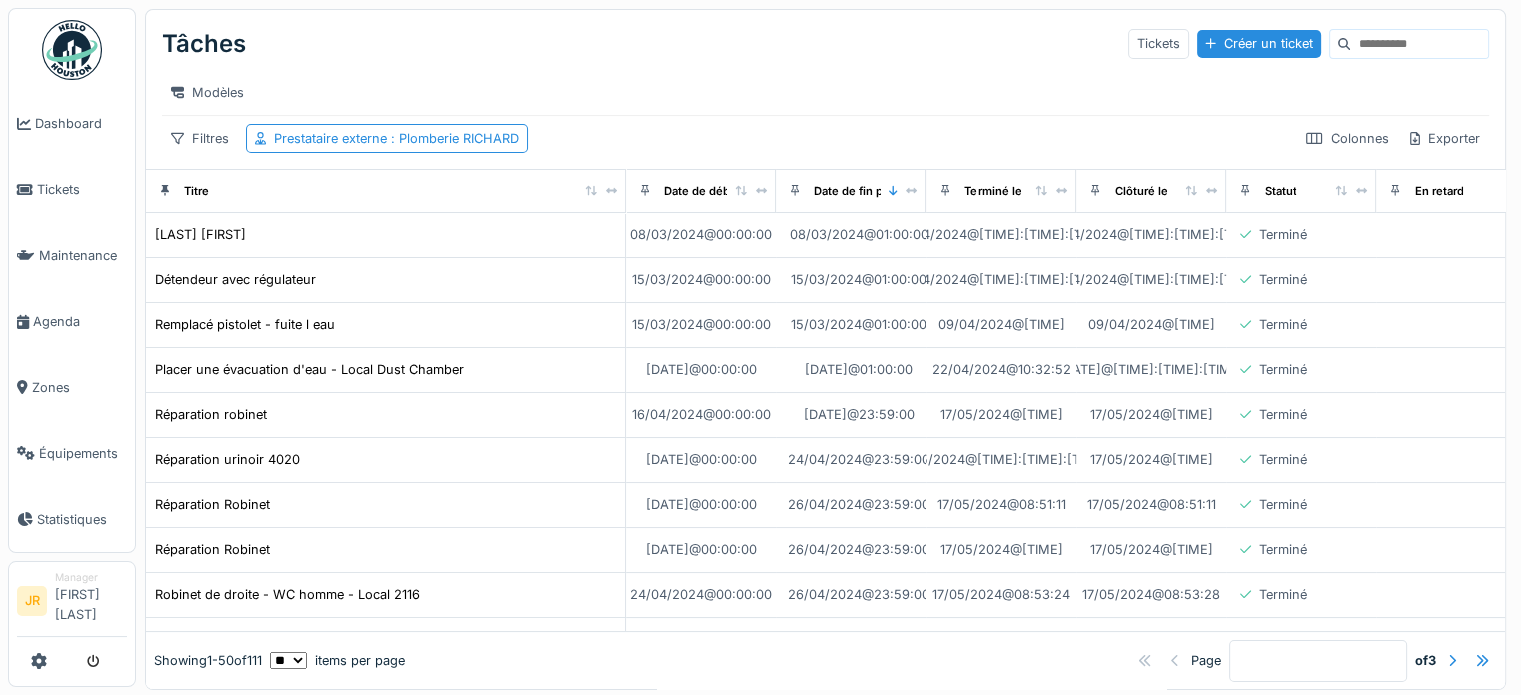 click on "Modèles" at bounding box center (825, 92) 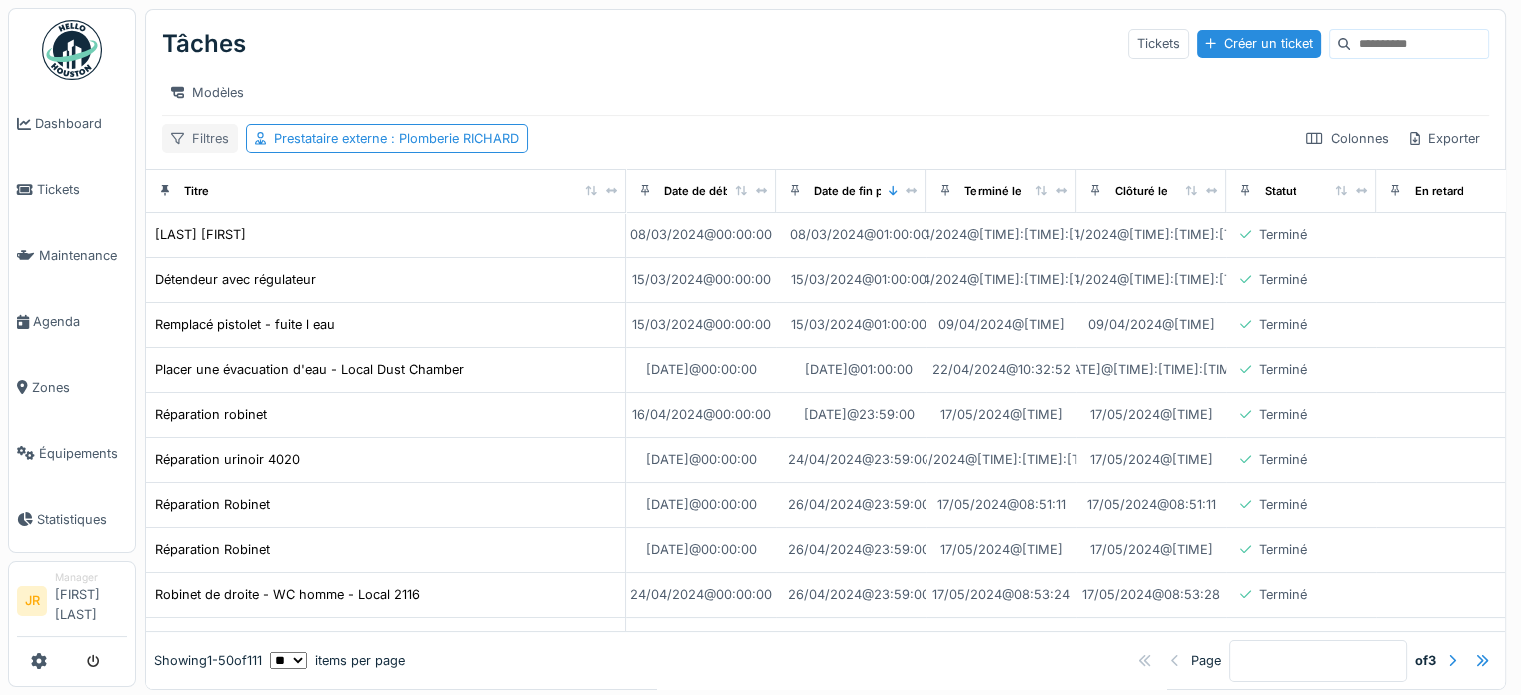click on "Filtres" at bounding box center [200, 138] 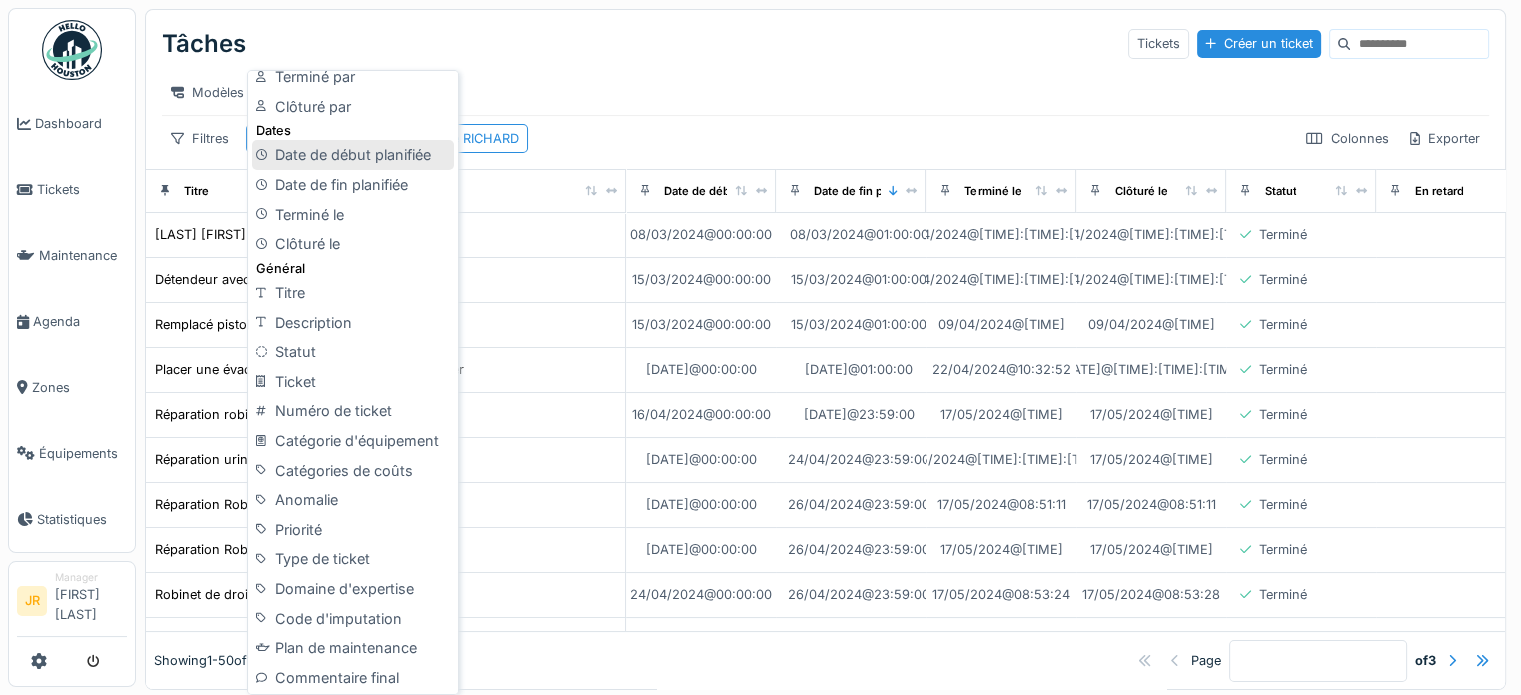 scroll, scrollTop: 358, scrollLeft: 0, axis: vertical 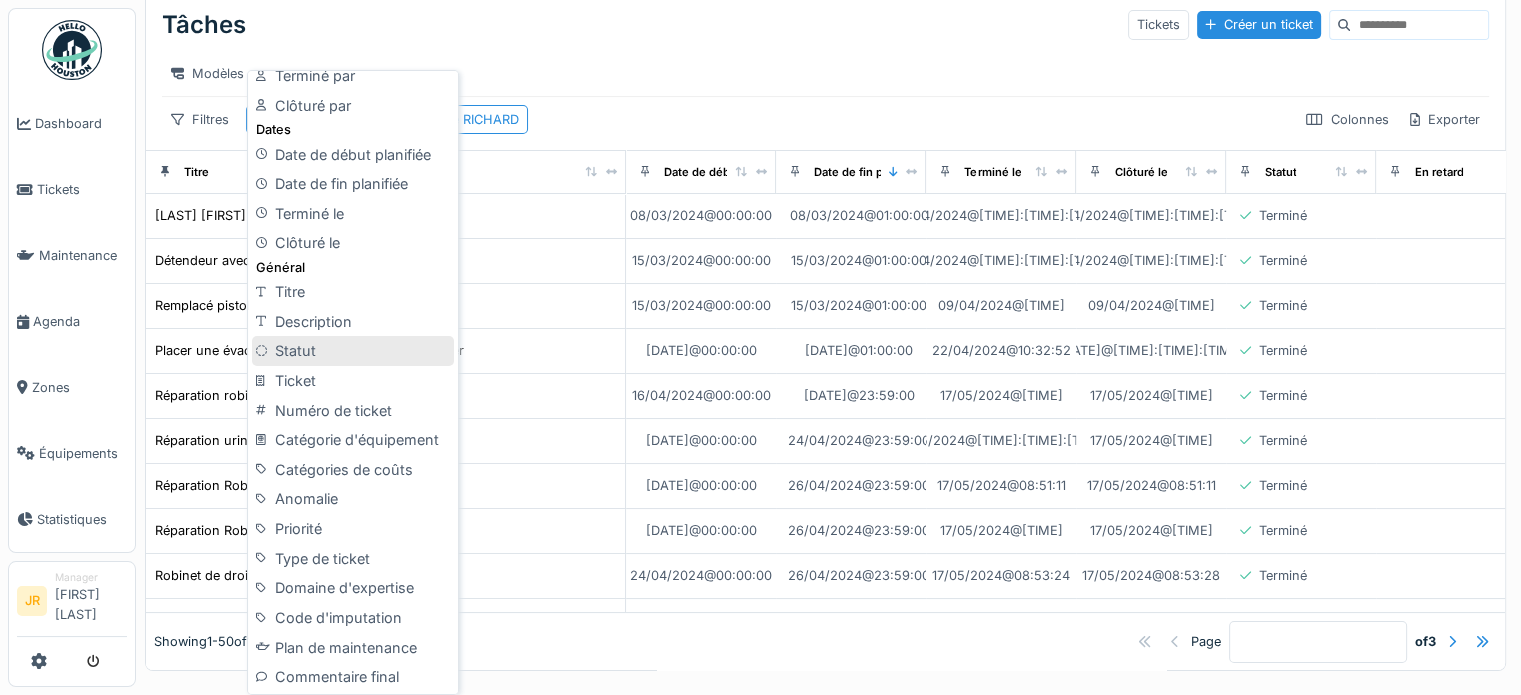 click on "Statut" at bounding box center [353, 351] 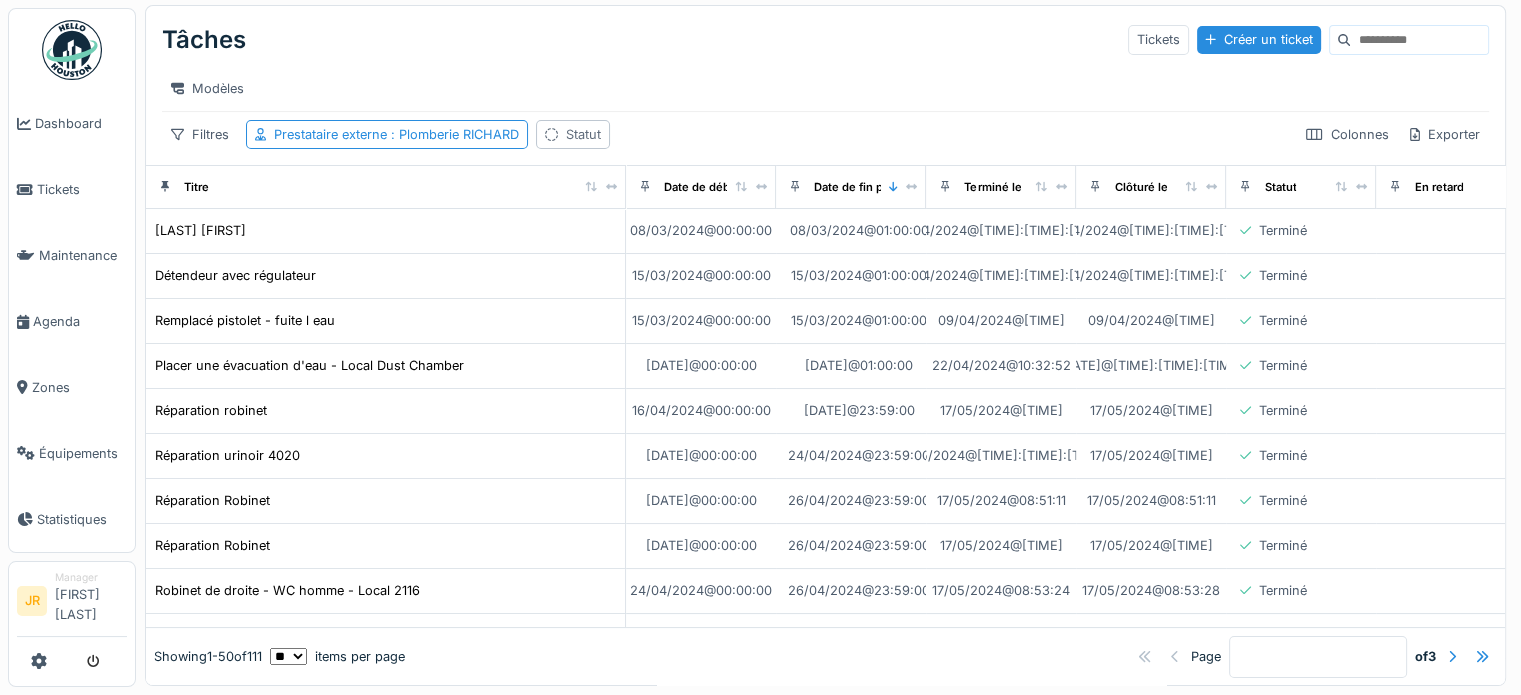 click on "Statut" at bounding box center [583, 134] 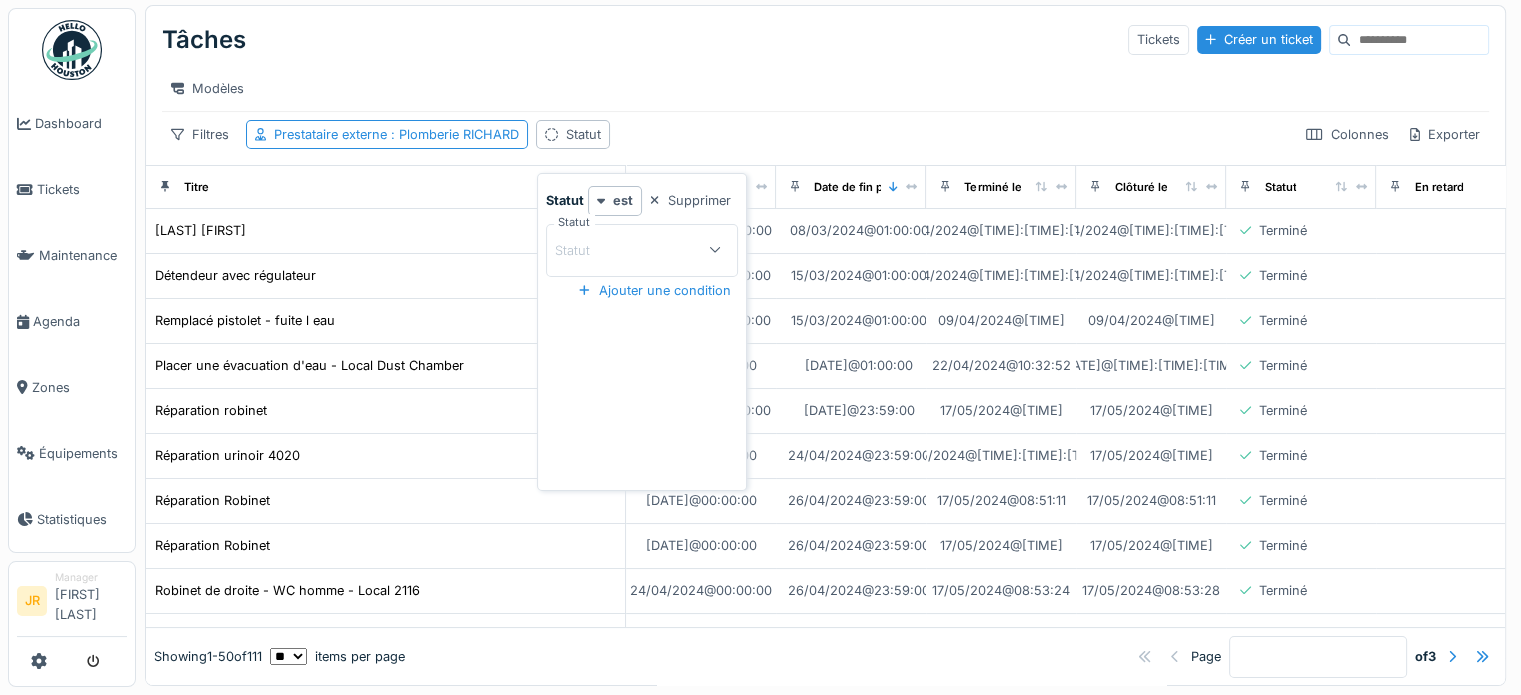 click on "Statut" at bounding box center [633, 250] 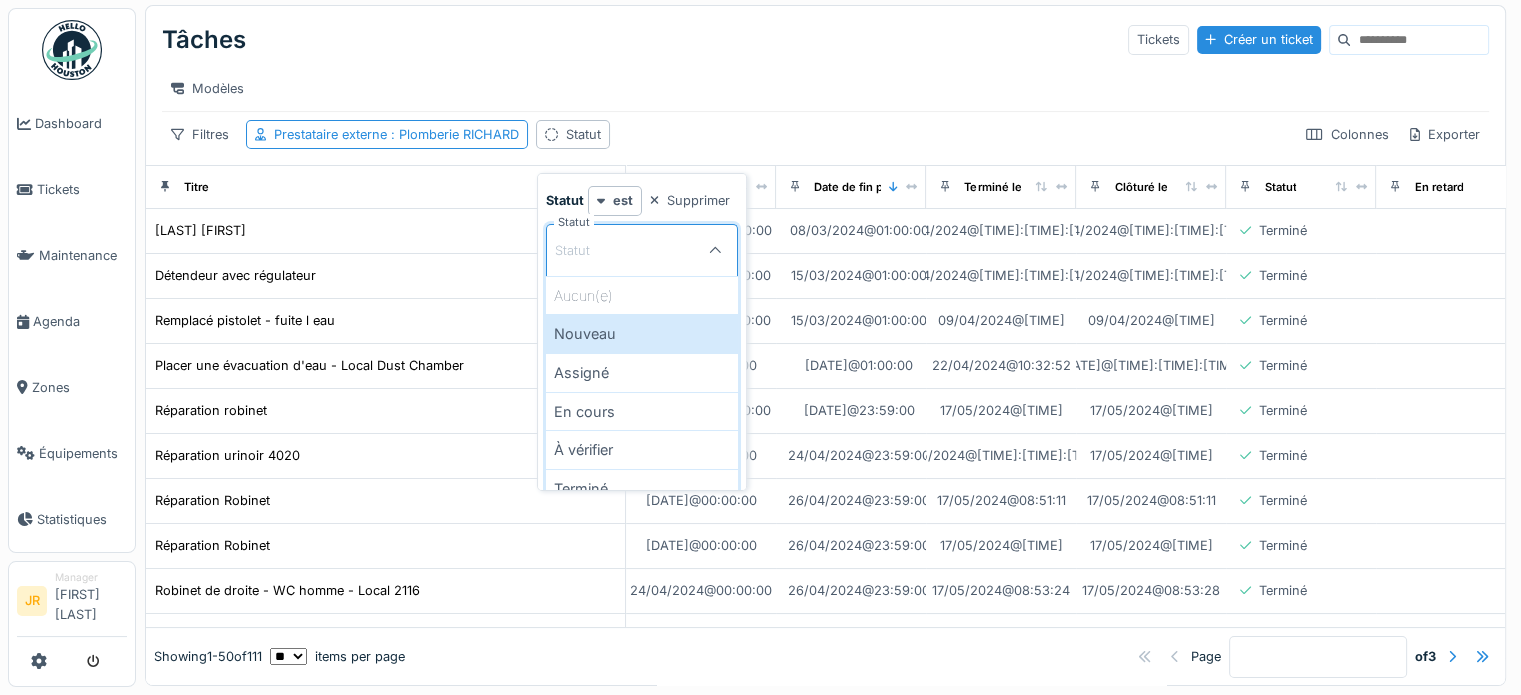 scroll, scrollTop: 0, scrollLeft: 0, axis: both 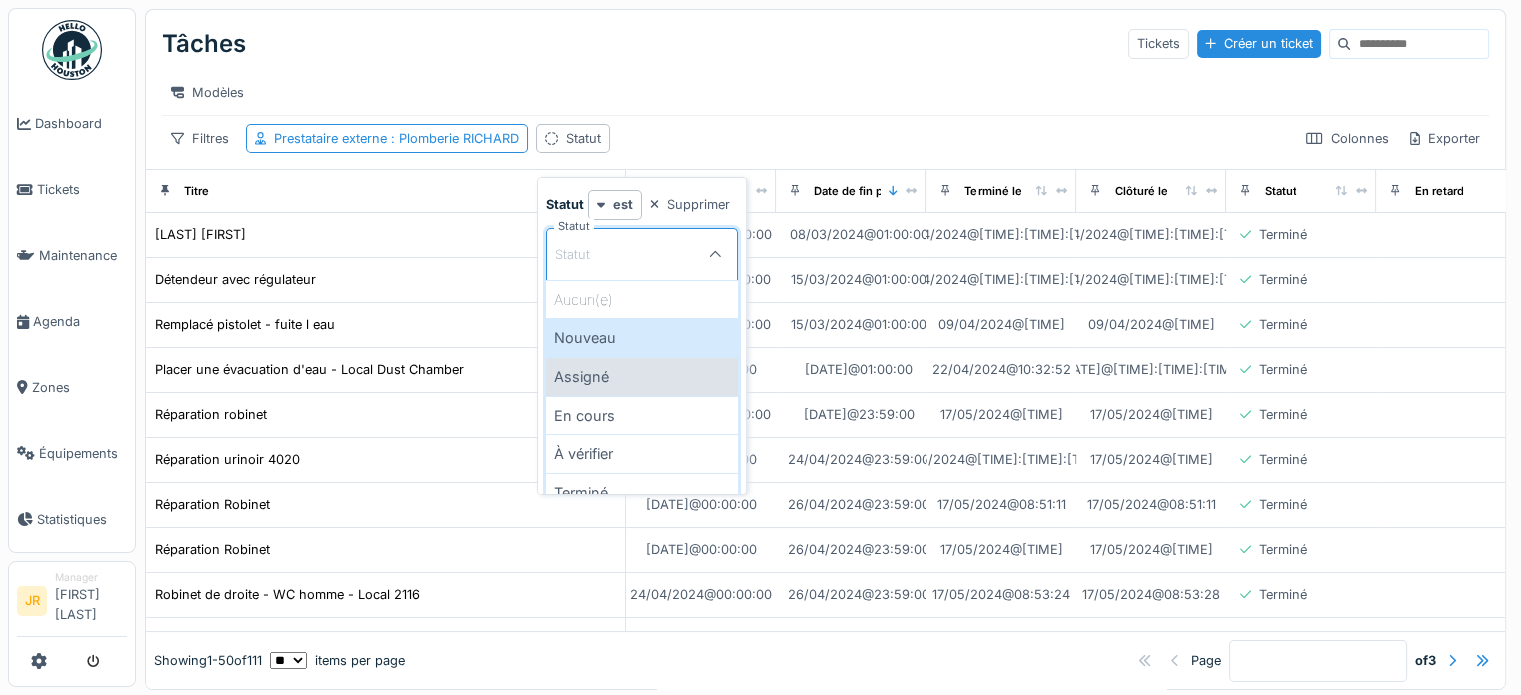 click on "Assigné" at bounding box center [642, 376] 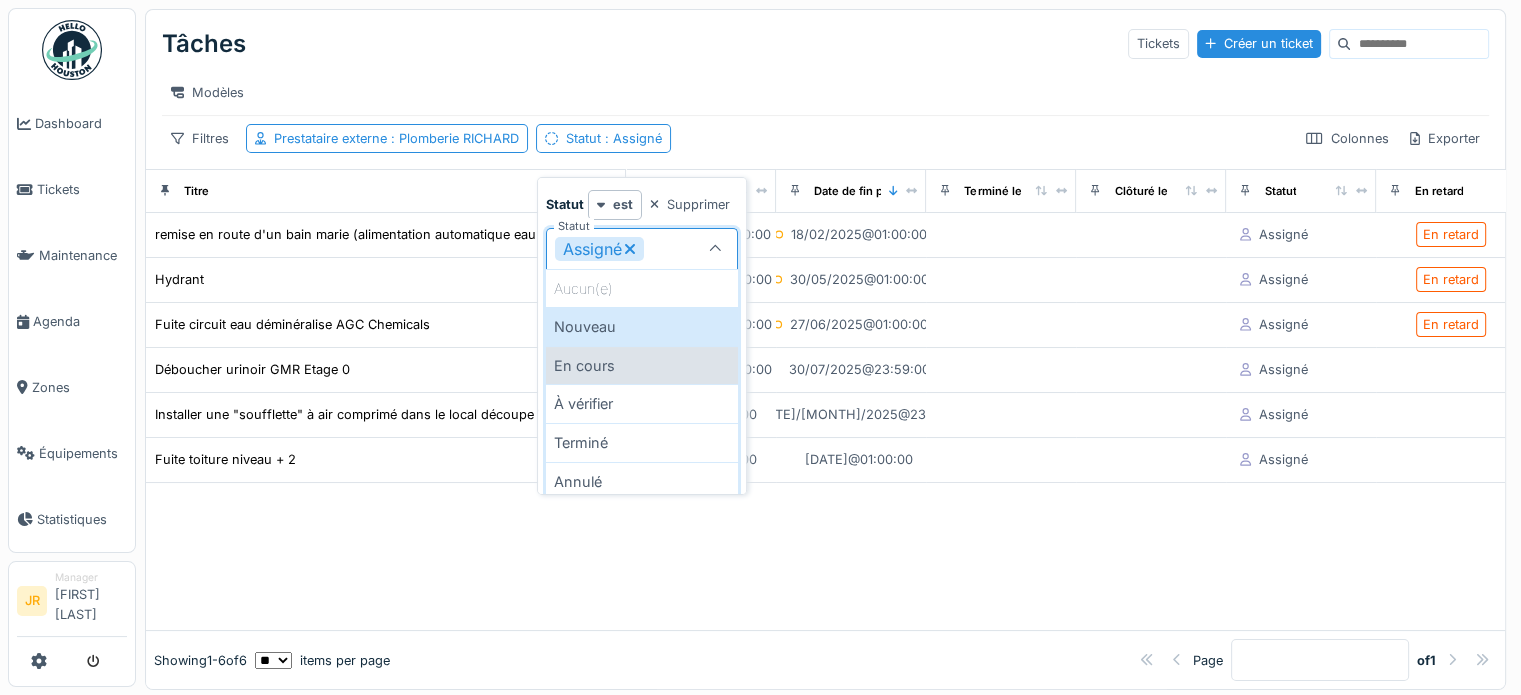 click on "En cours" at bounding box center (642, 365) 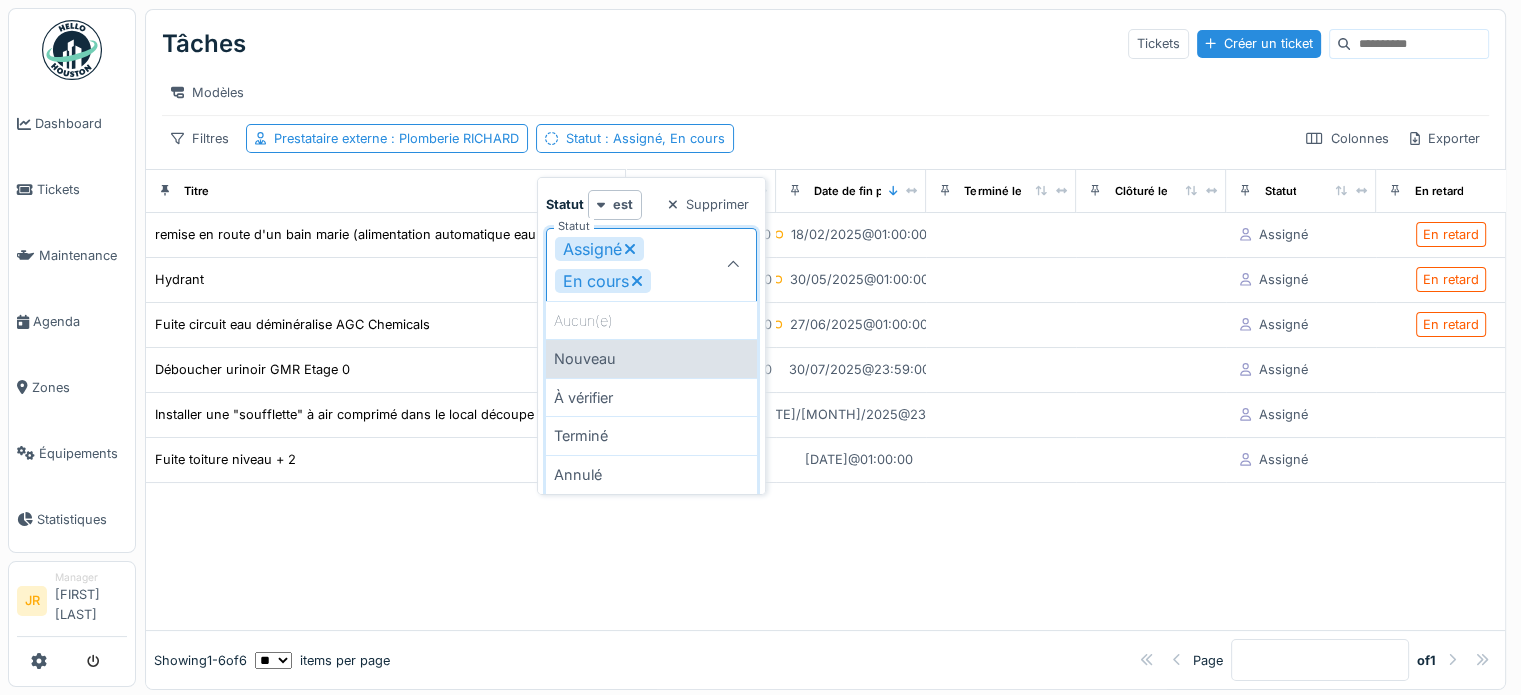 click on "Nouveau" at bounding box center (651, 358) 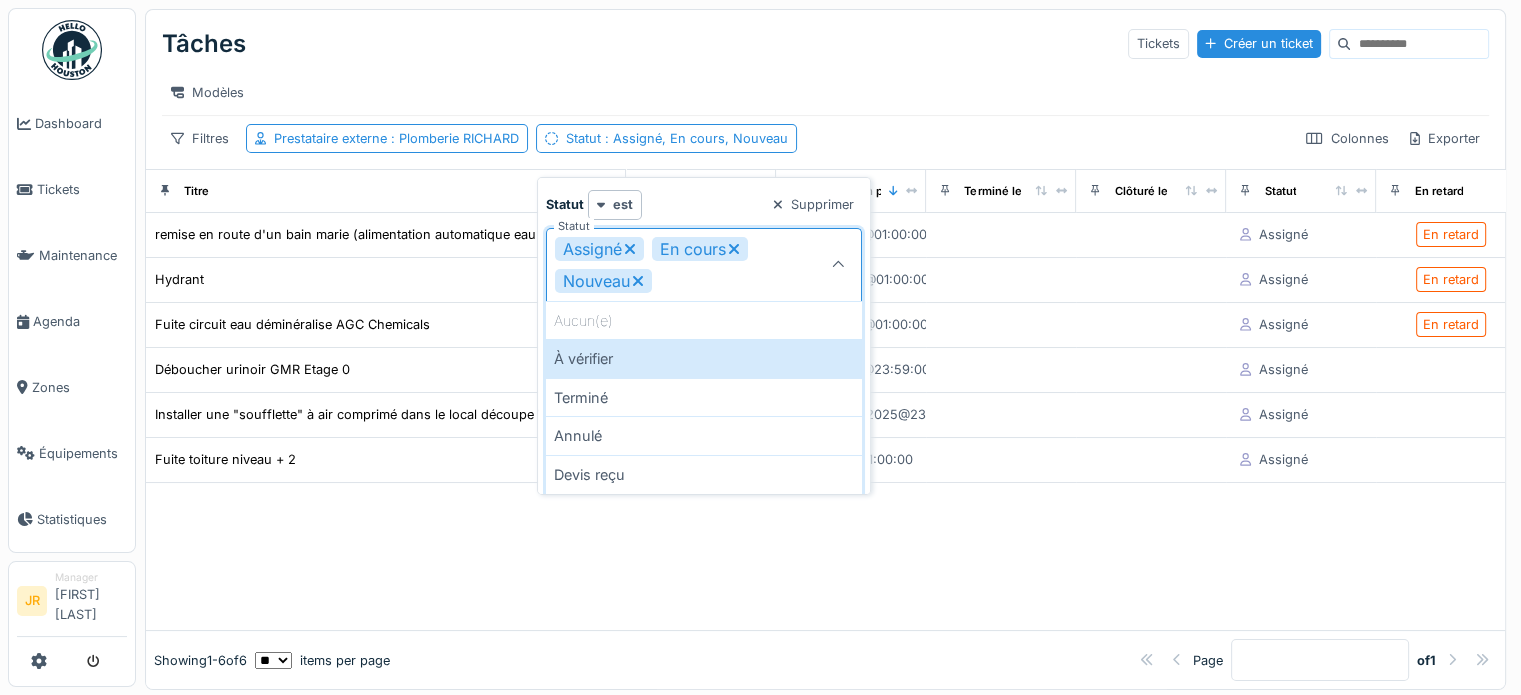 click on "Modèles" at bounding box center (825, 92) 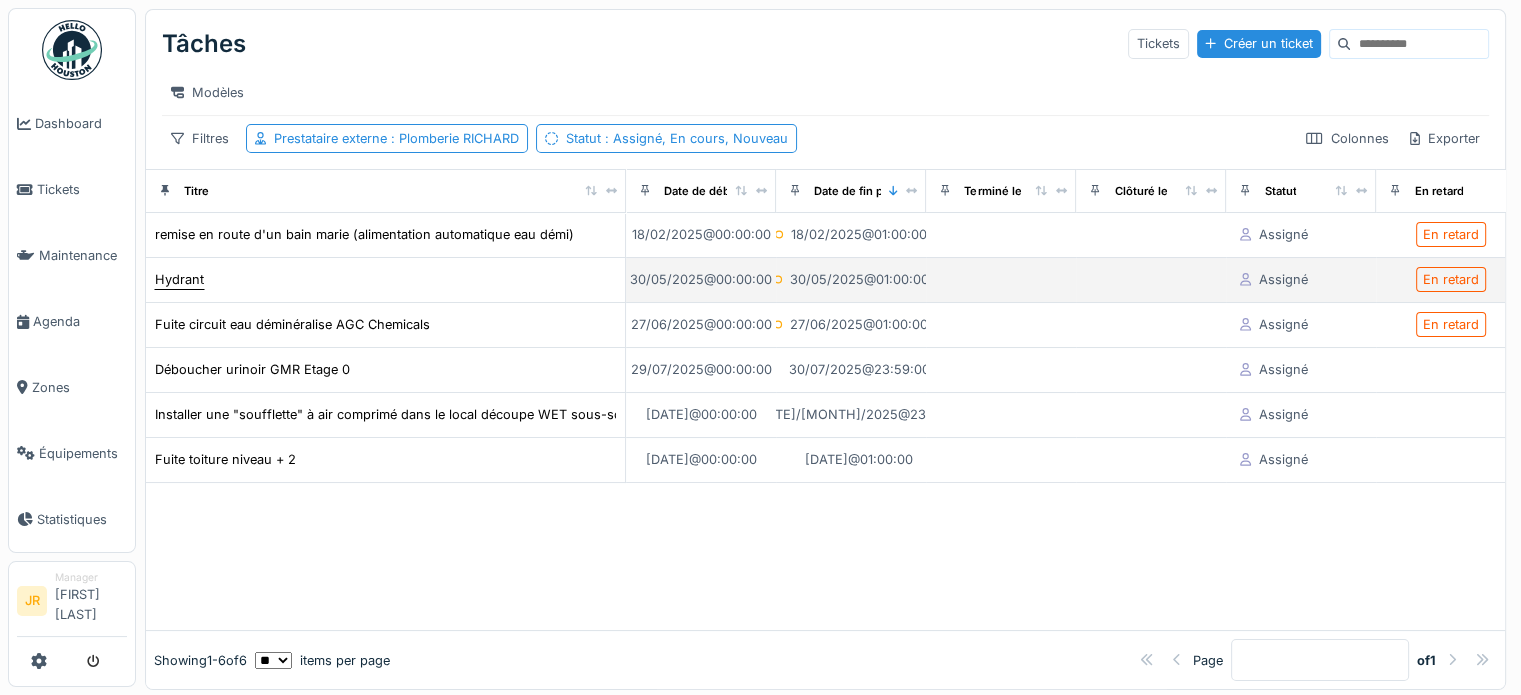 click on "Hydrant" at bounding box center [179, 279] 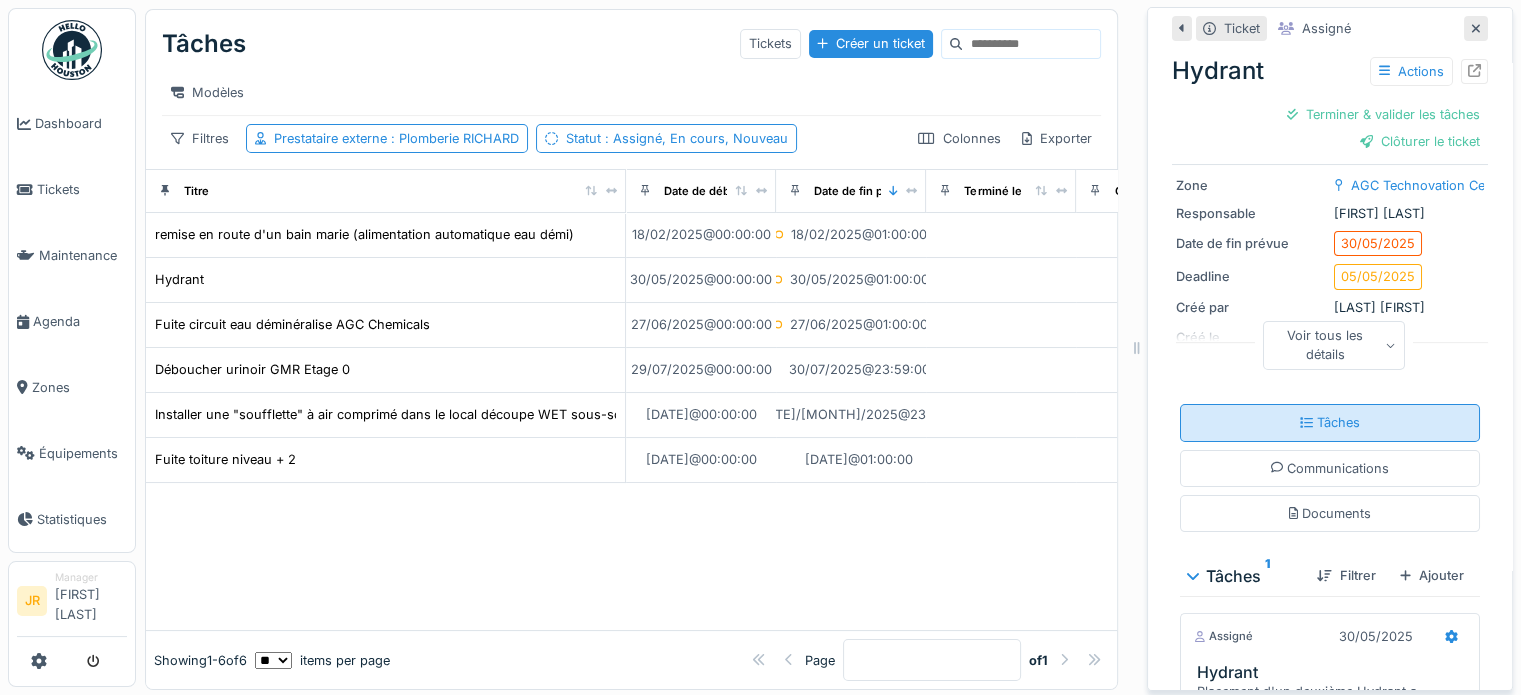 scroll, scrollTop: 0, scrollLeft: 0, axis: both 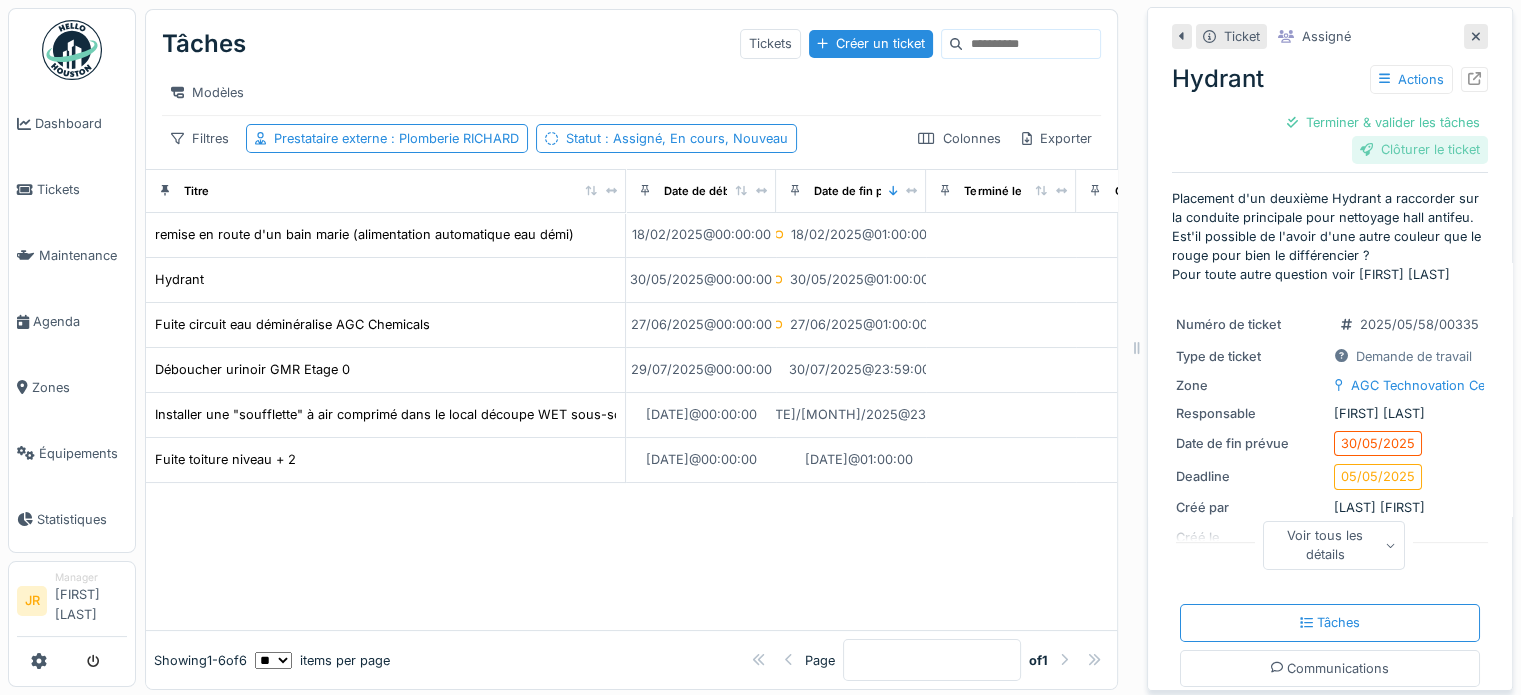 click on "Clôturer le ticket" at bounding box center [1420, 149] 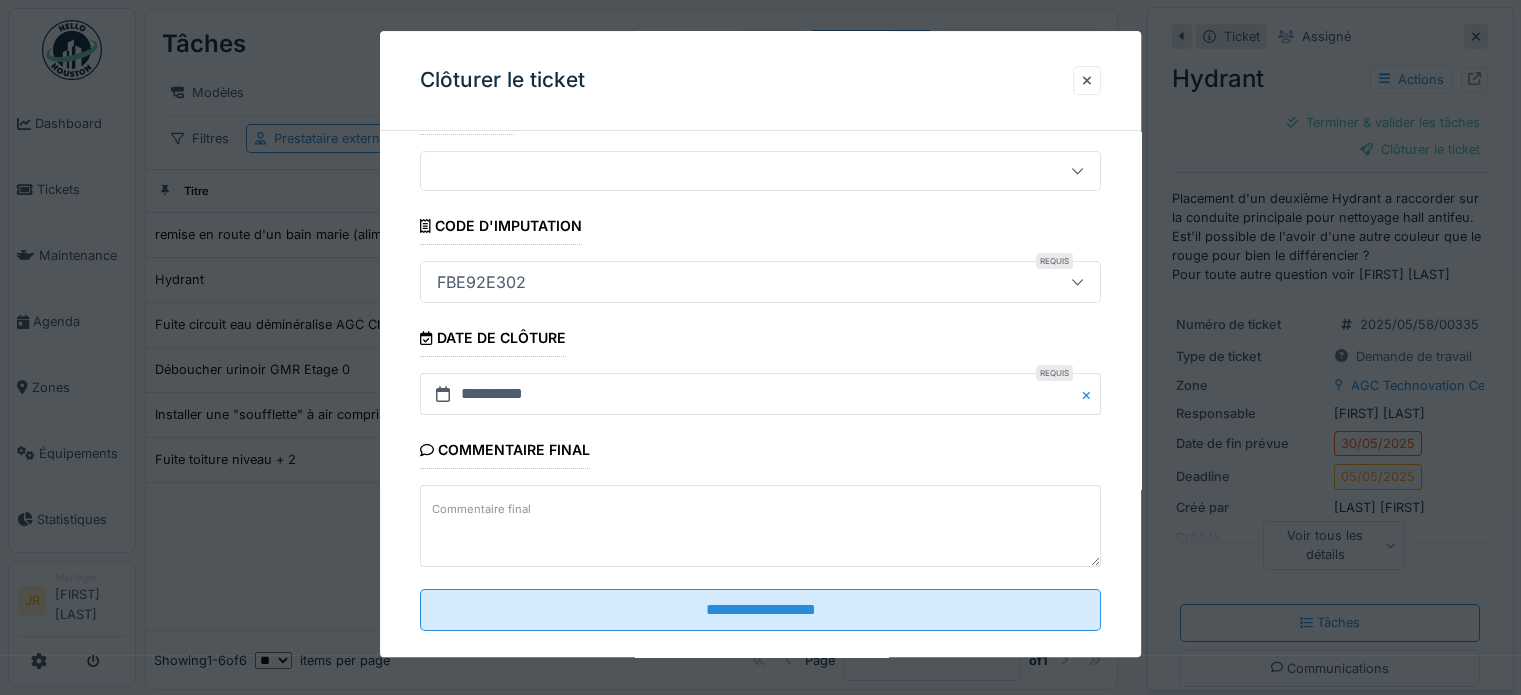 scroll, scrollTop: 77, scrollLeft: 0, axis: vertical 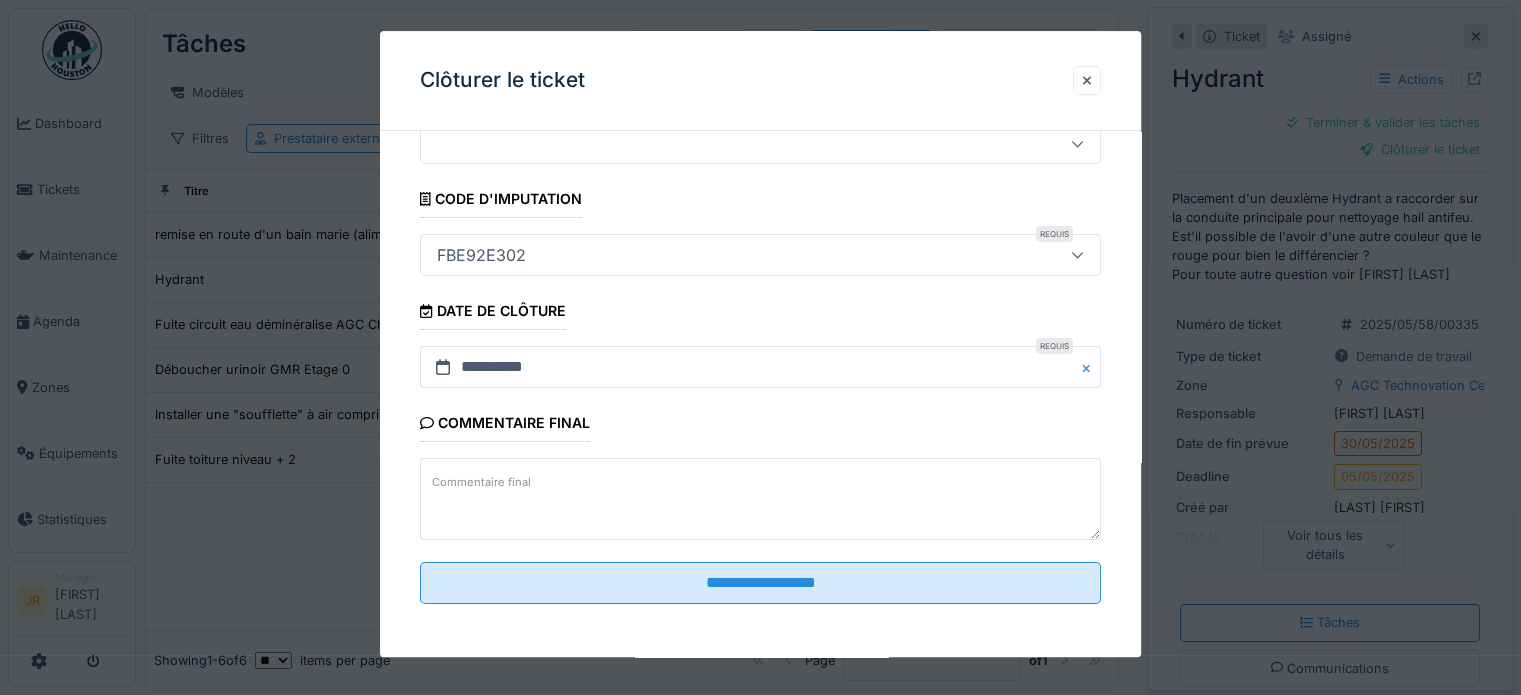 click on "Commentaire final" at bounding box center [481, 482] 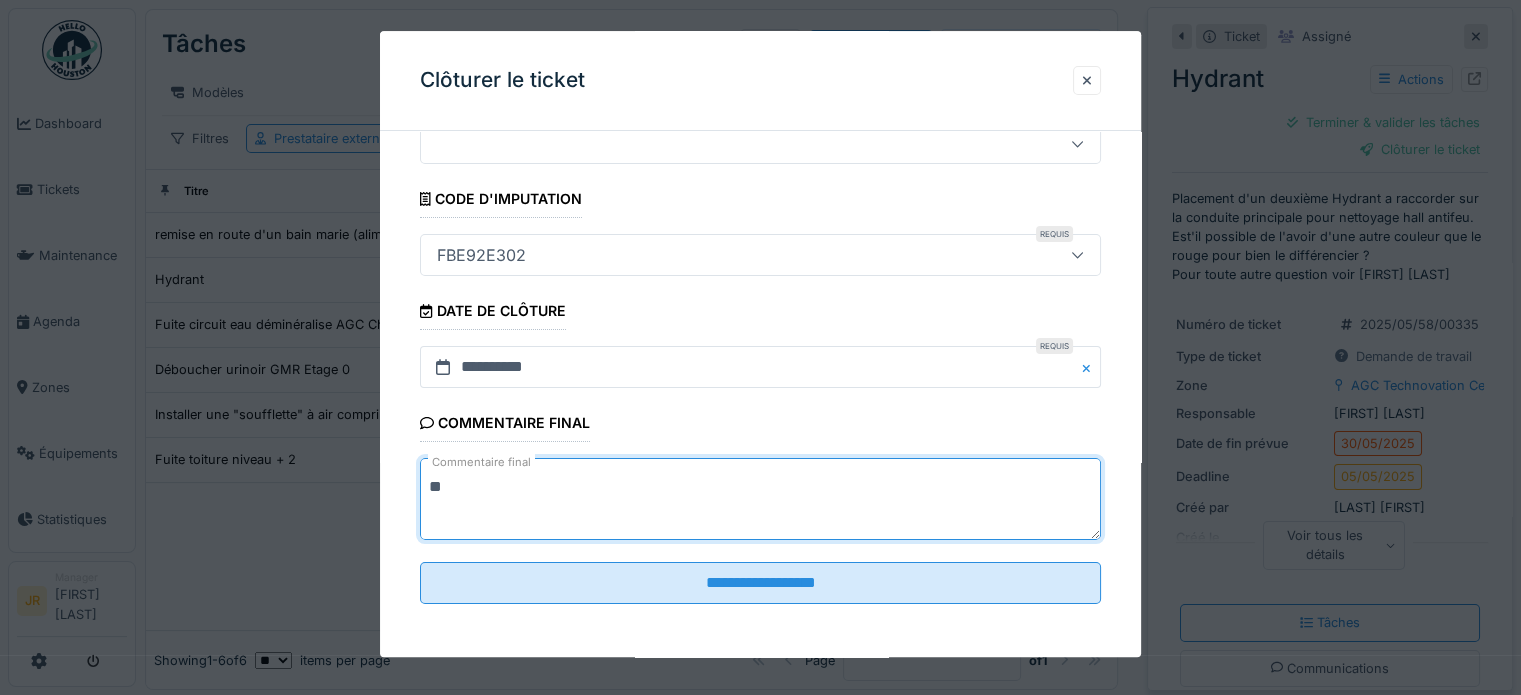 type on "*" 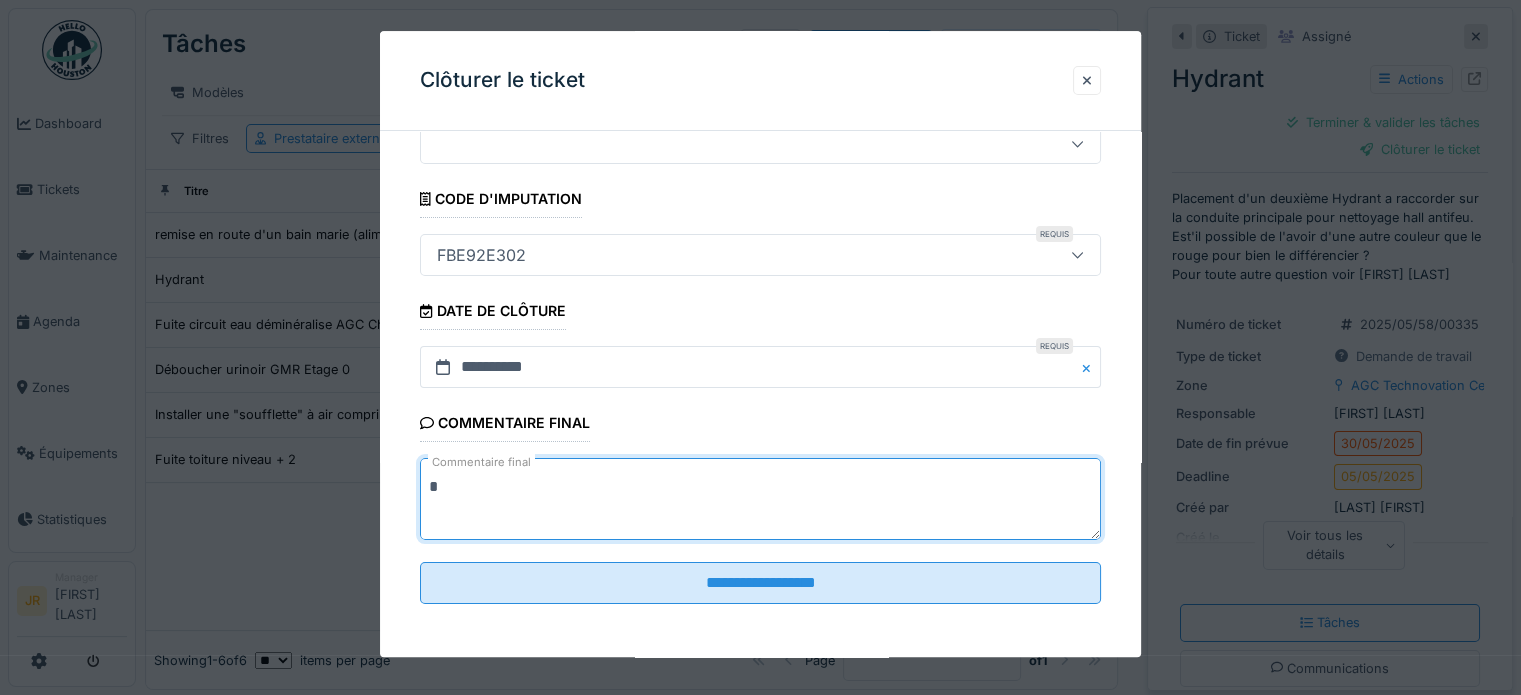 type 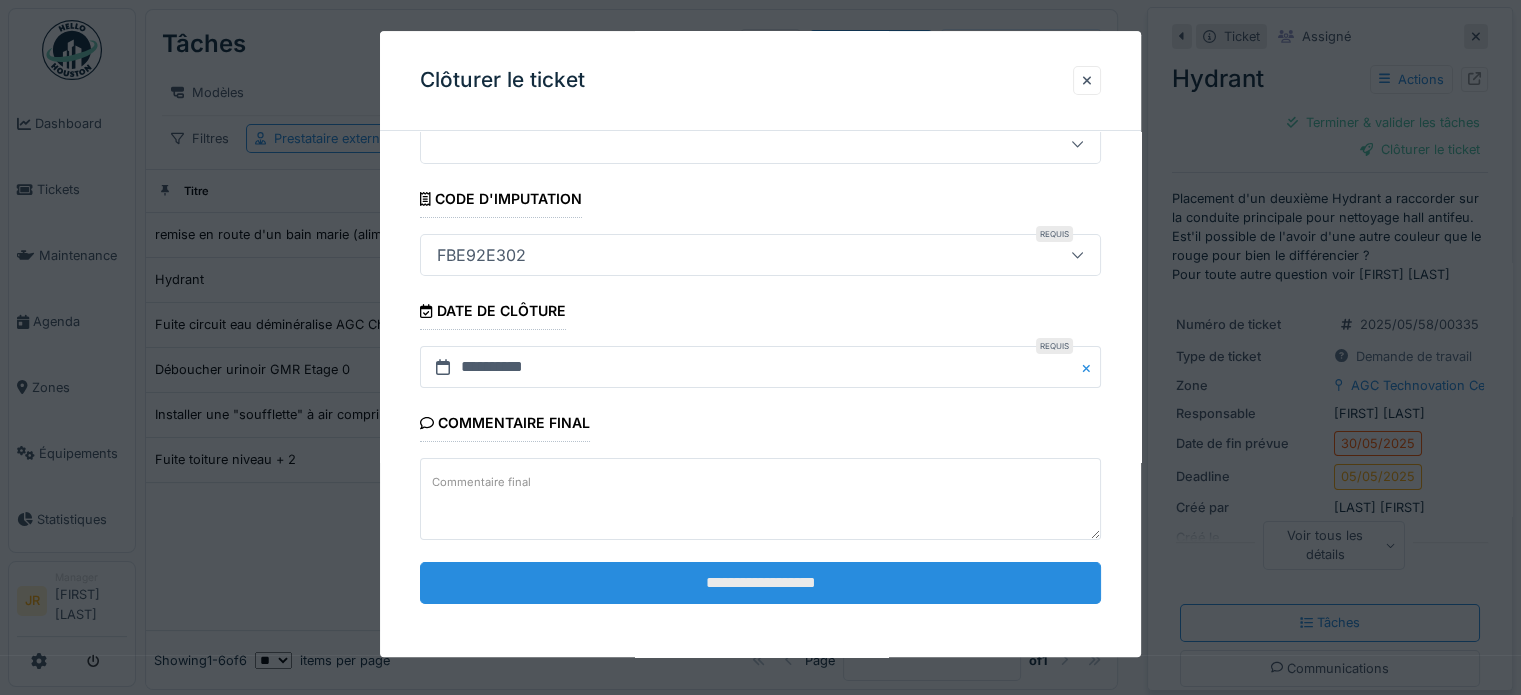 click on "**********" at bounding box center (760, 583) 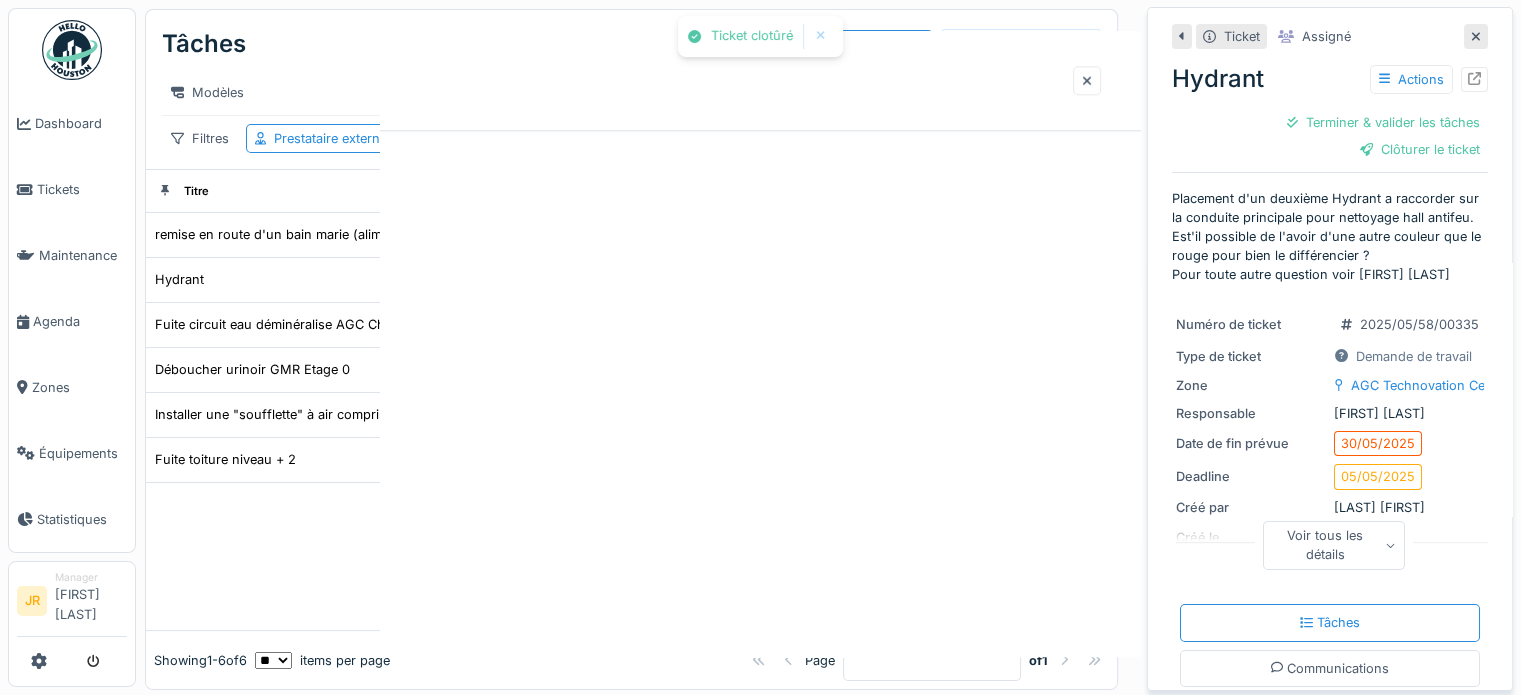 scroll, scrollTop: 0, scrollLeft: 0, axis: both 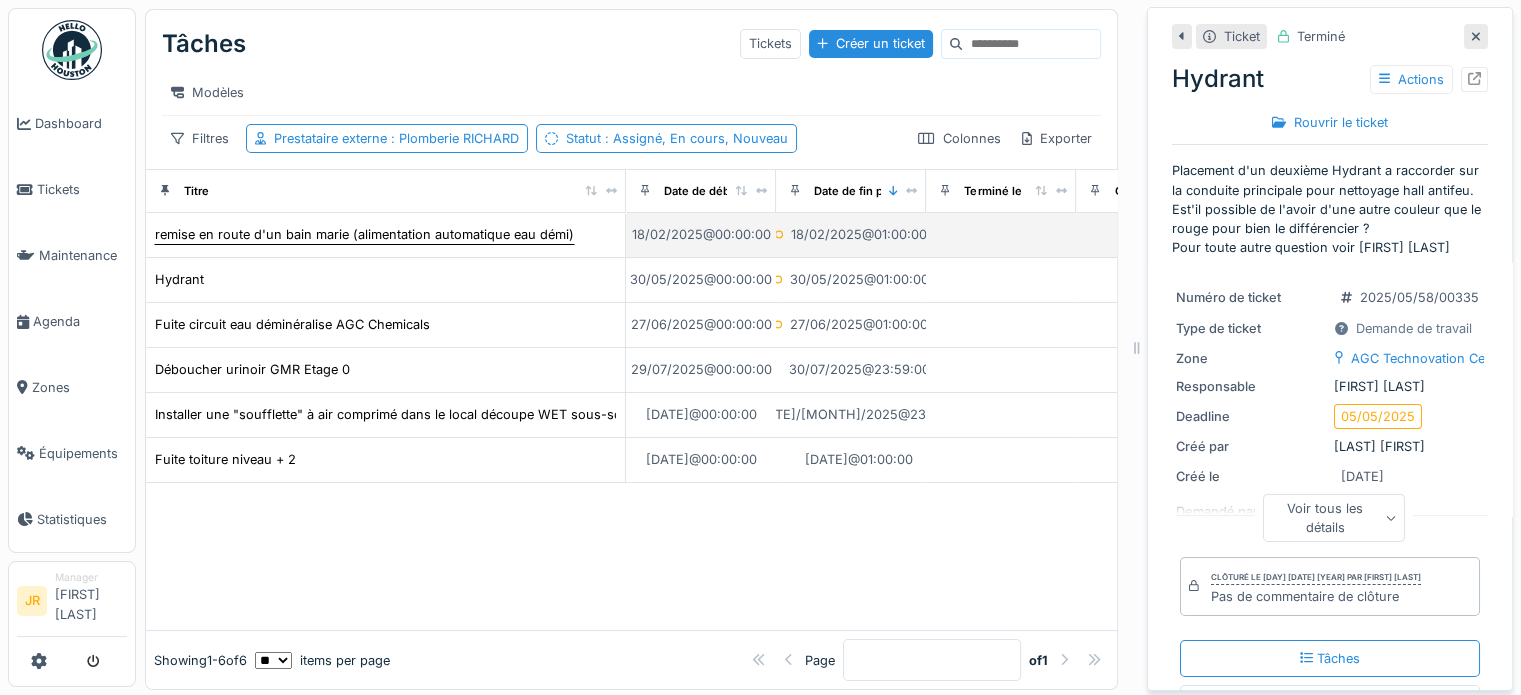 click on "remise en route d'un bain marie (alimentation automatique eau démi)" at bounding box center [364, 234] 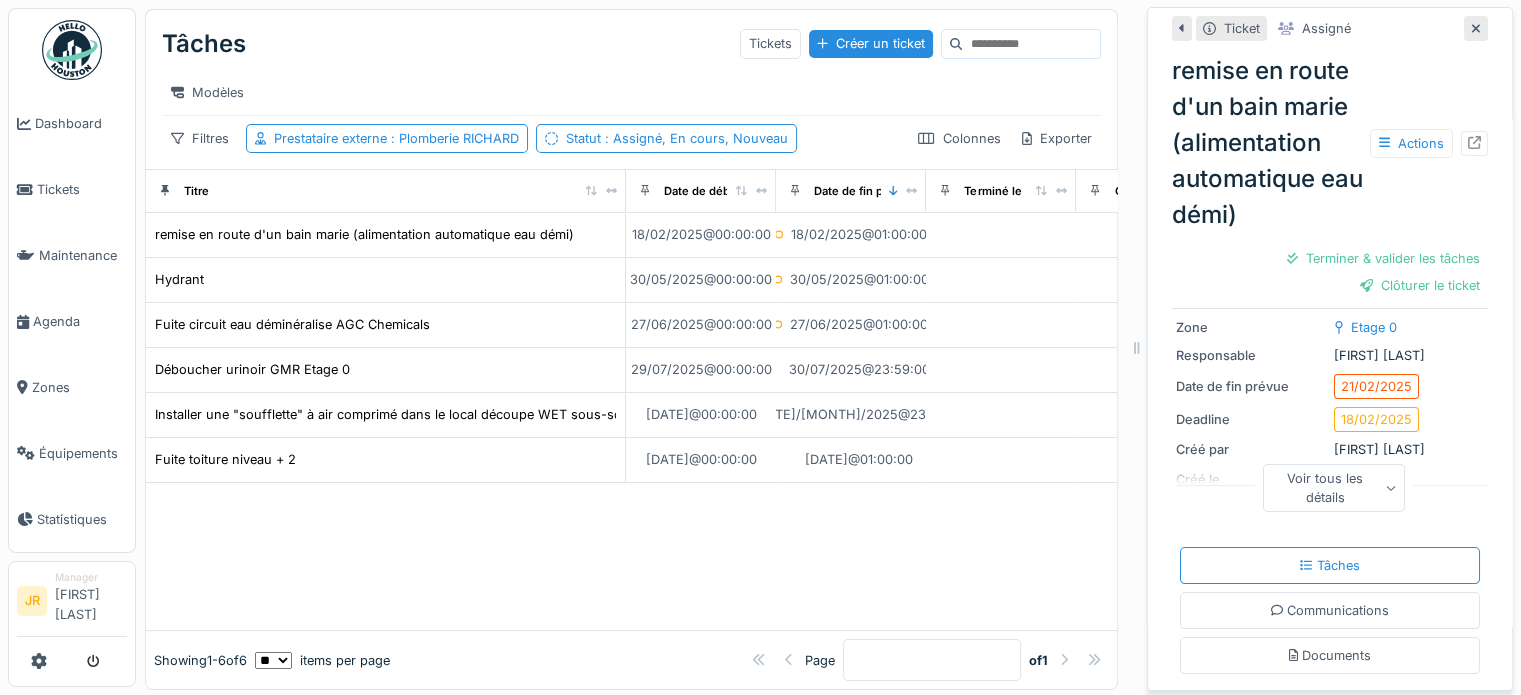 scroll, scrollTop: 108, scrollLeft: 0, axis: vertical 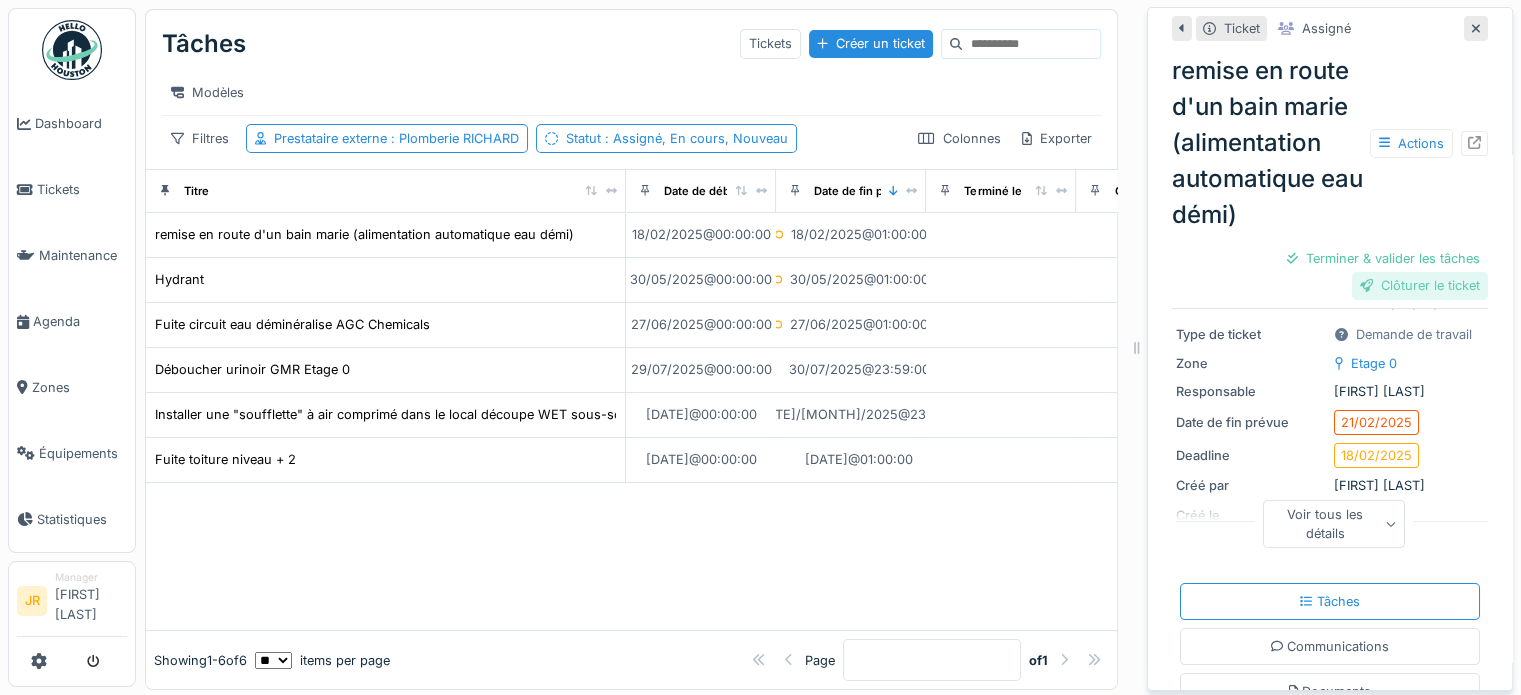 click on "Clôturer le ticket" at bounding box center [1420, 285] 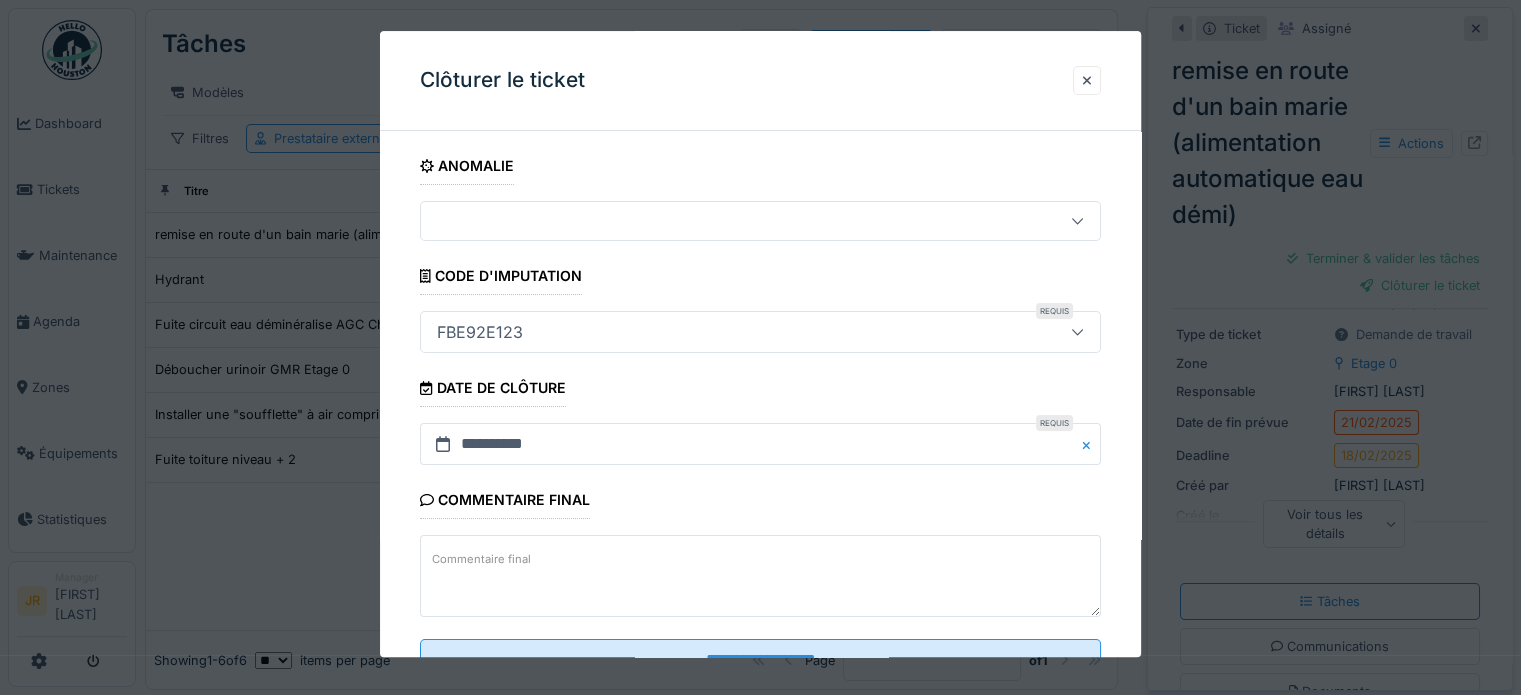 click on "Commentaire final" at bounding box center (760, 577) 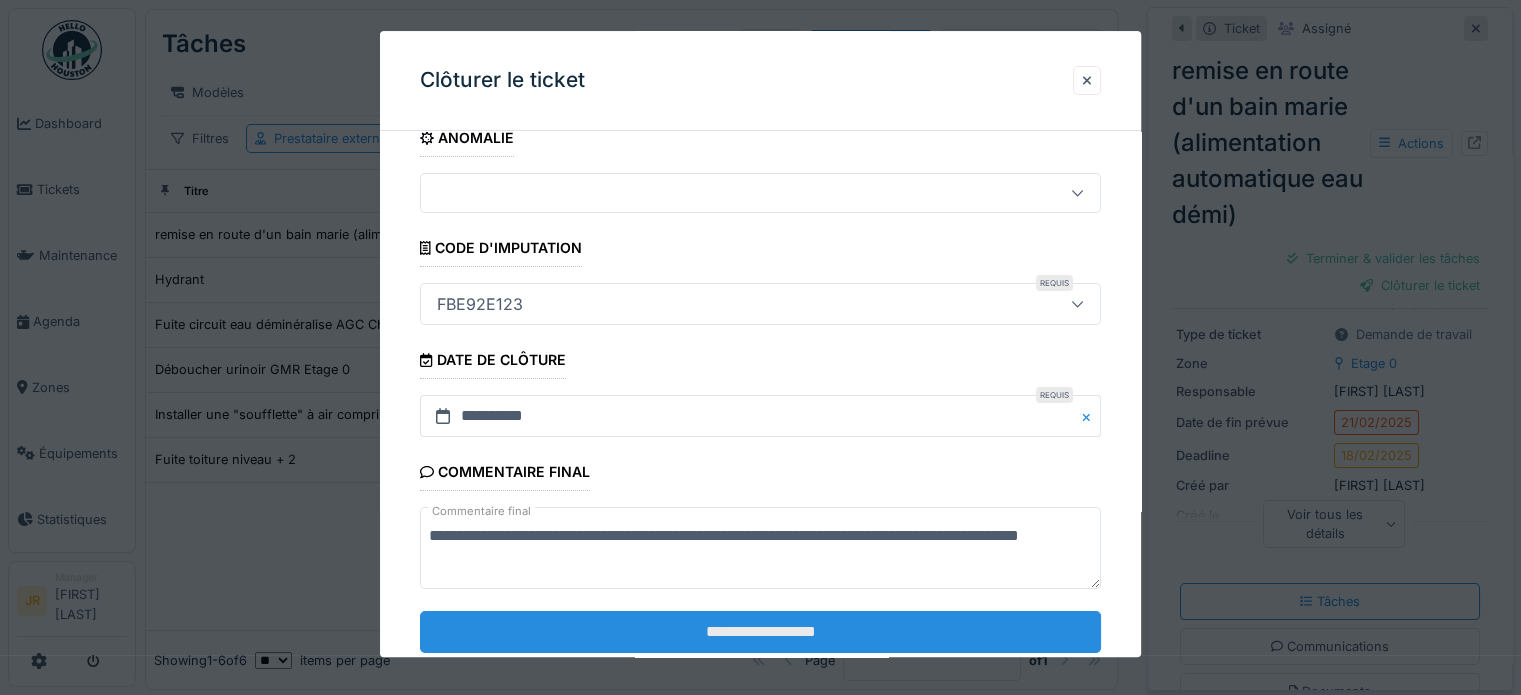 scroll, scrollTop: 77, scrollLeft: 0, axis: vertical 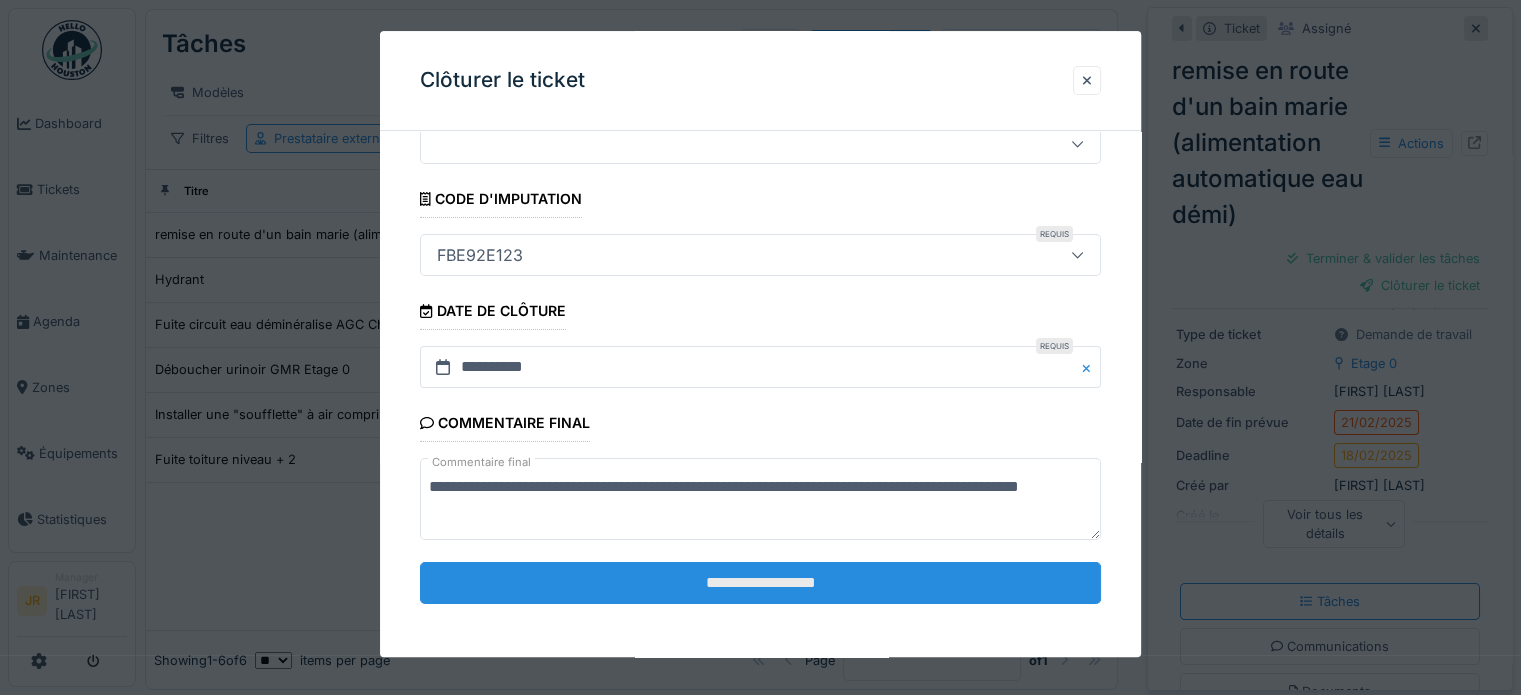 type on "**********" 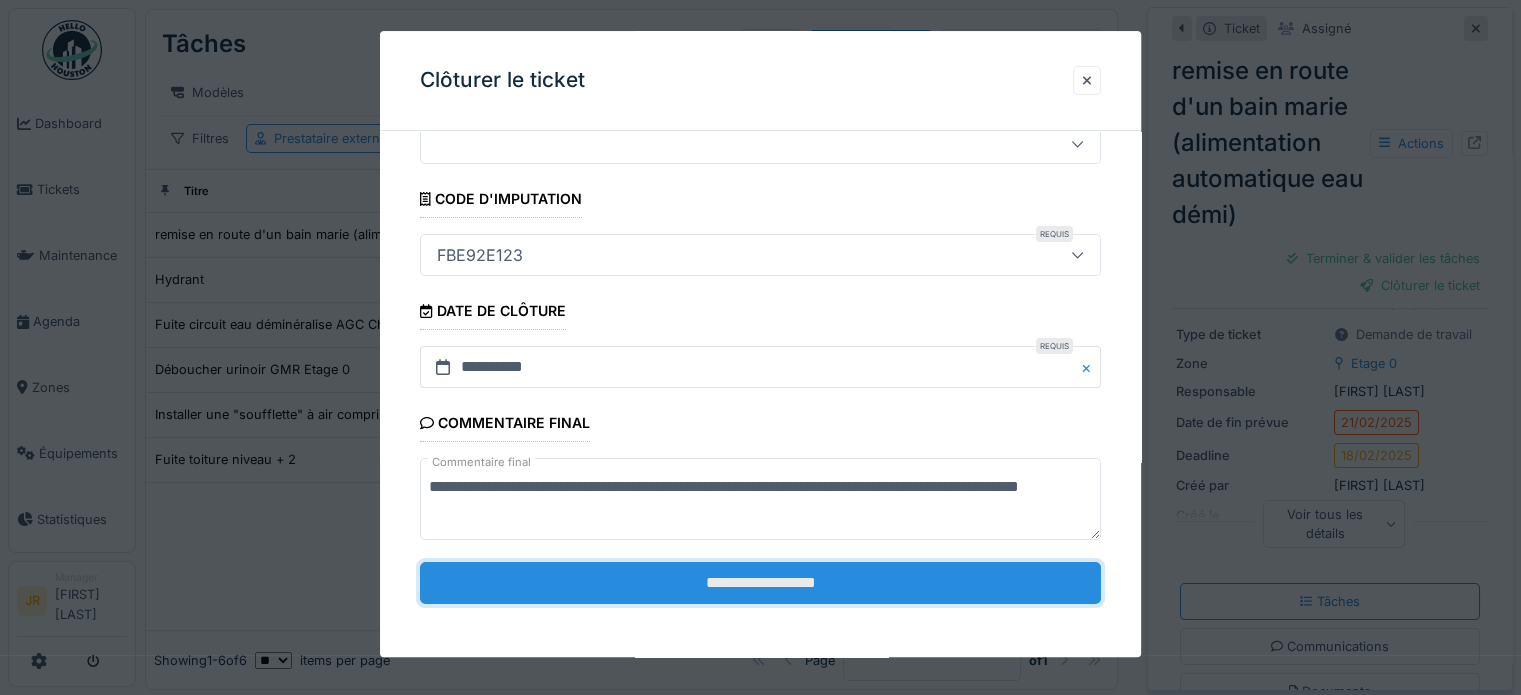 click on "**********" at bounding box center (760, 583) 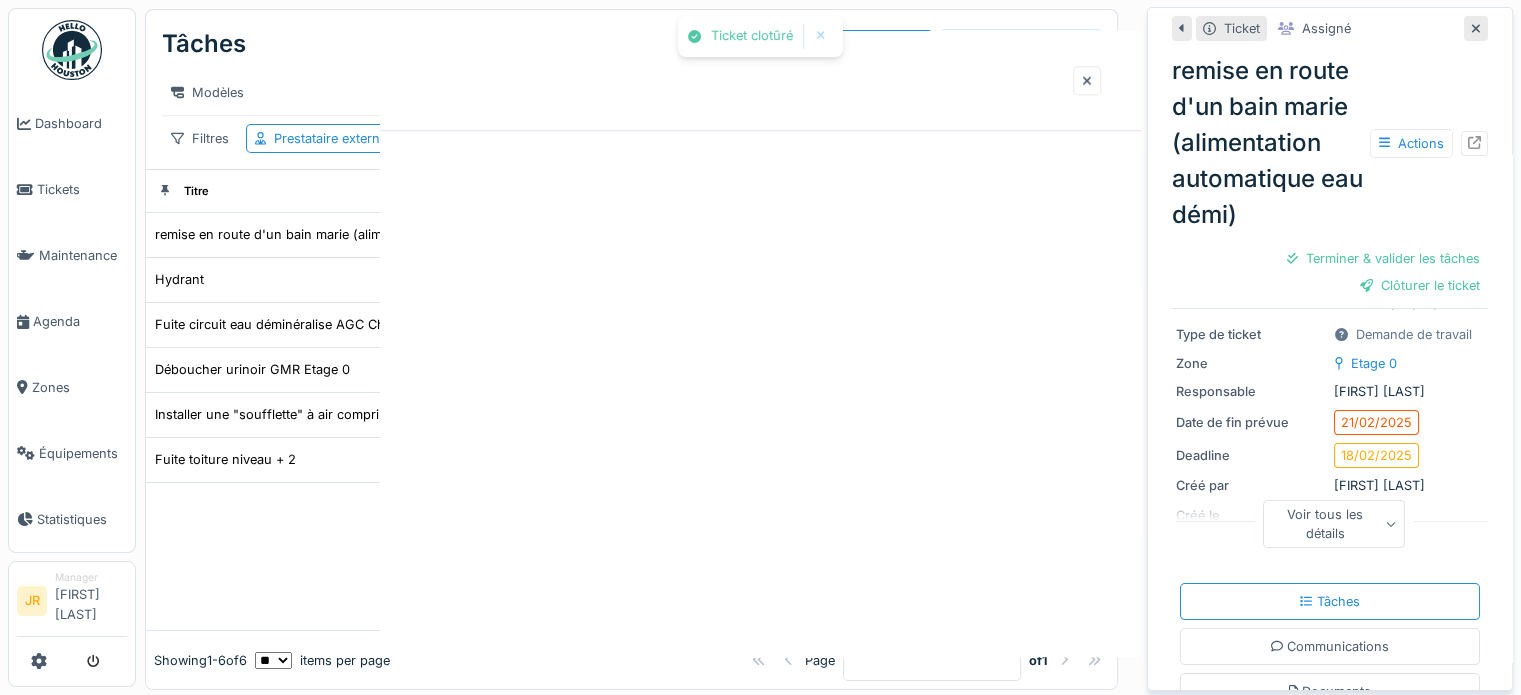 scroll, scrollTop: 0, scrollLeft: 0, axis: both 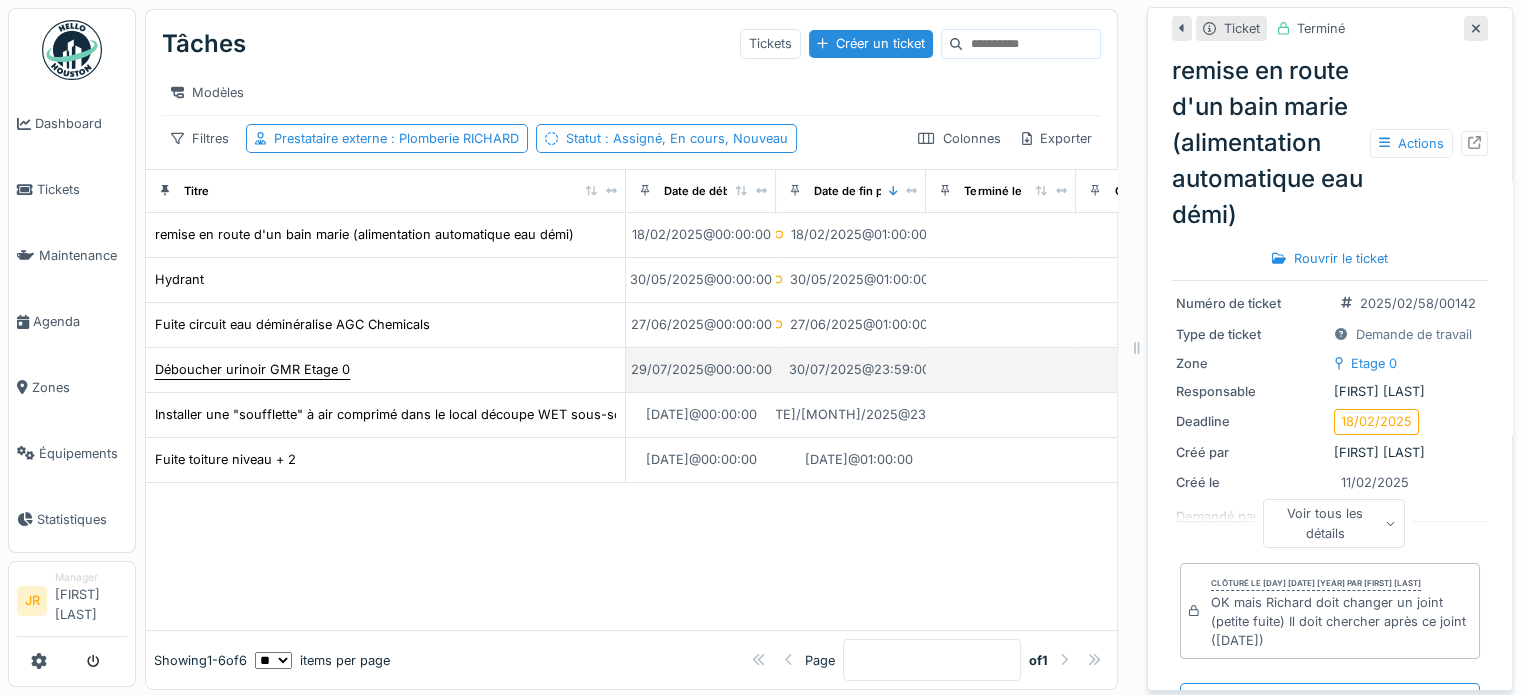 click on "Déboucher urinoir GMR Etage 0" at bounding box center [252, 369] 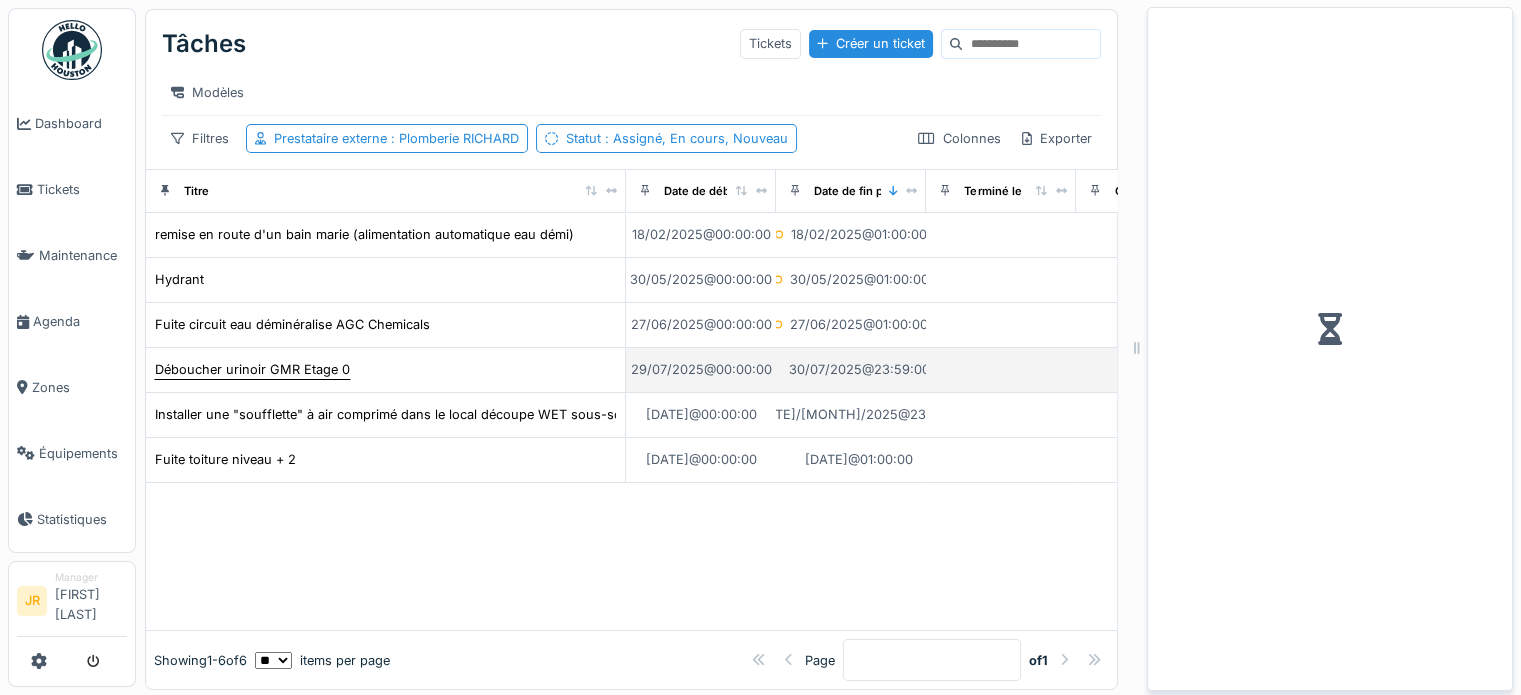 scroll, scrollTop: 0, scrollLeft: 0, axis: both 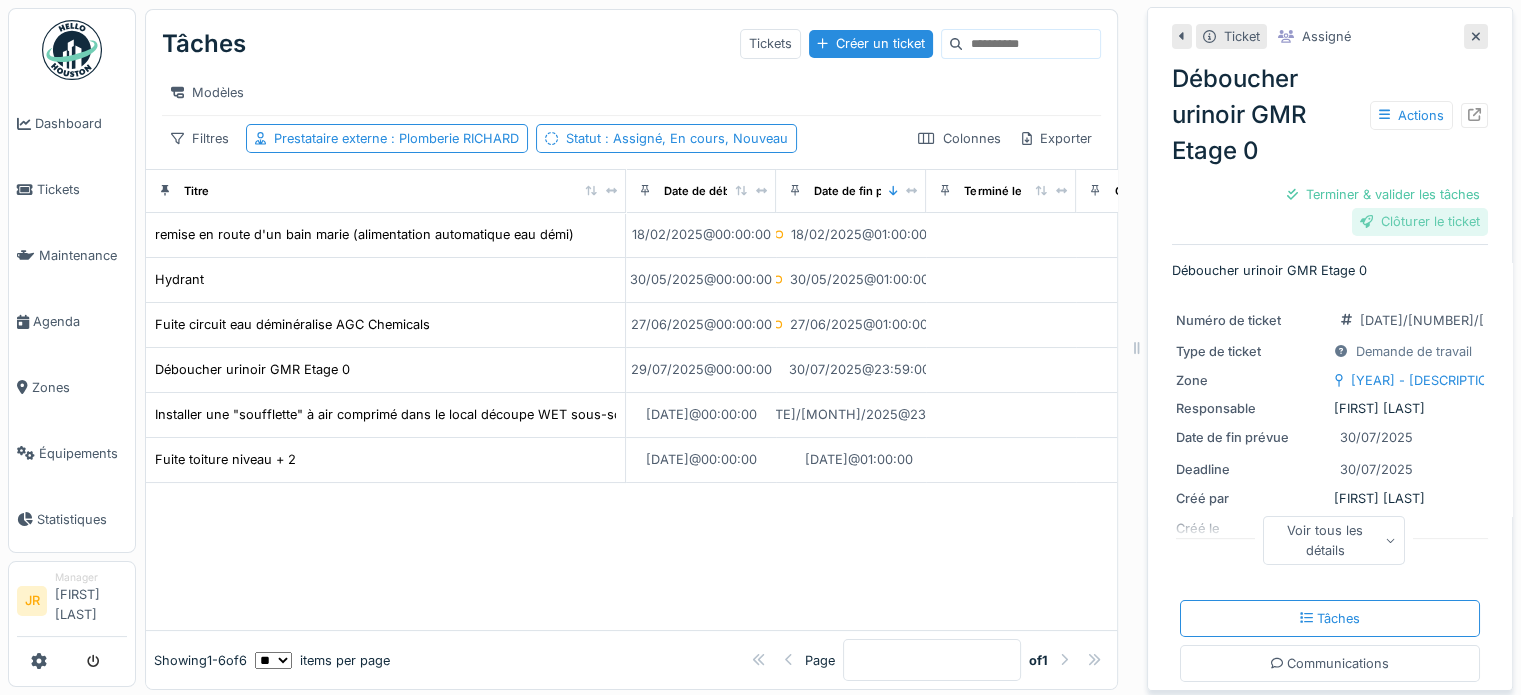 click on "Clôturer le ticket" at bounding box center [1420, 221] 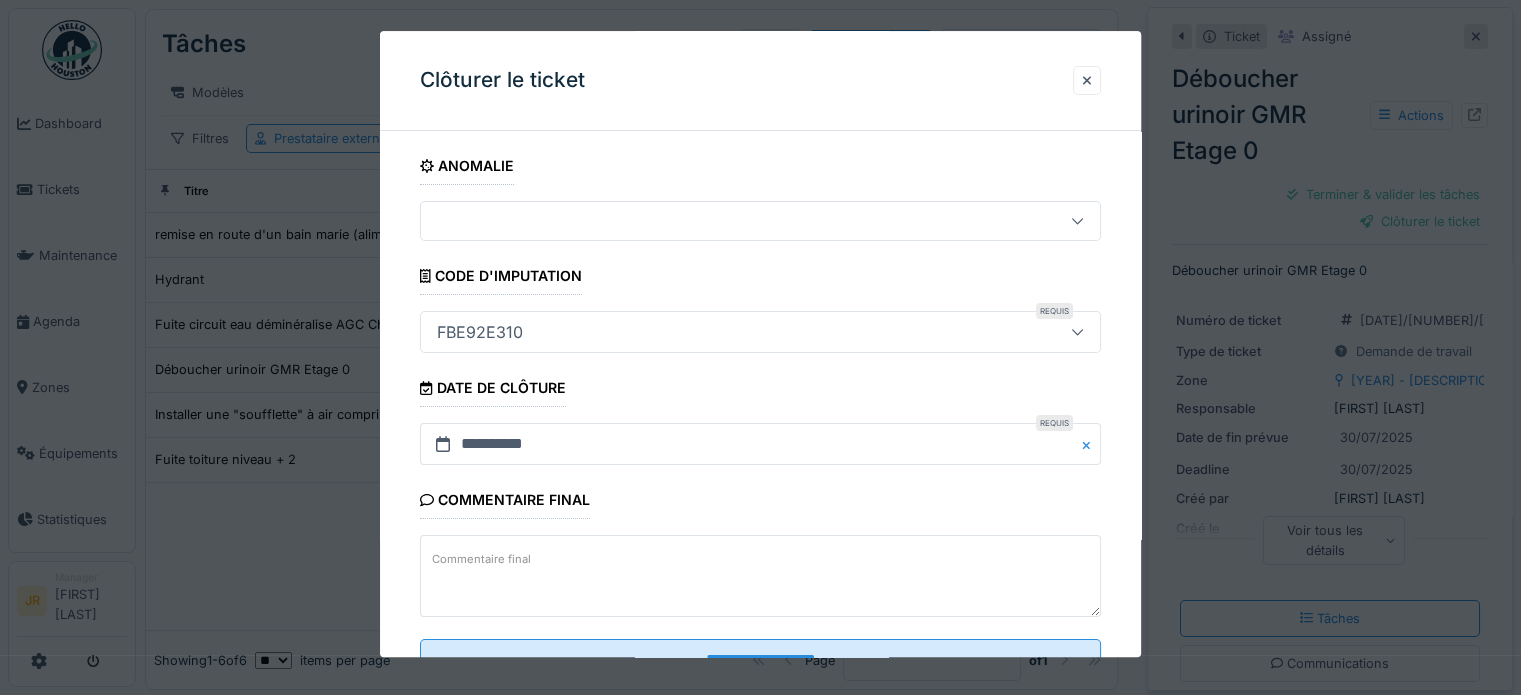 scroll, scrollTop: 77, scrollLeft: 0, axis: vertical 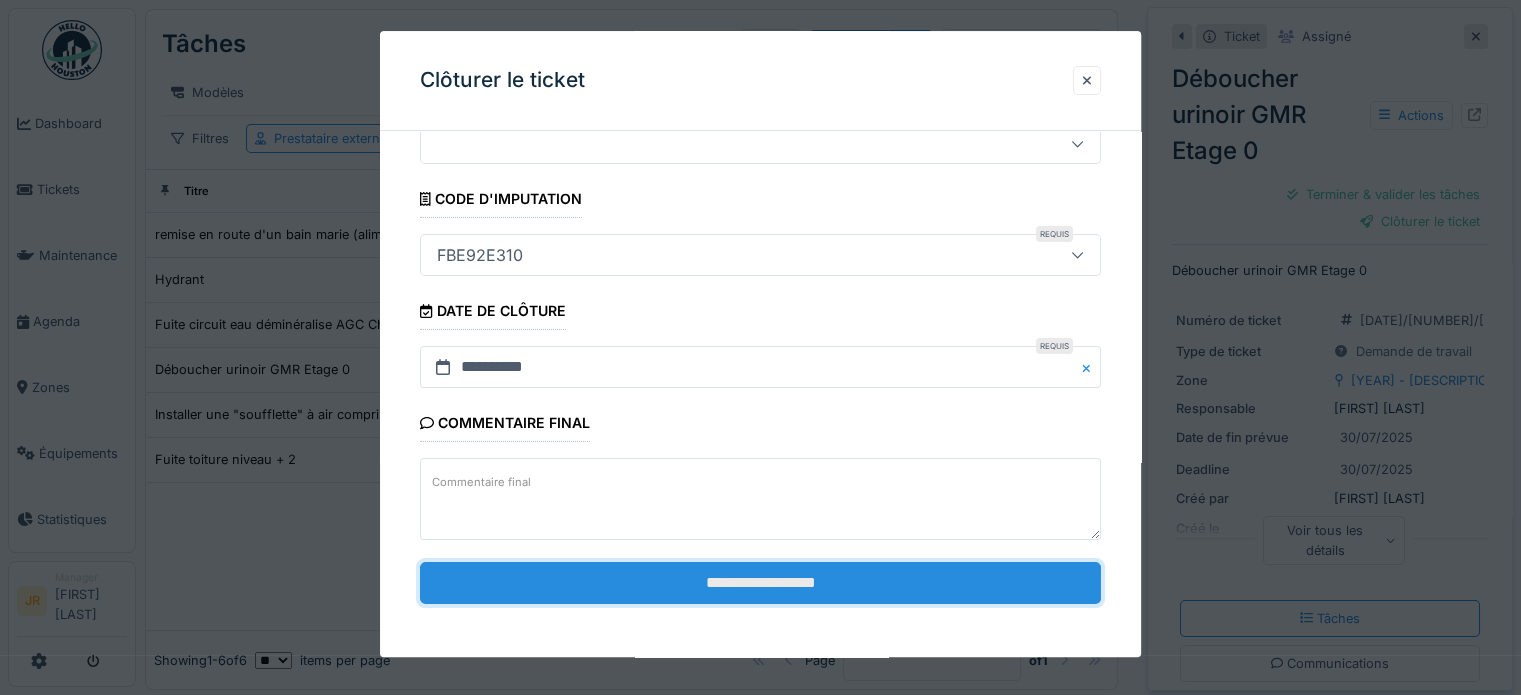 click on "**********" at bounding box center (760, 583) 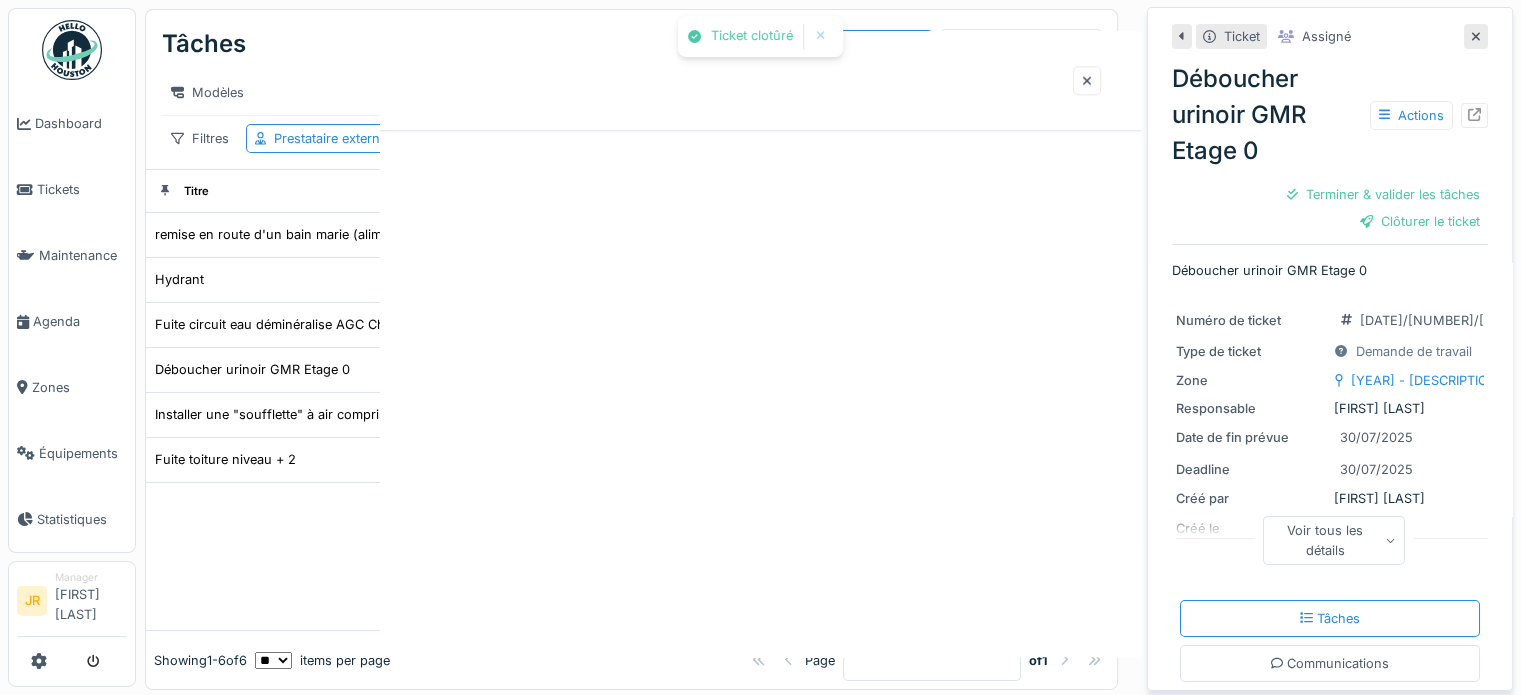 scroll, scrollTop: 0, scrollLeft: 0, axis: both 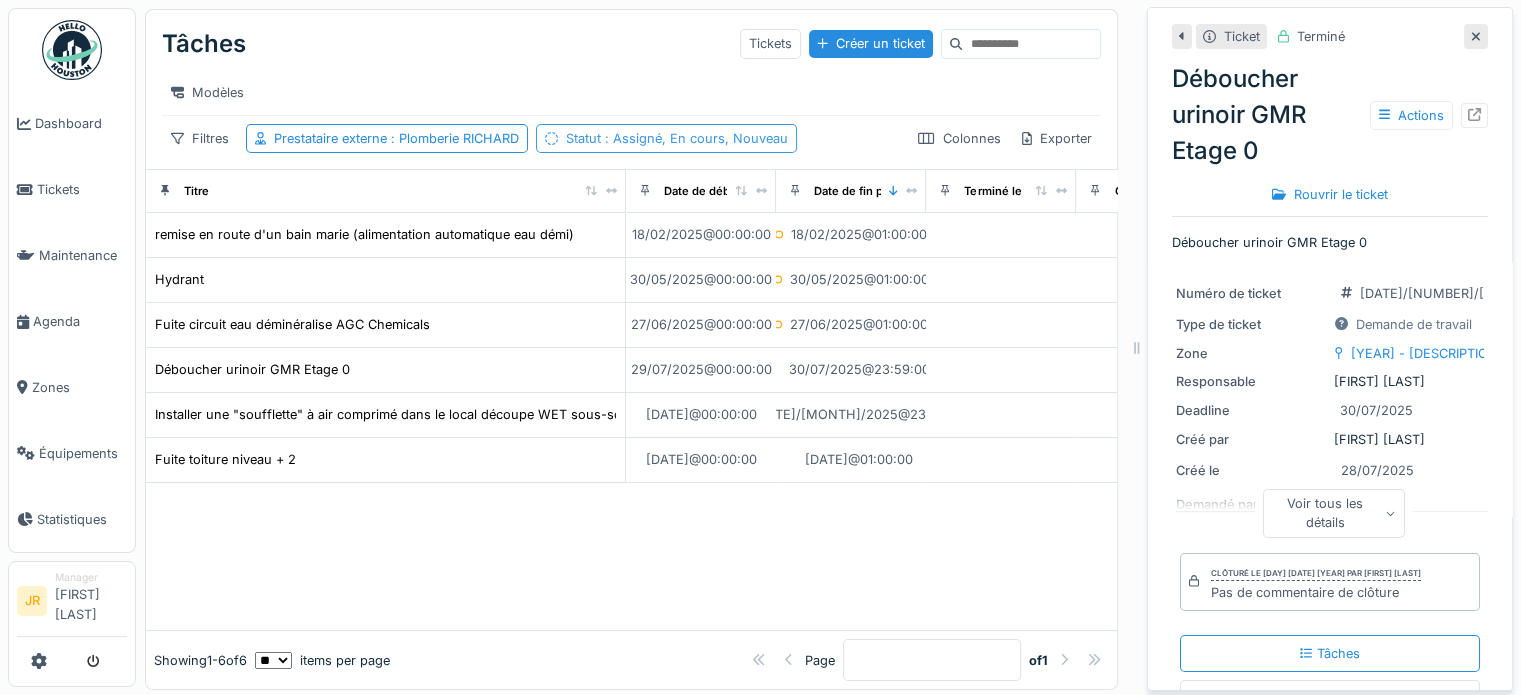 click on ":   Assigné, En cours, Nouveau" at bounding box center (694, 138) 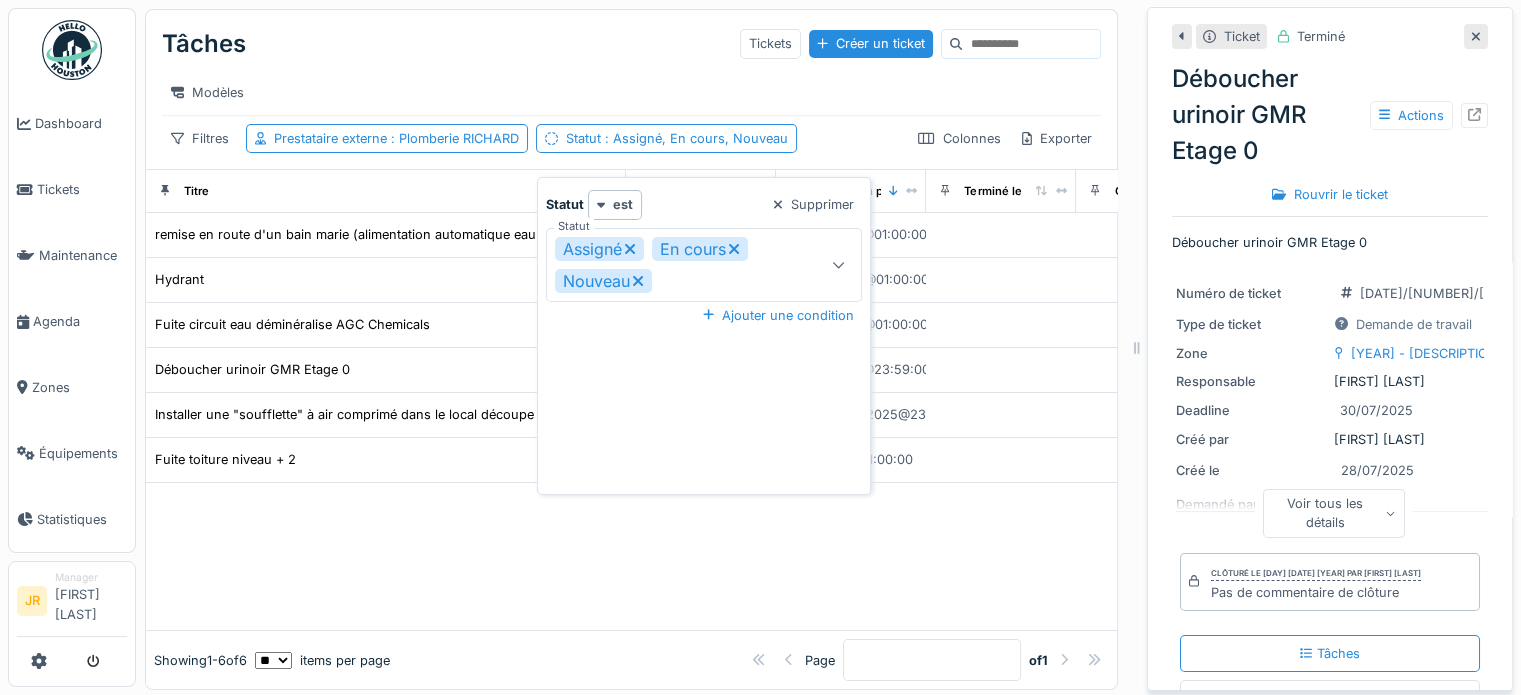 click on "Assigné   En cours   Nouveau" at bounding box center [688, 265] 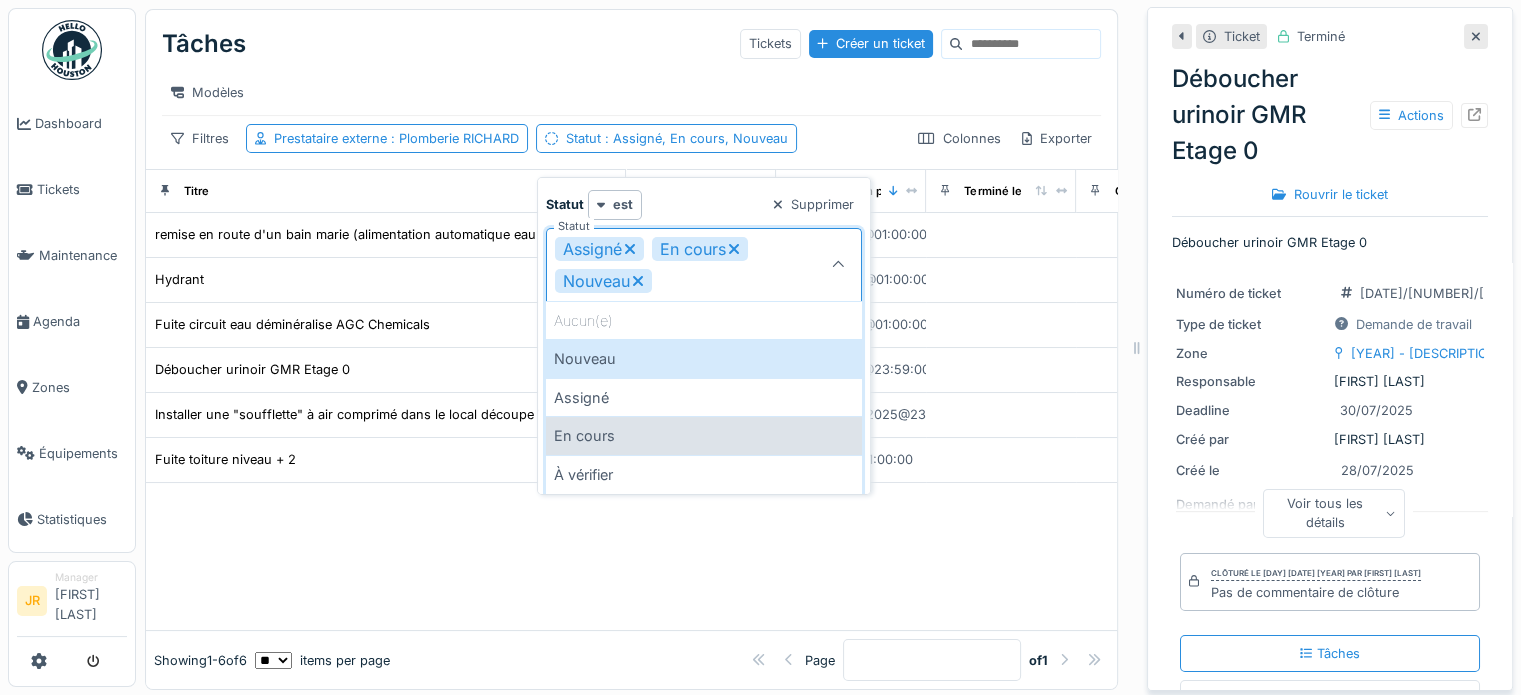 click on "En cours" at bounding box center [704, 435] 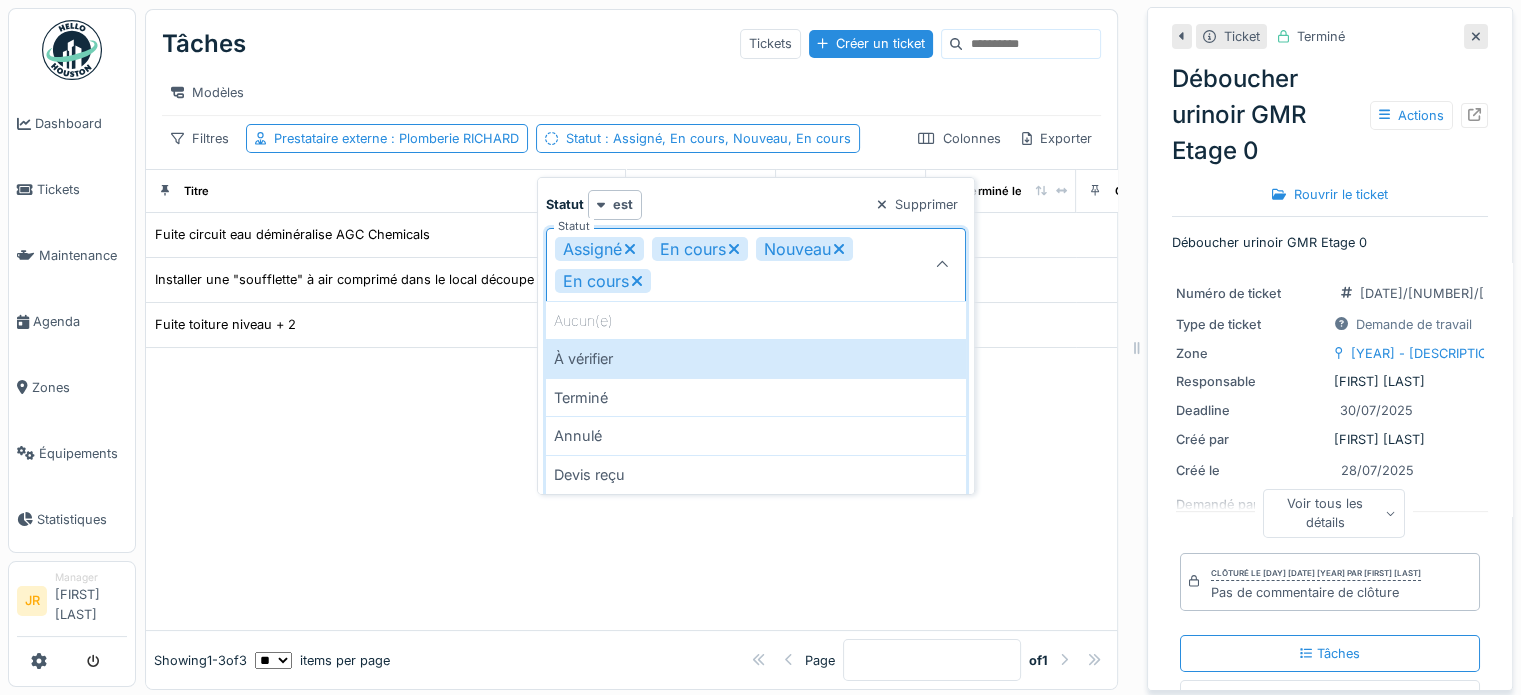 click 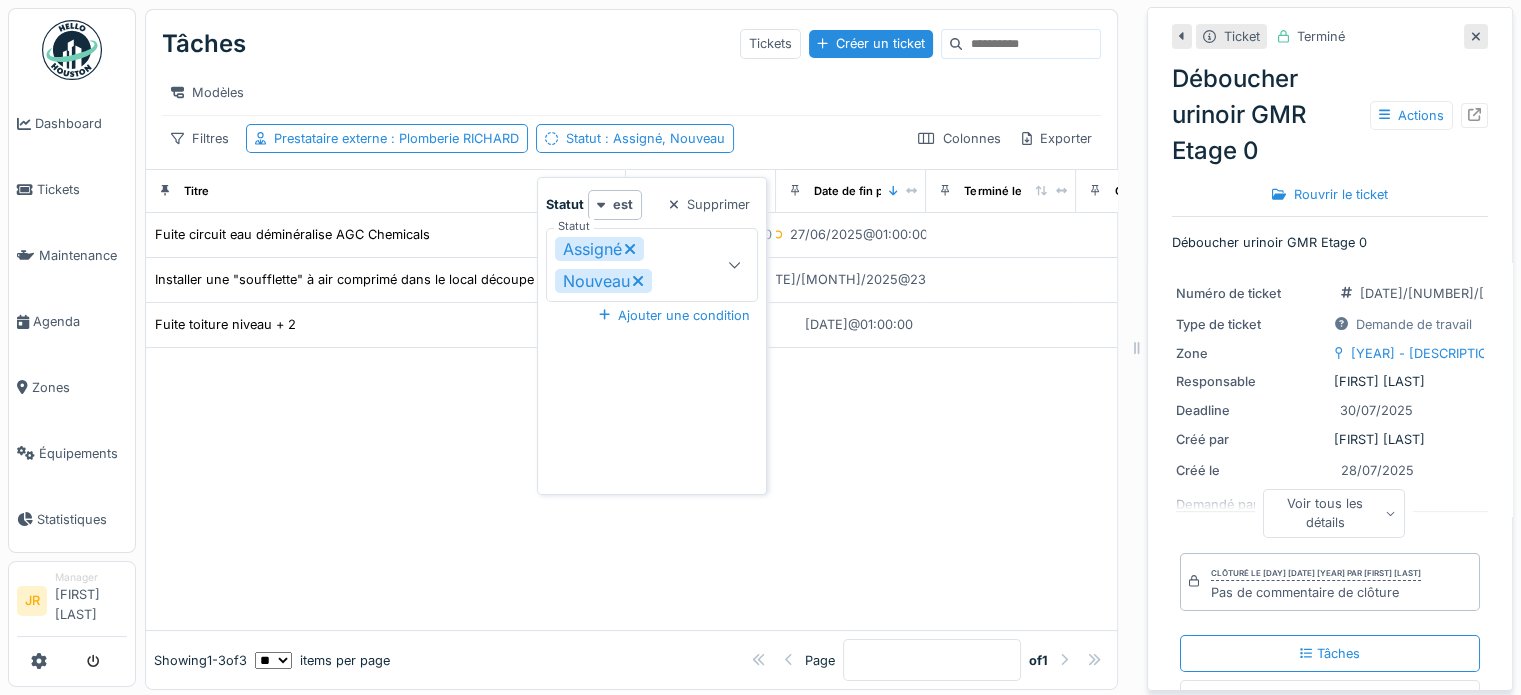 click on "Assigné   Nouveau" at bounding box center [641, 265] 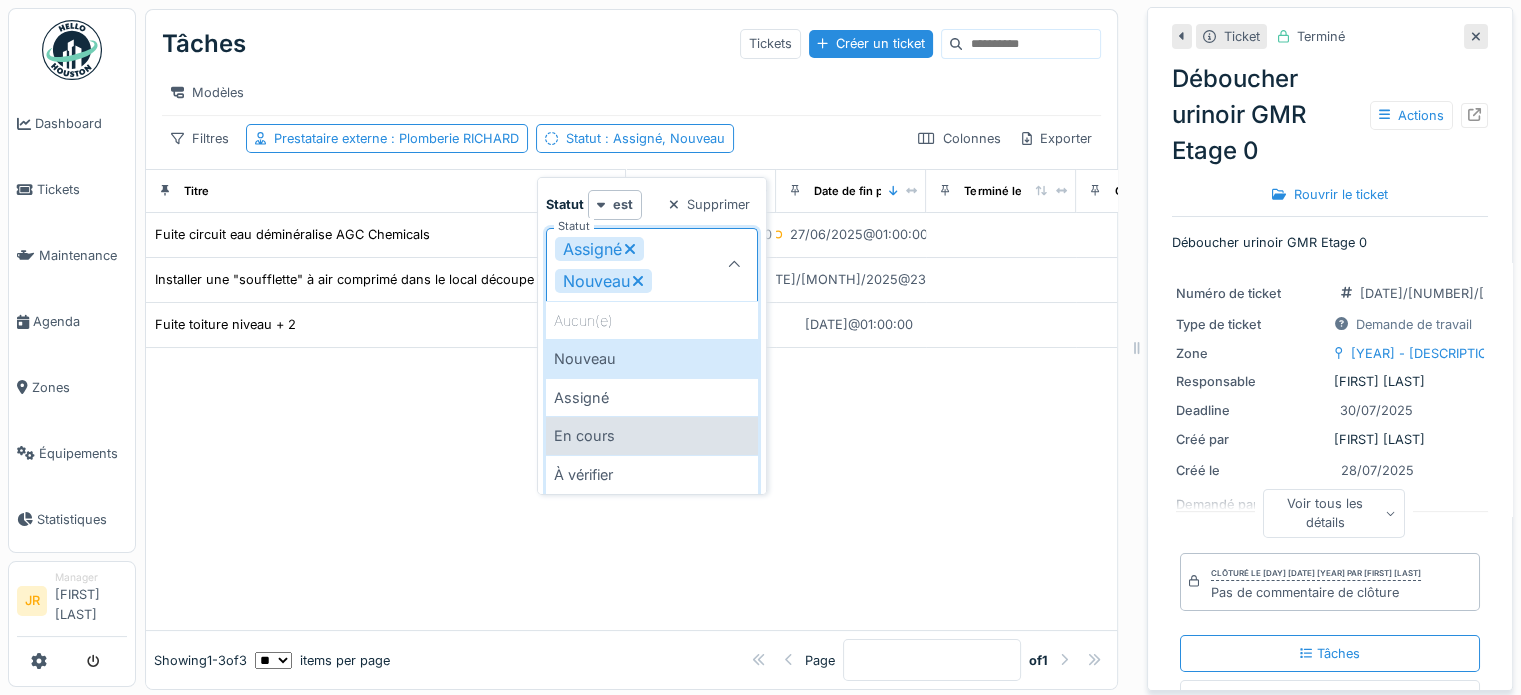 click on "En cours" at bounding box center (652, 435) 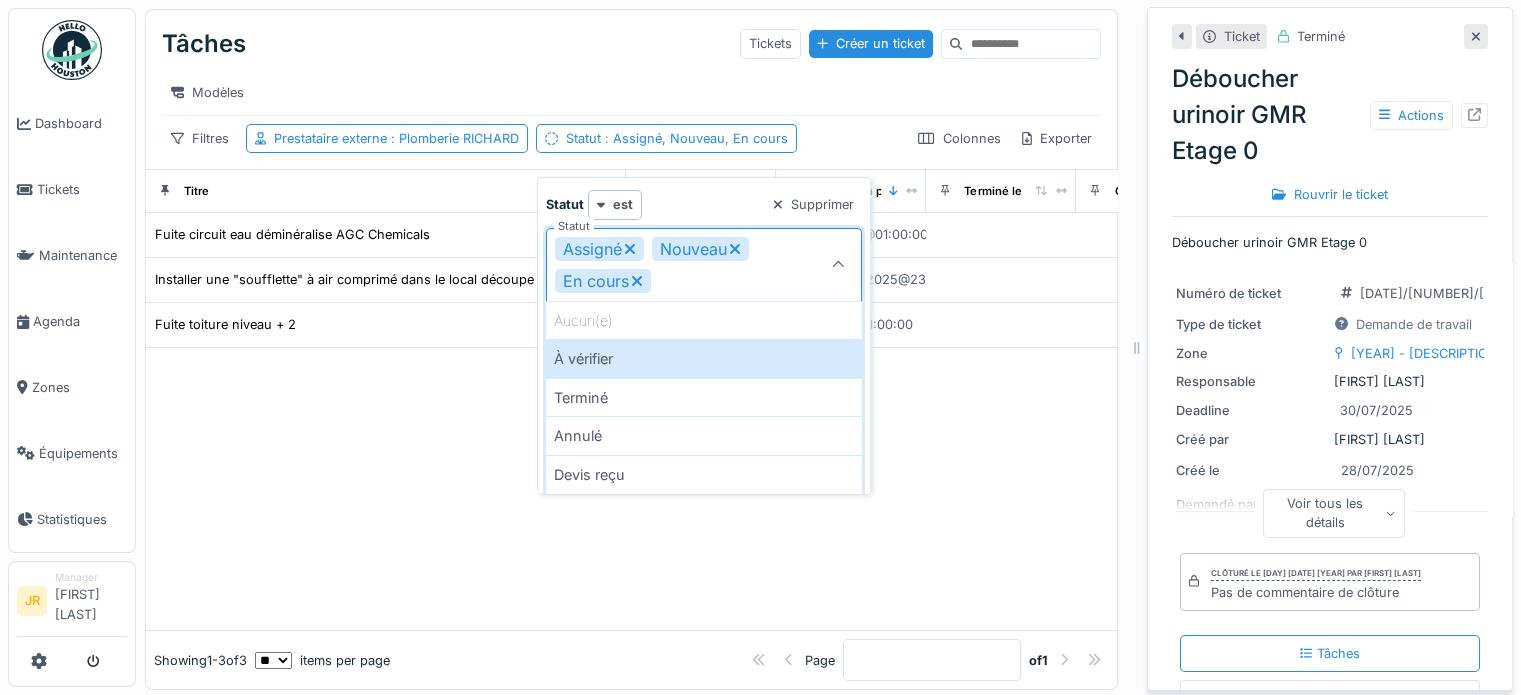 click at bounding box center [631, 489] 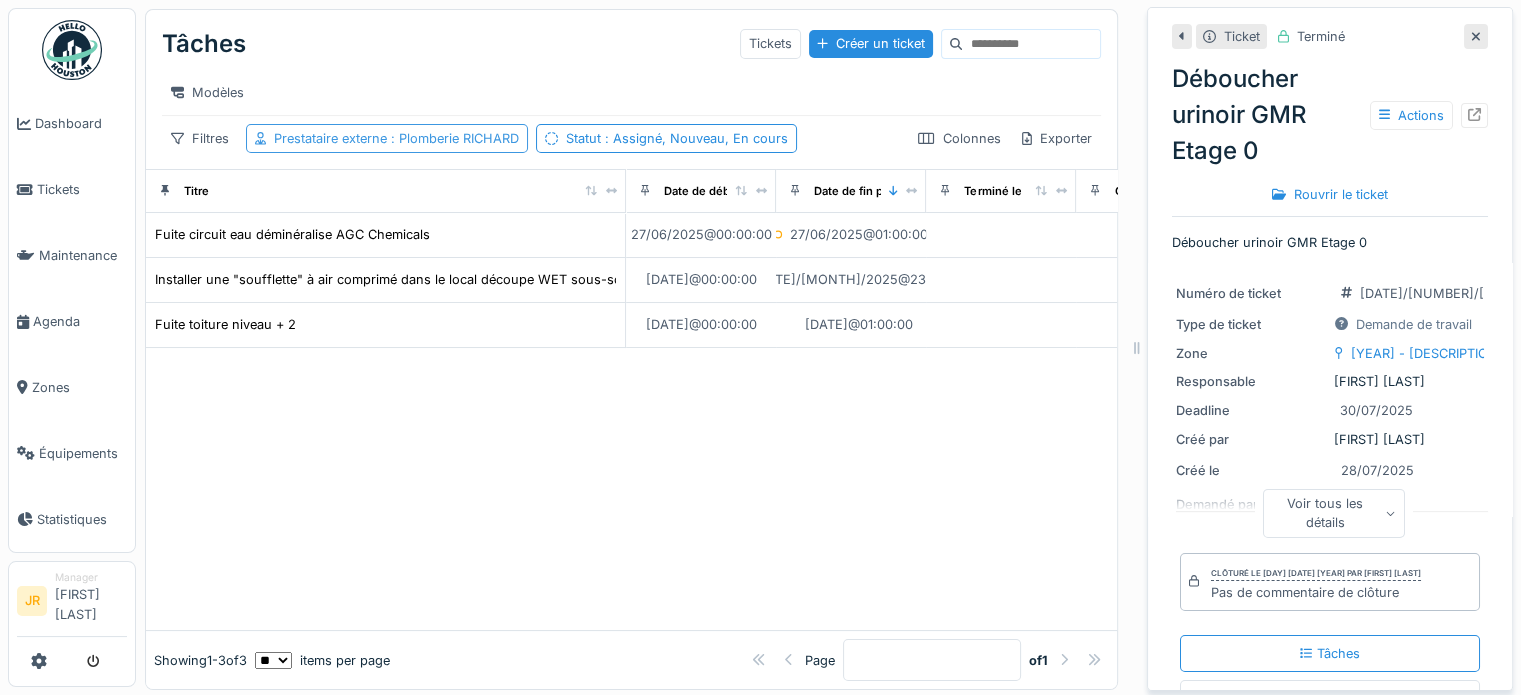 click on ":   Plomberie RICHARD" at bounding box center (453, 138) 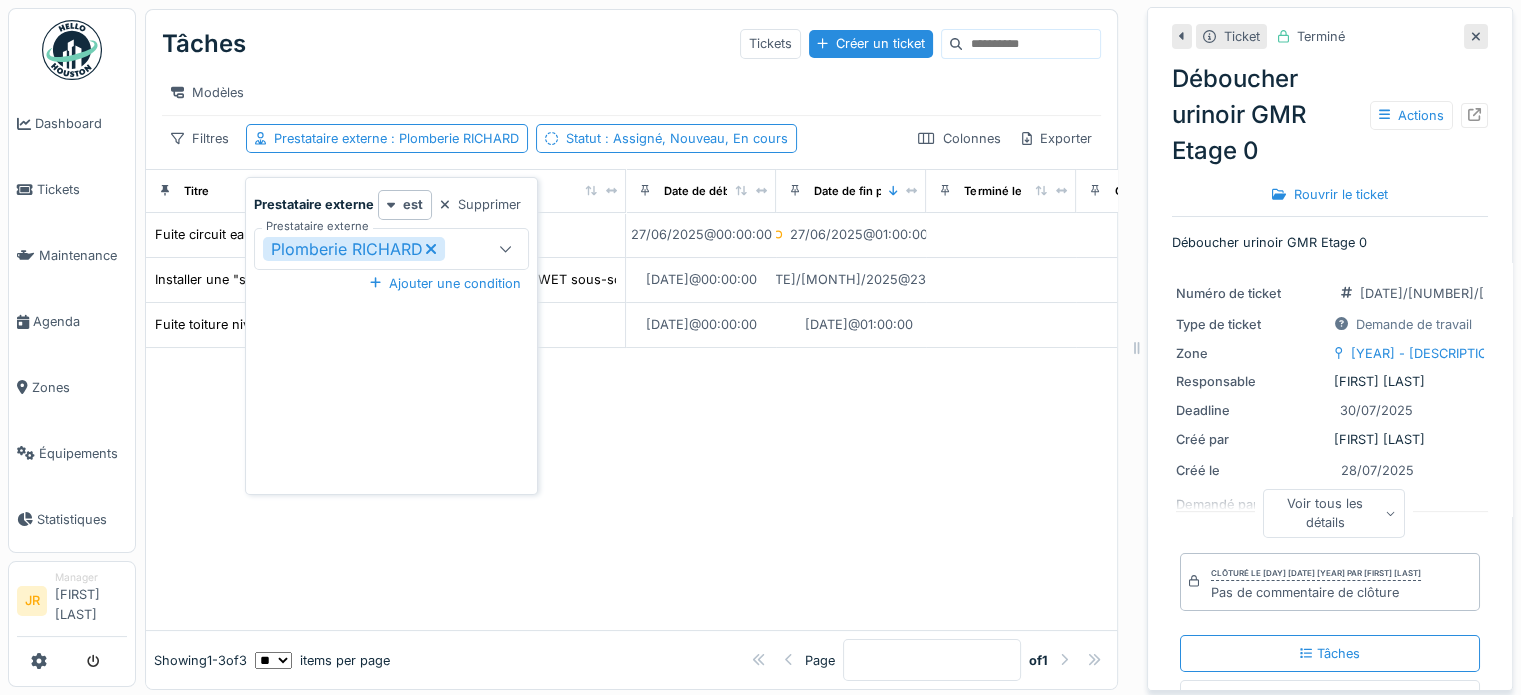 click on "Supprimer" at bounding box center [480, 204] 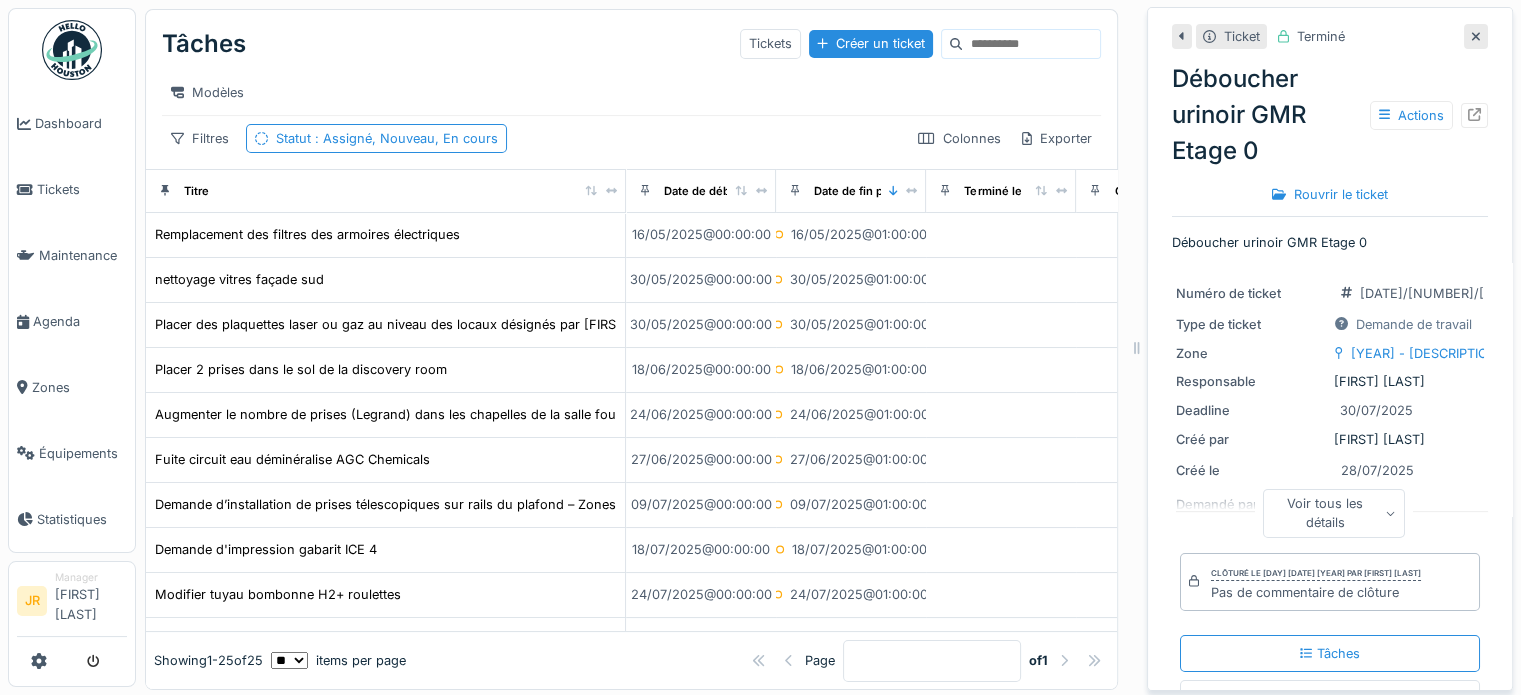 click on "Filtres Statut   :   Assigné, Nouveau, En cours Colonnes Exporter" at bounding box center [631, 138] 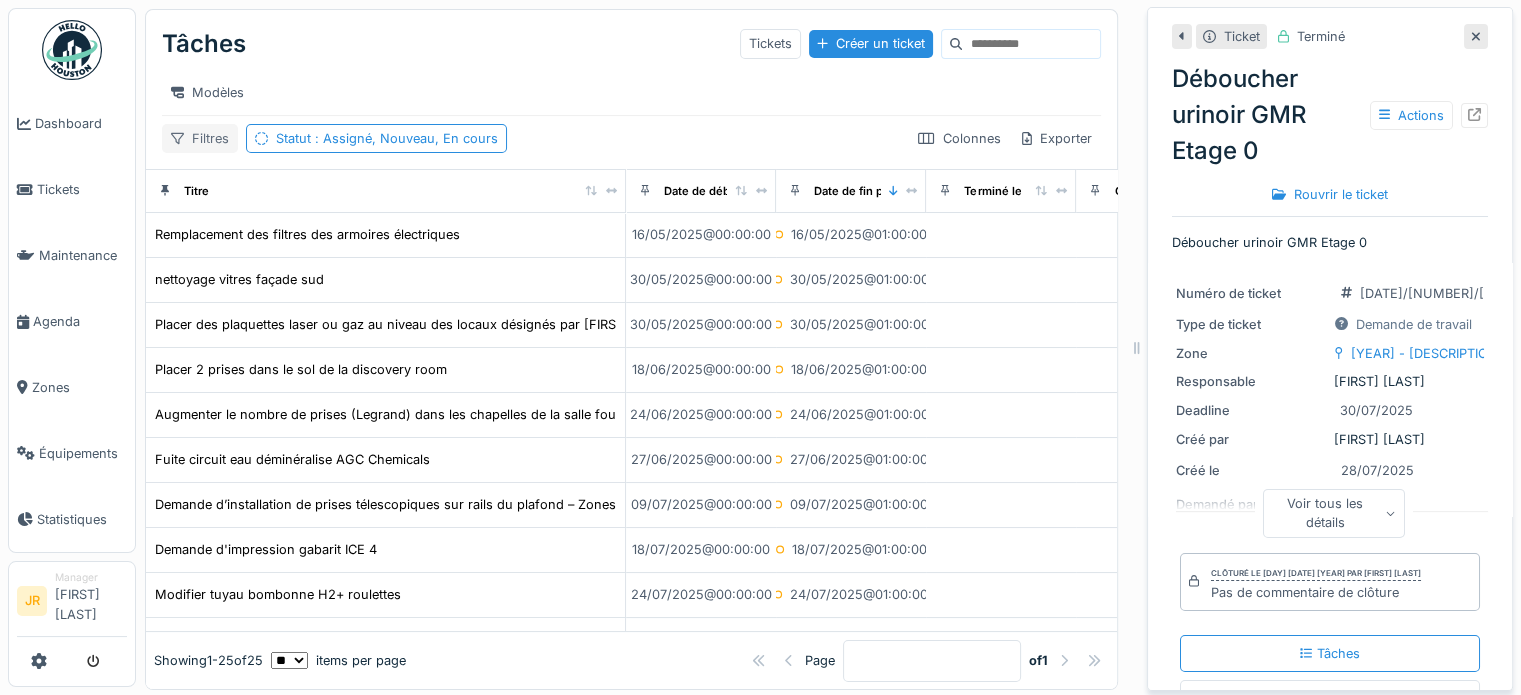 click on "Filtres" at bounding box center (200, 138) 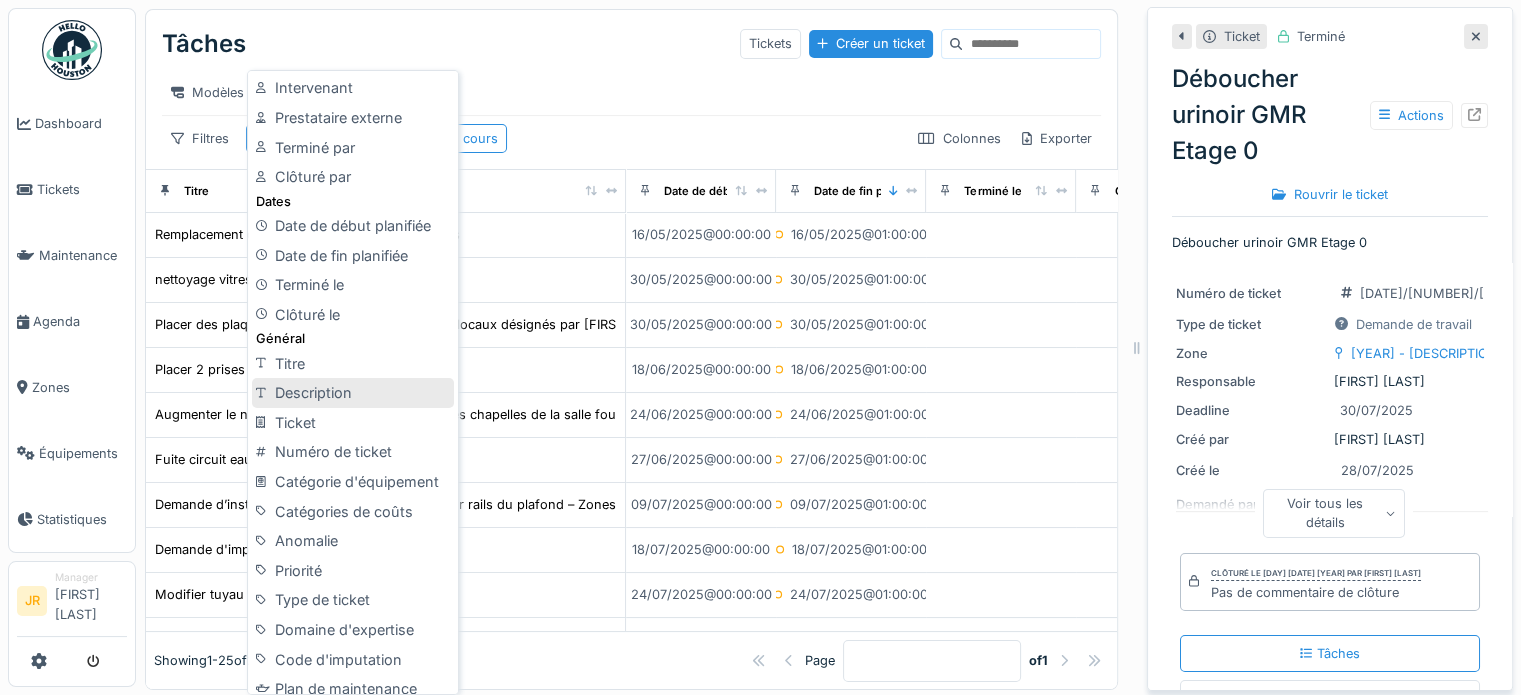 scroll, scrollTop: 358, scrollLeft: 0, axis: vertical 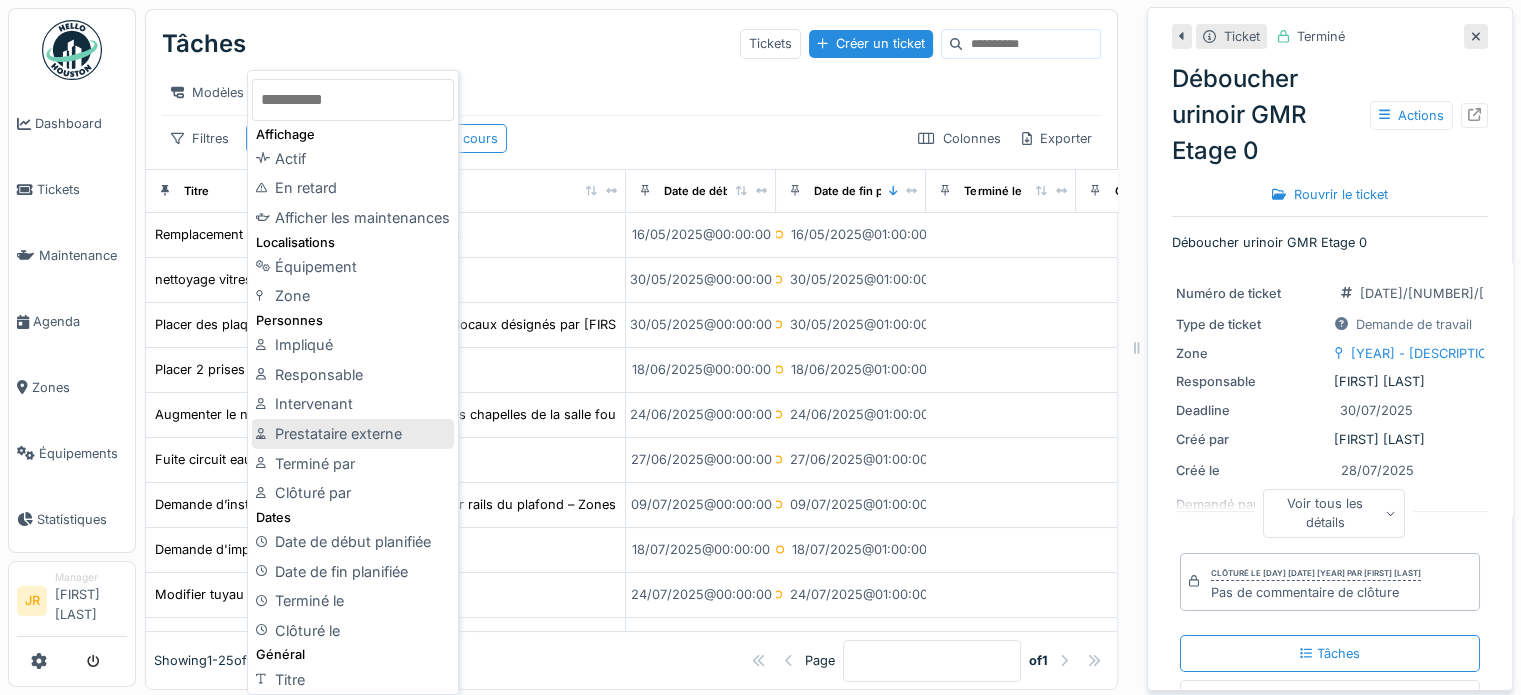 click on "Prestataire externe" at bounding box center [353, 434] 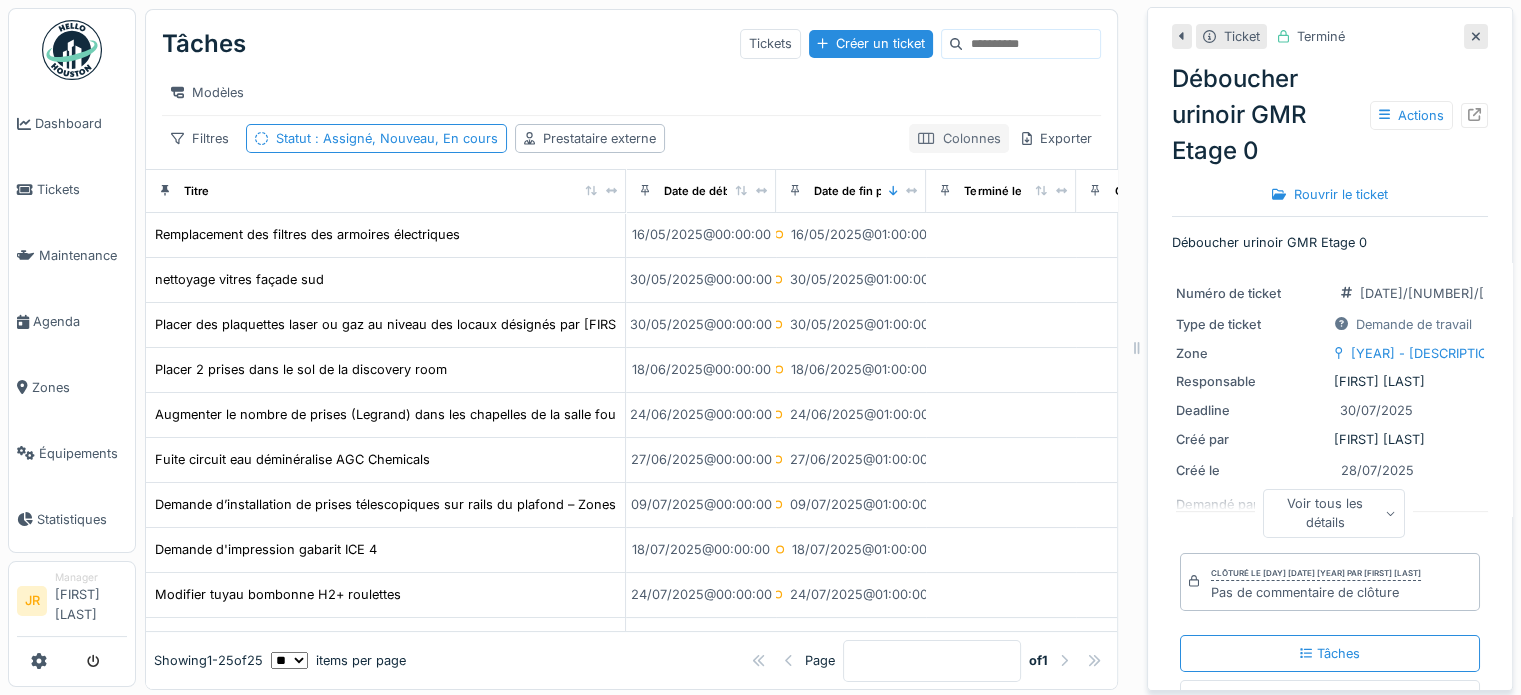 click on "Colonnes" at bounding box center [959, 138] 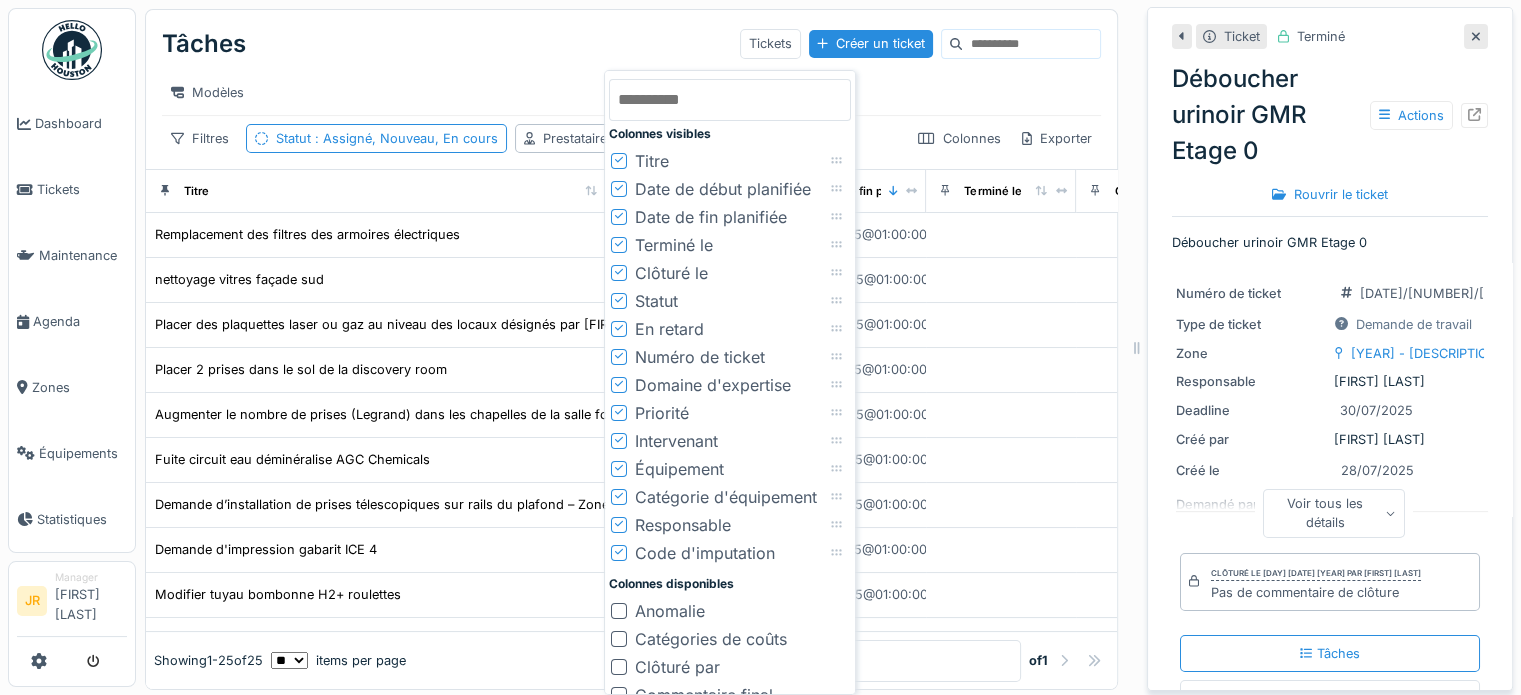 click on "Modèles" at bounding box center (631, 92) 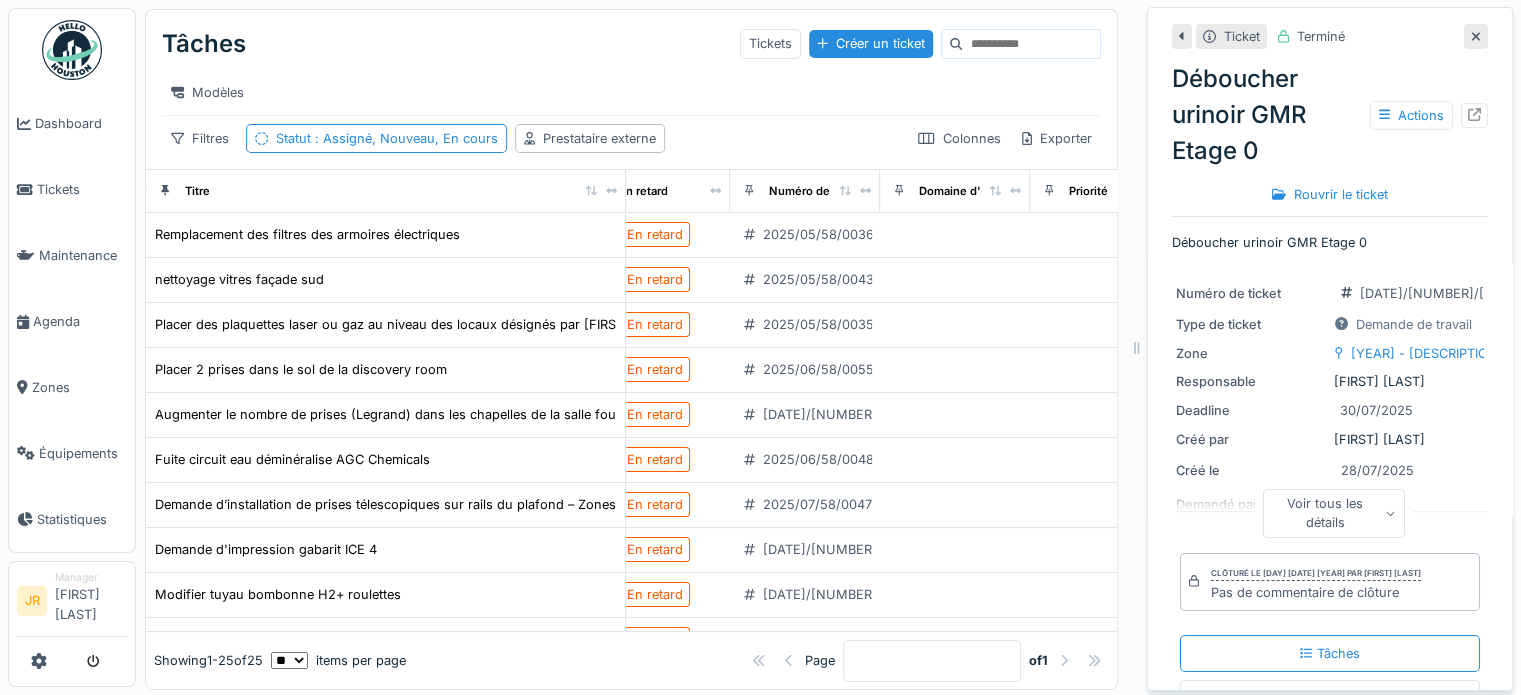 scroll, scrollTop: 0, scrollLeft: 800, axis: horizontal 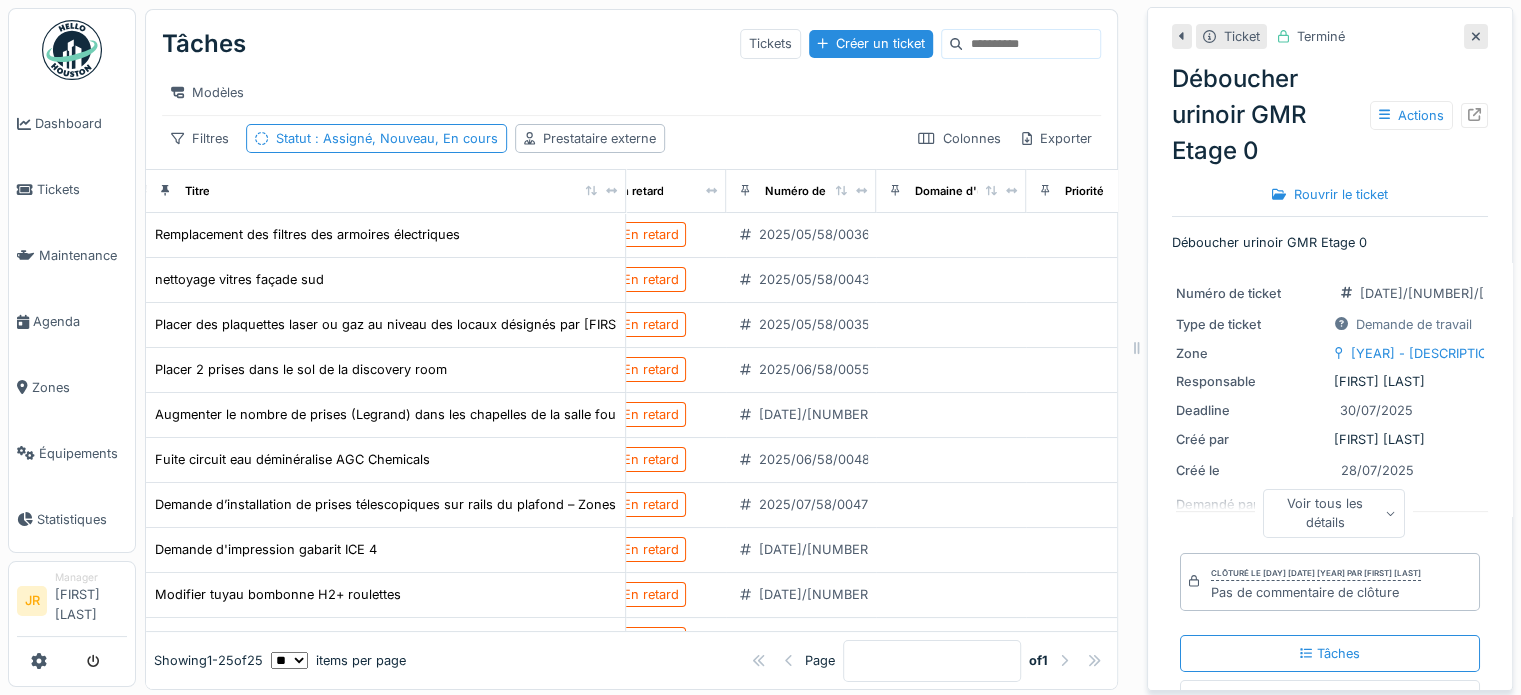 click on "Showing  1  -  25  of  25 ** ** ** *** *** *** items per page Page * of   1" at bounding box center (631, 660) 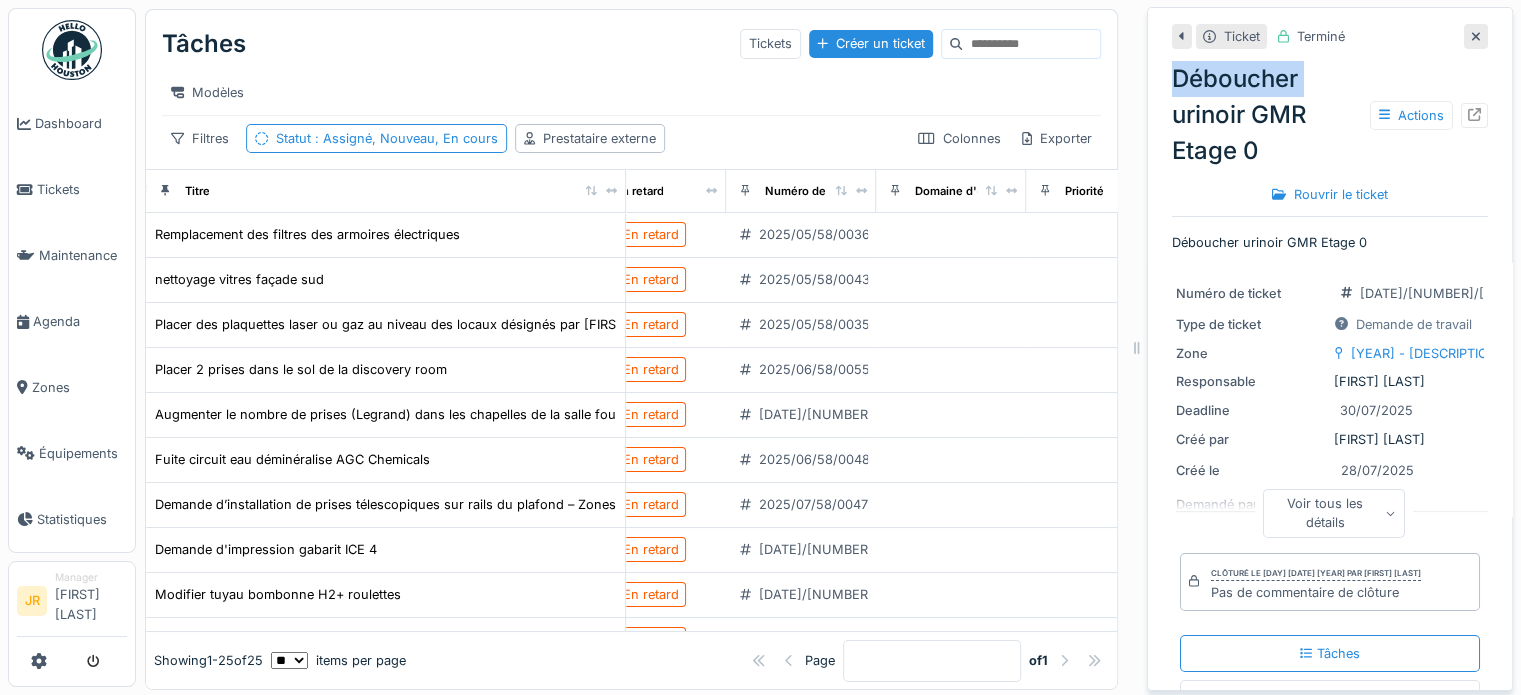 click on "Showing  1  -  25  of  25 ** ** ** *** *** *** items per page Page * of   1" at bounding box center (631, 660) 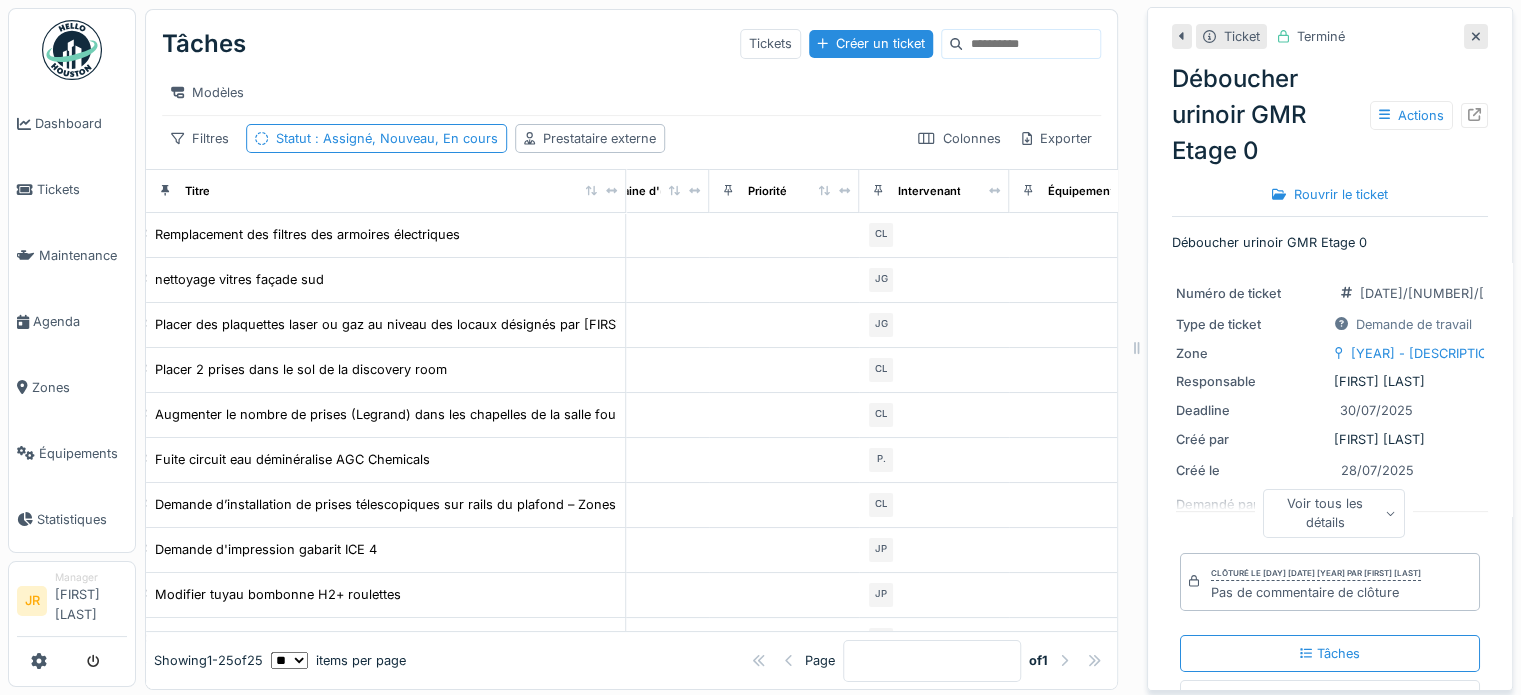 scroll, scrollTop: 0, scrollLeft: 1120, axis: horizontal 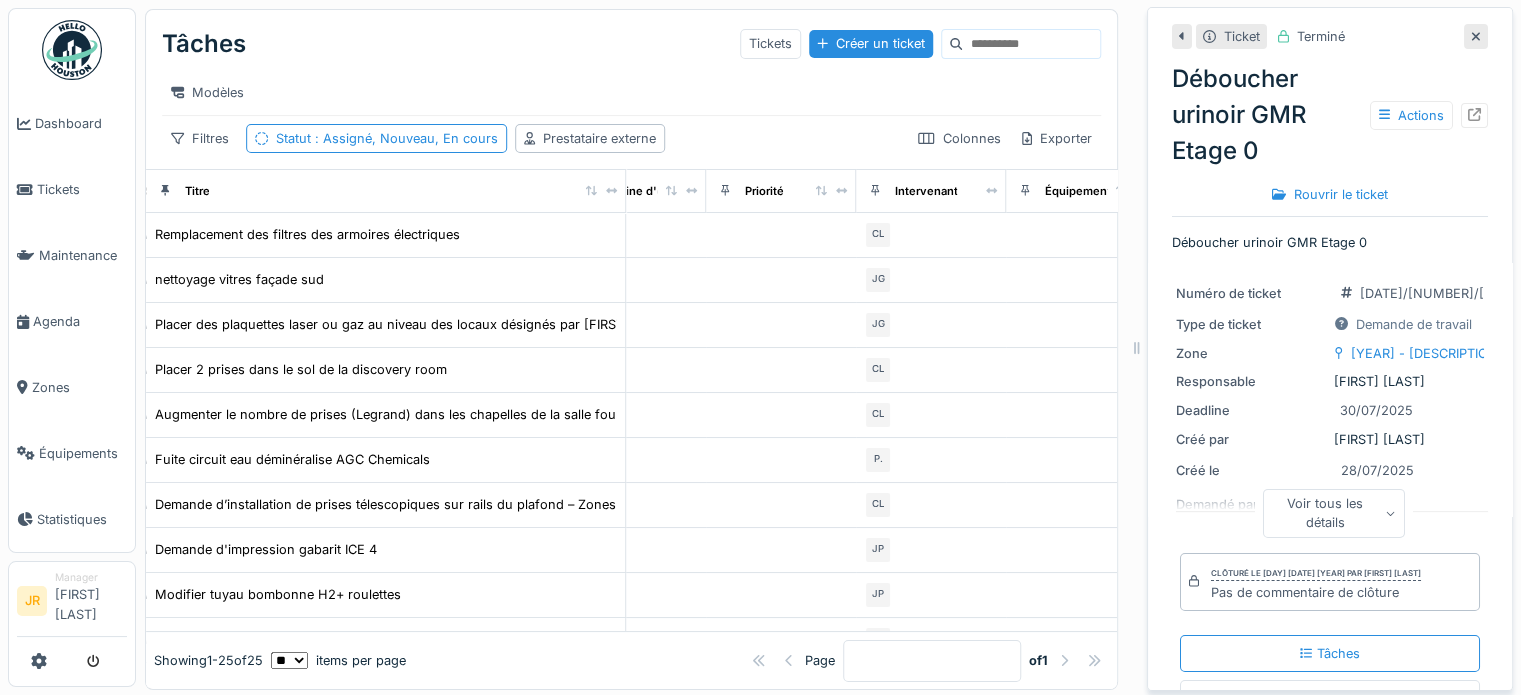 click on "Intervenant" at bounding box center [930, 190] 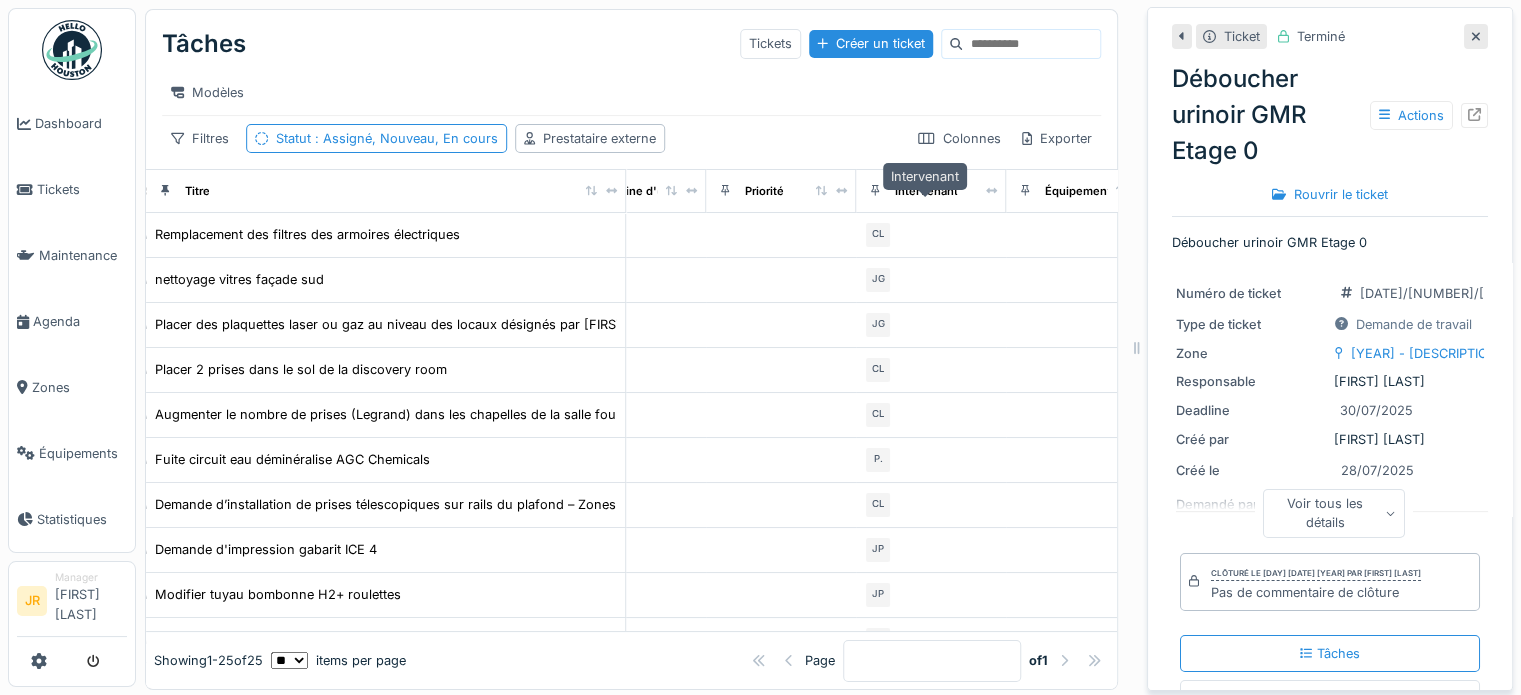 click on "Intervenant" at bounding box center [925, 191] 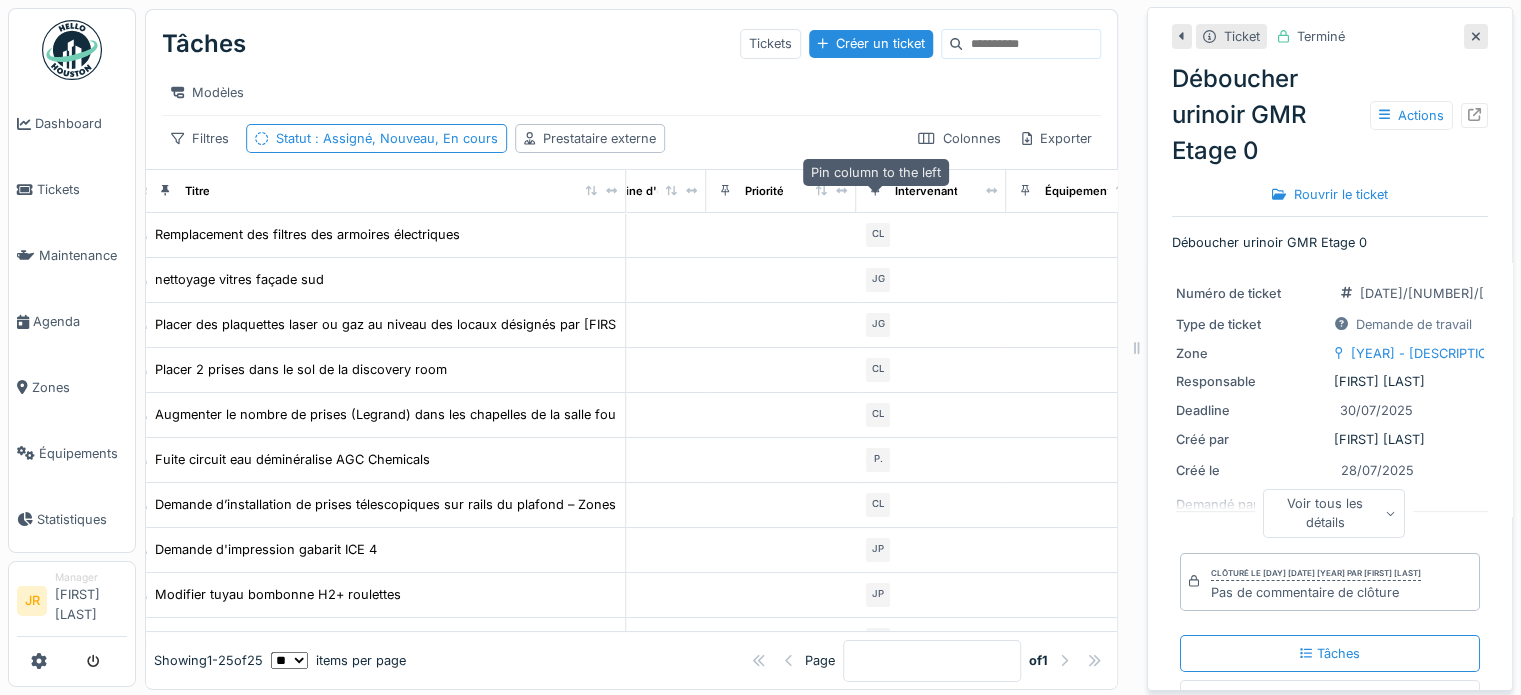 click 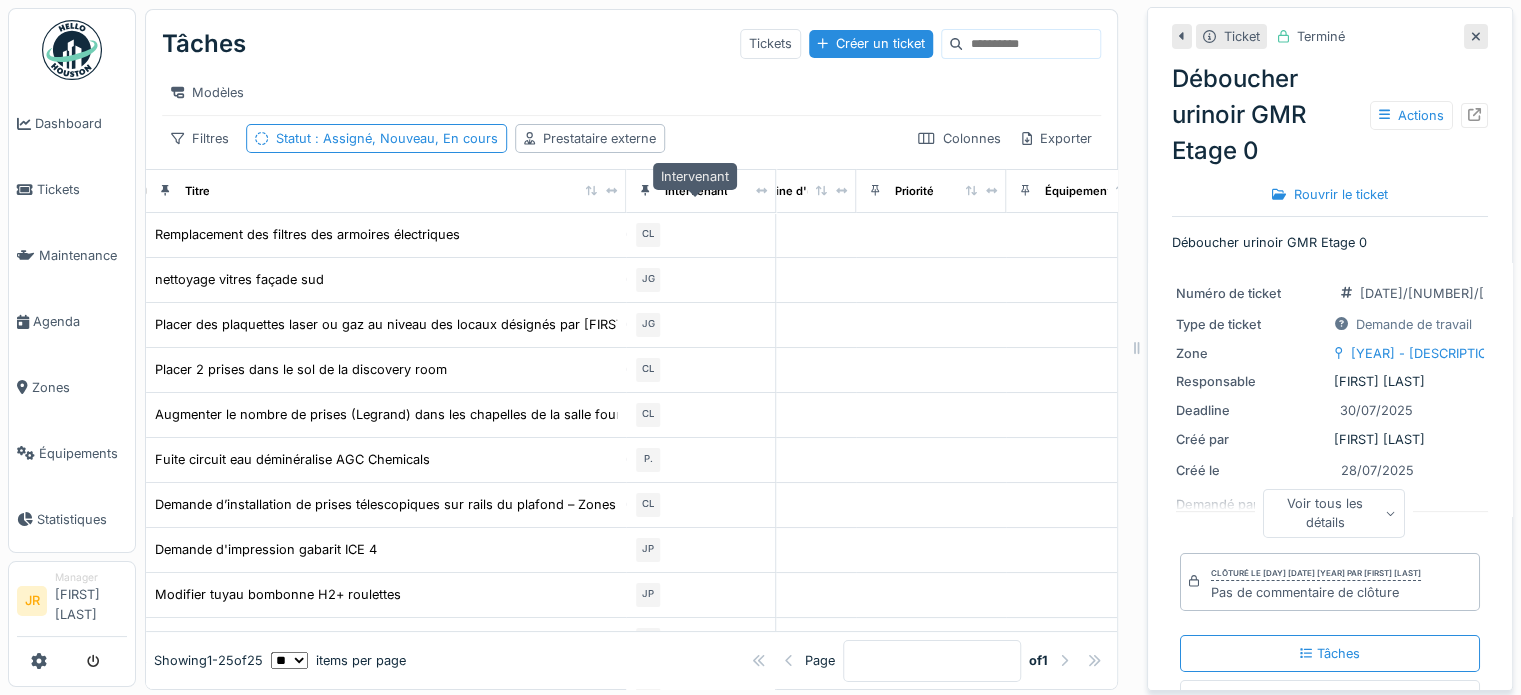 click on "Intervenant" at bounding box center [695, 191] 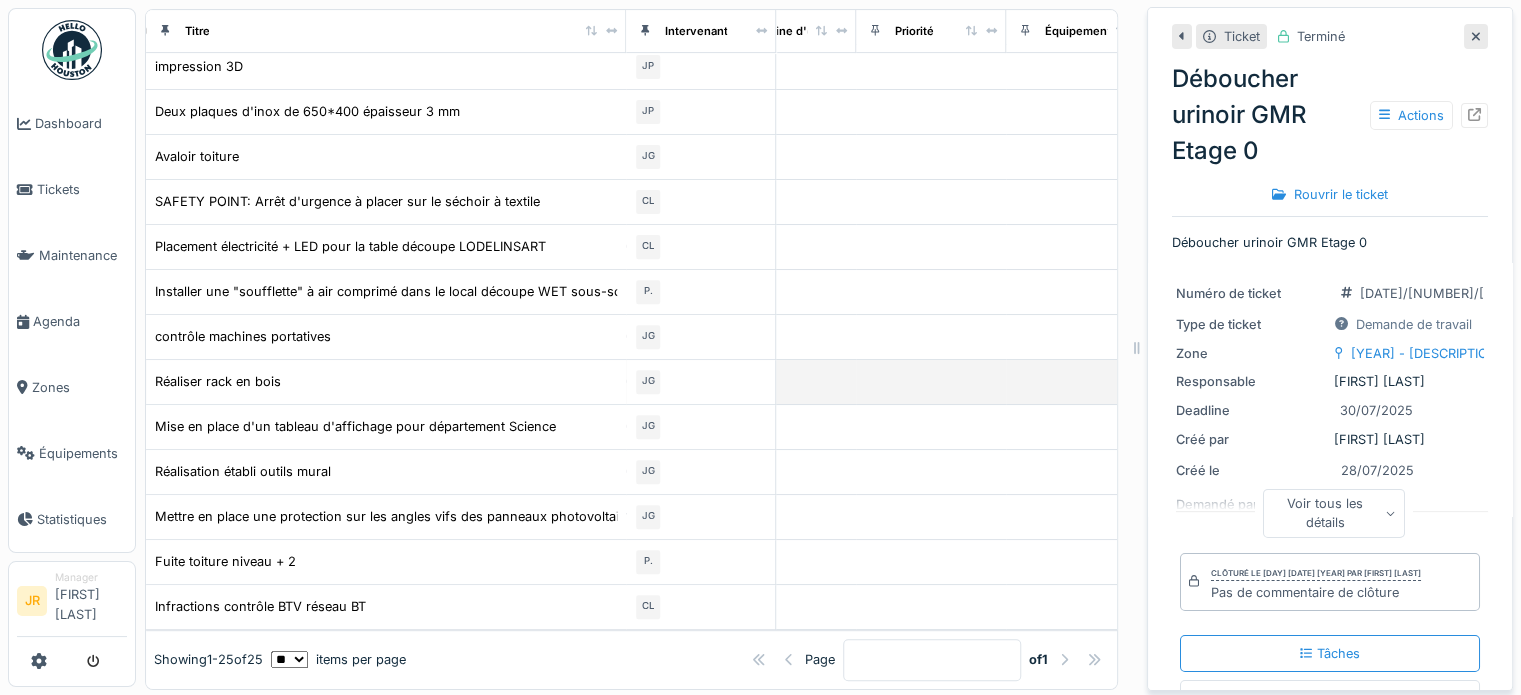 scroll, scrollTop: 729, scrollLeft: 1120, axis: both 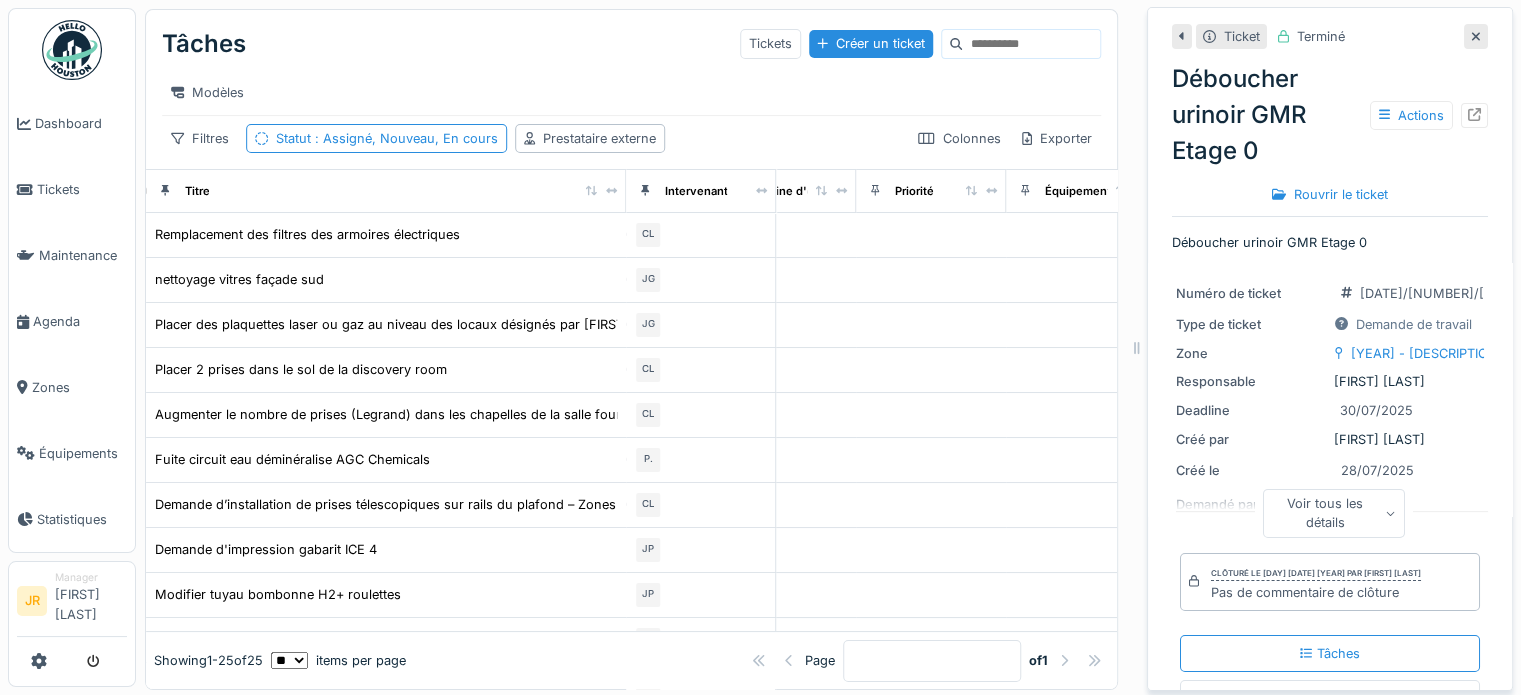 click at bounding box center [72, 50] 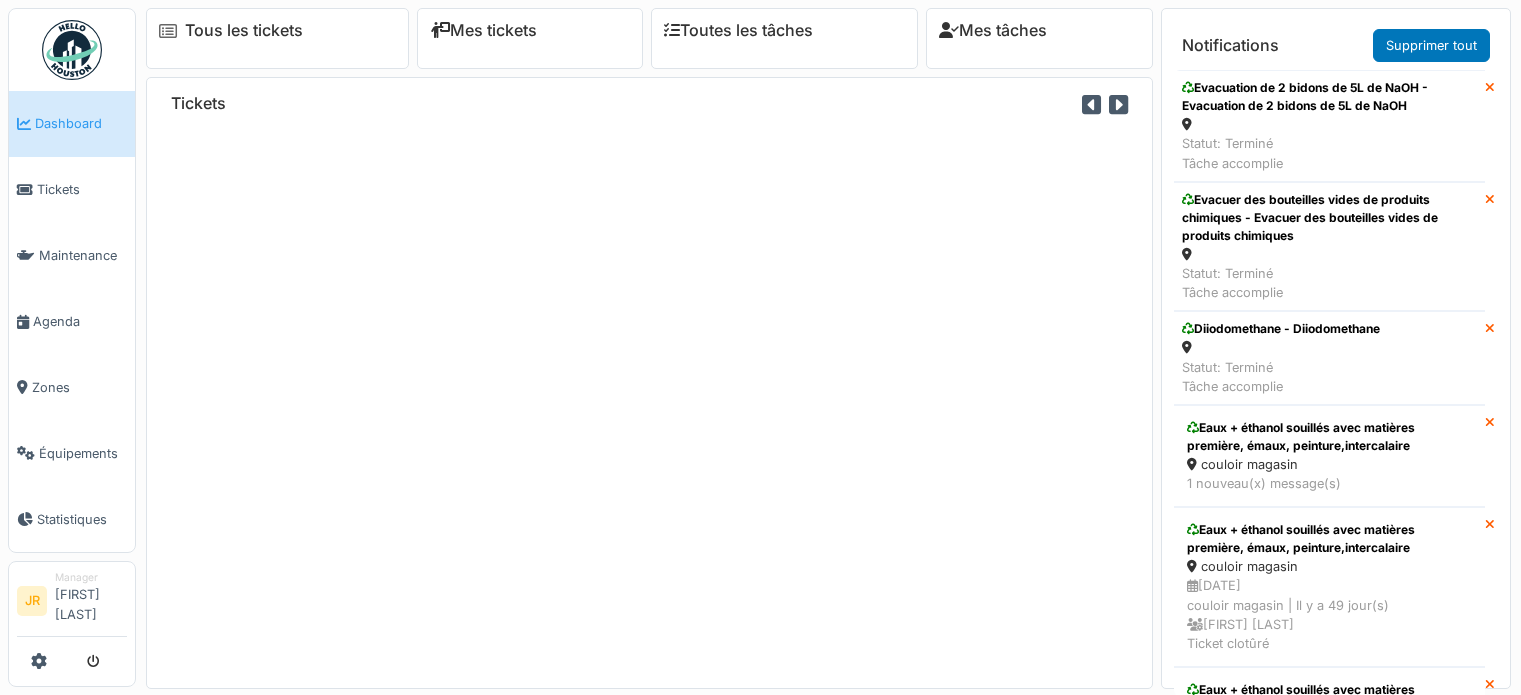 scroll, scrollTop: 0, scrollLeft: 0, axis: both 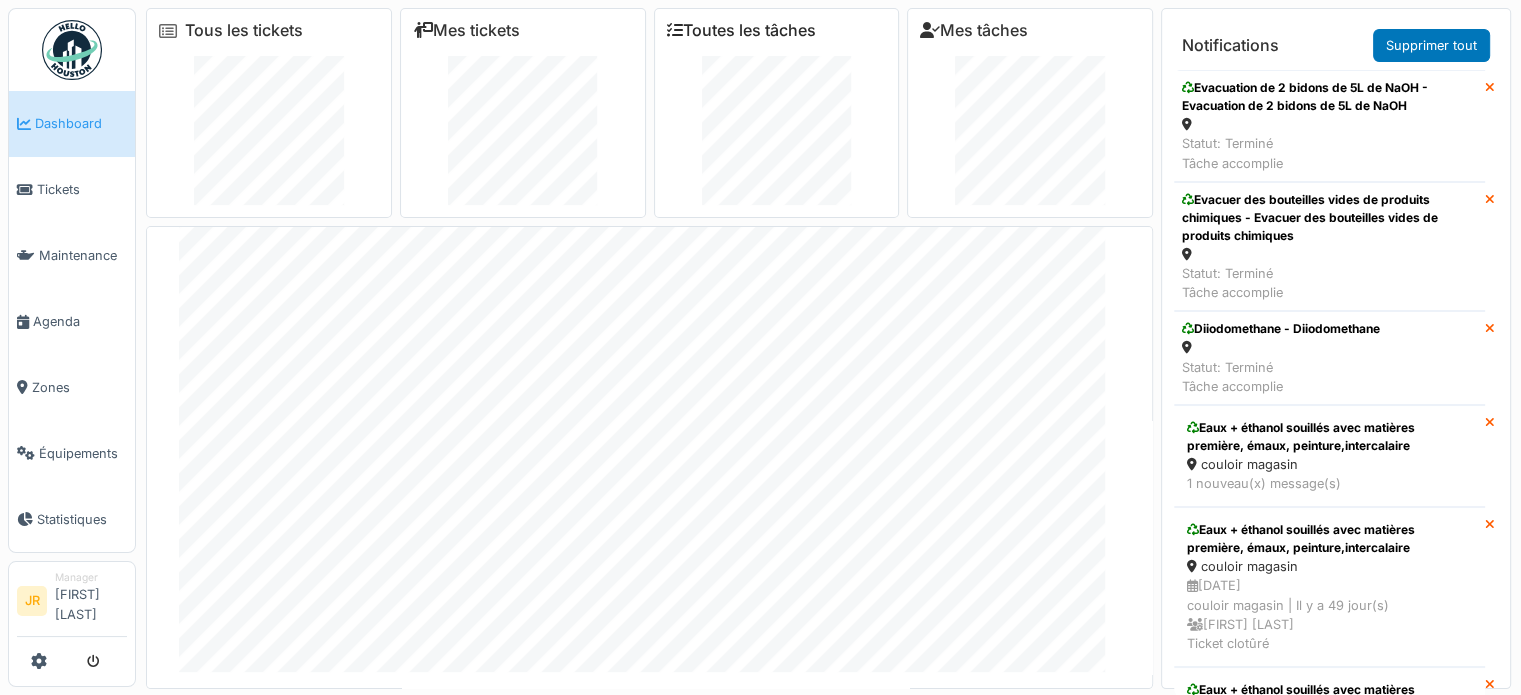 click on "Toutes les tâches" at bounding box center (741, 30) 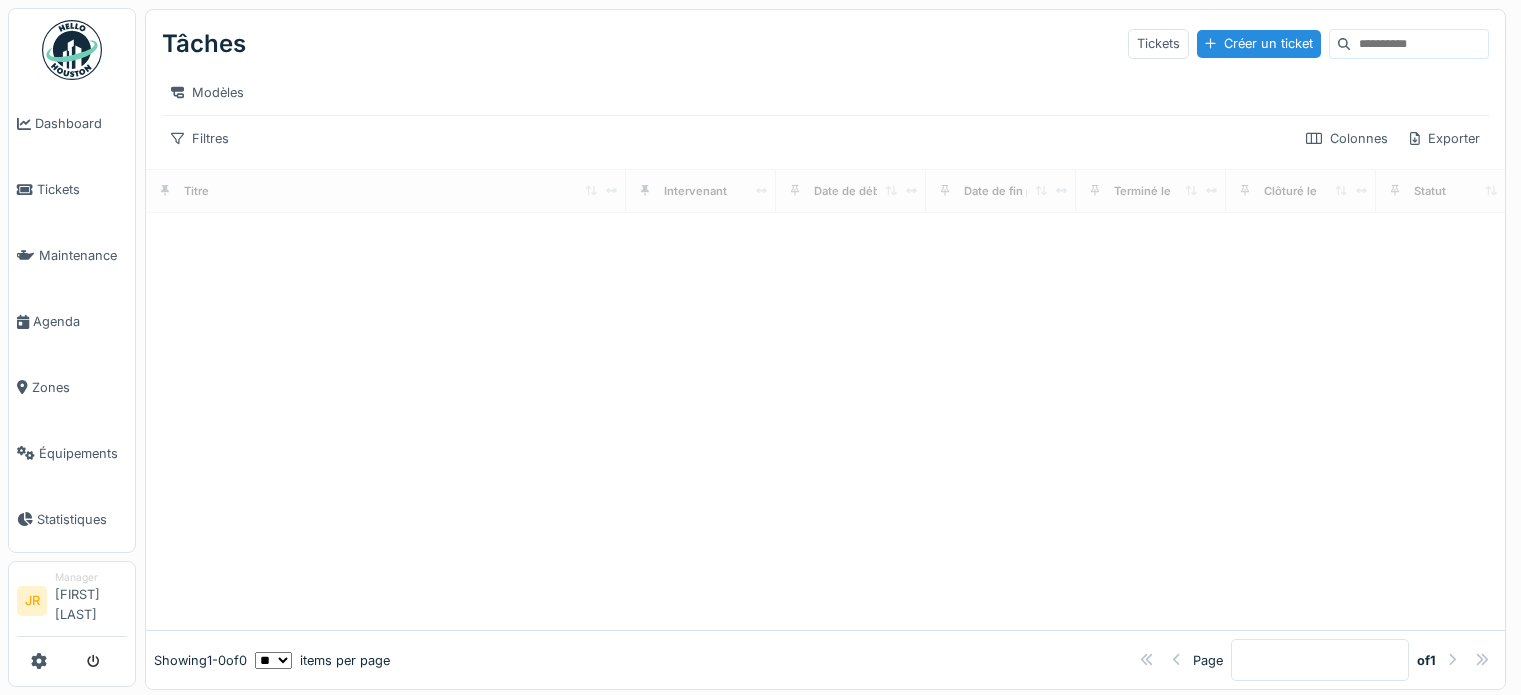 scroll, scrollTop: 0, scrollLeft: 0, axis: both 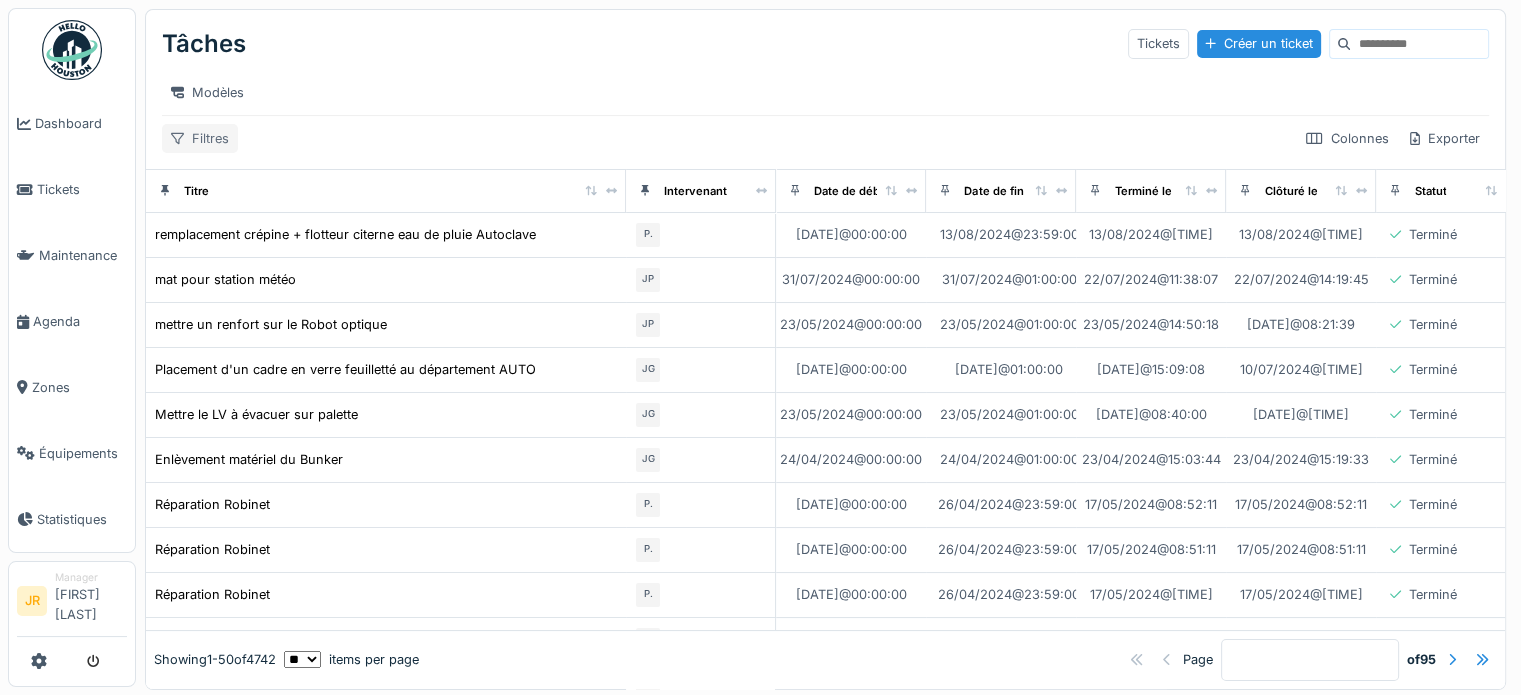 click on "Filtres" at bounding box center [200, 138] 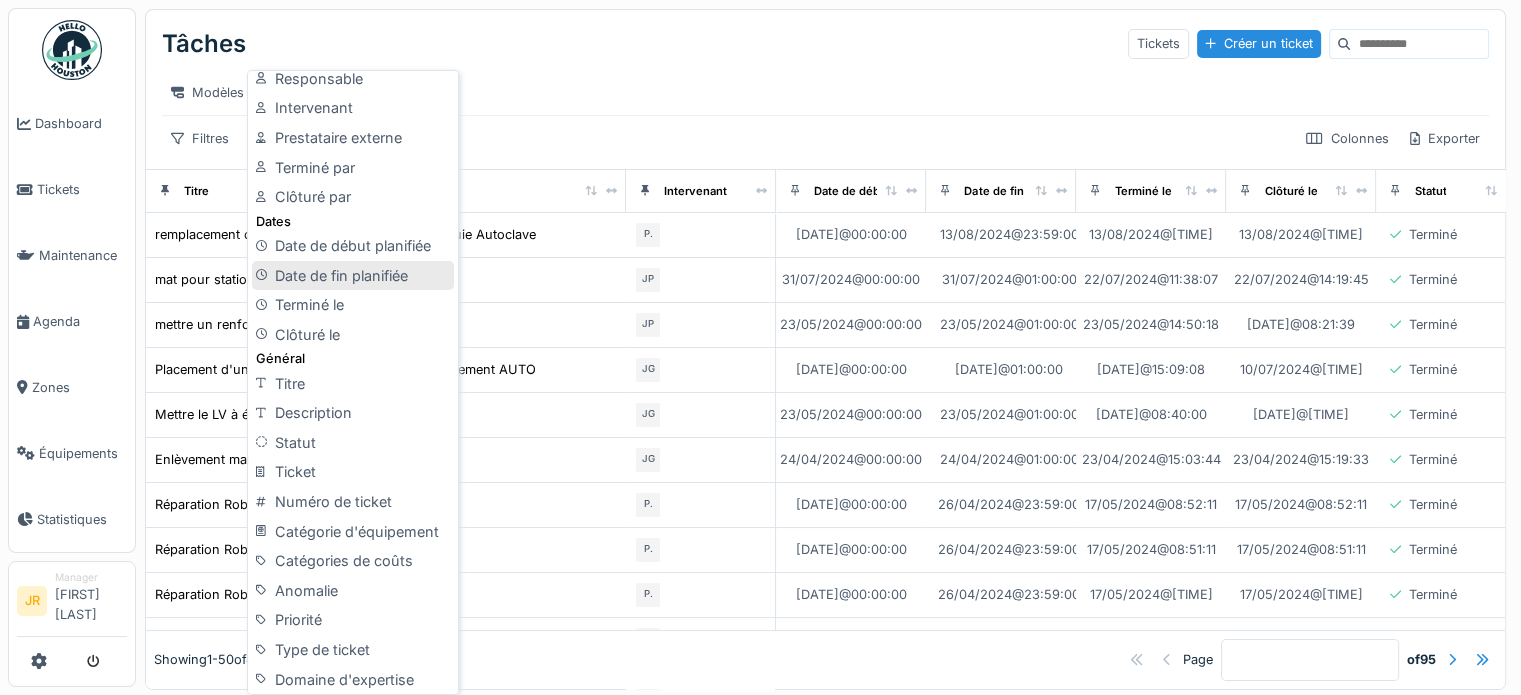 scroll, scrollTop: 300, scrollLeft: 0, axis: vertical 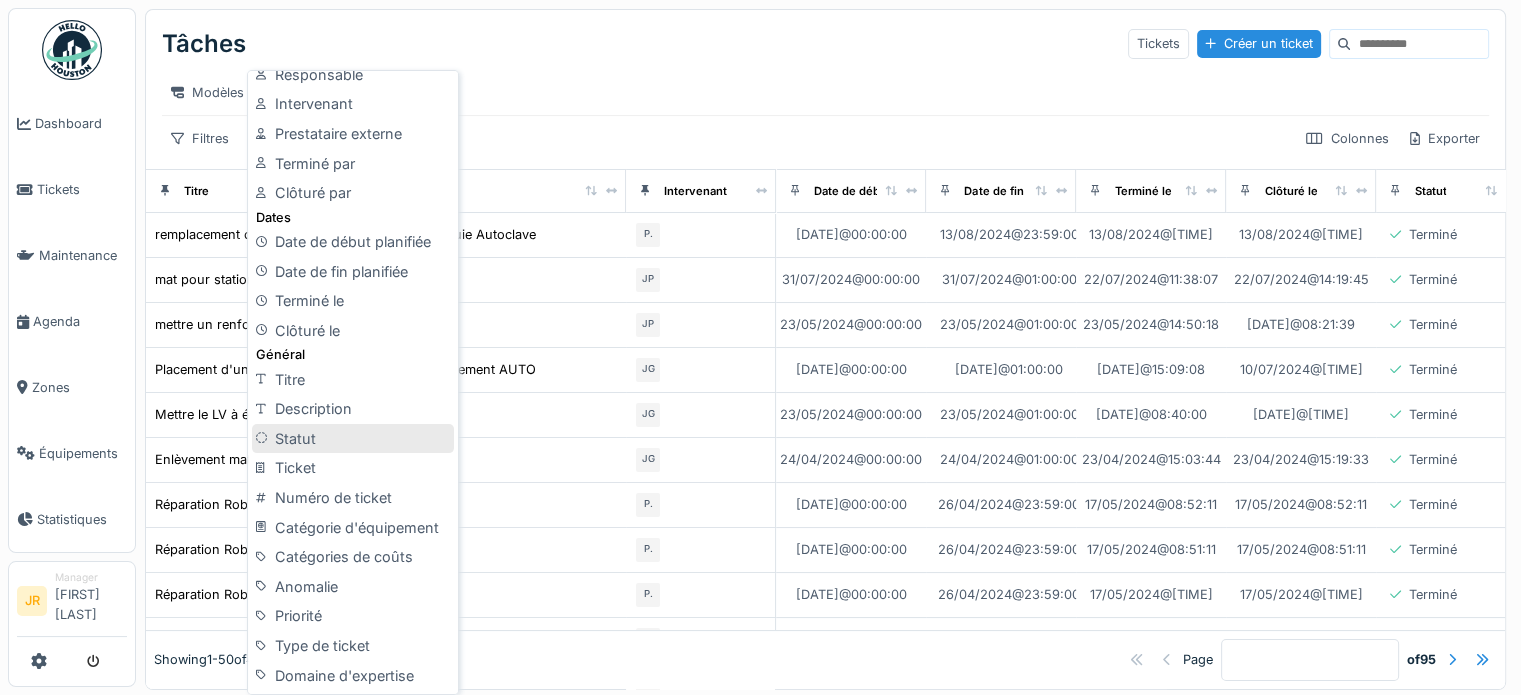 click on "Statut" at bounding box center (353, 439) 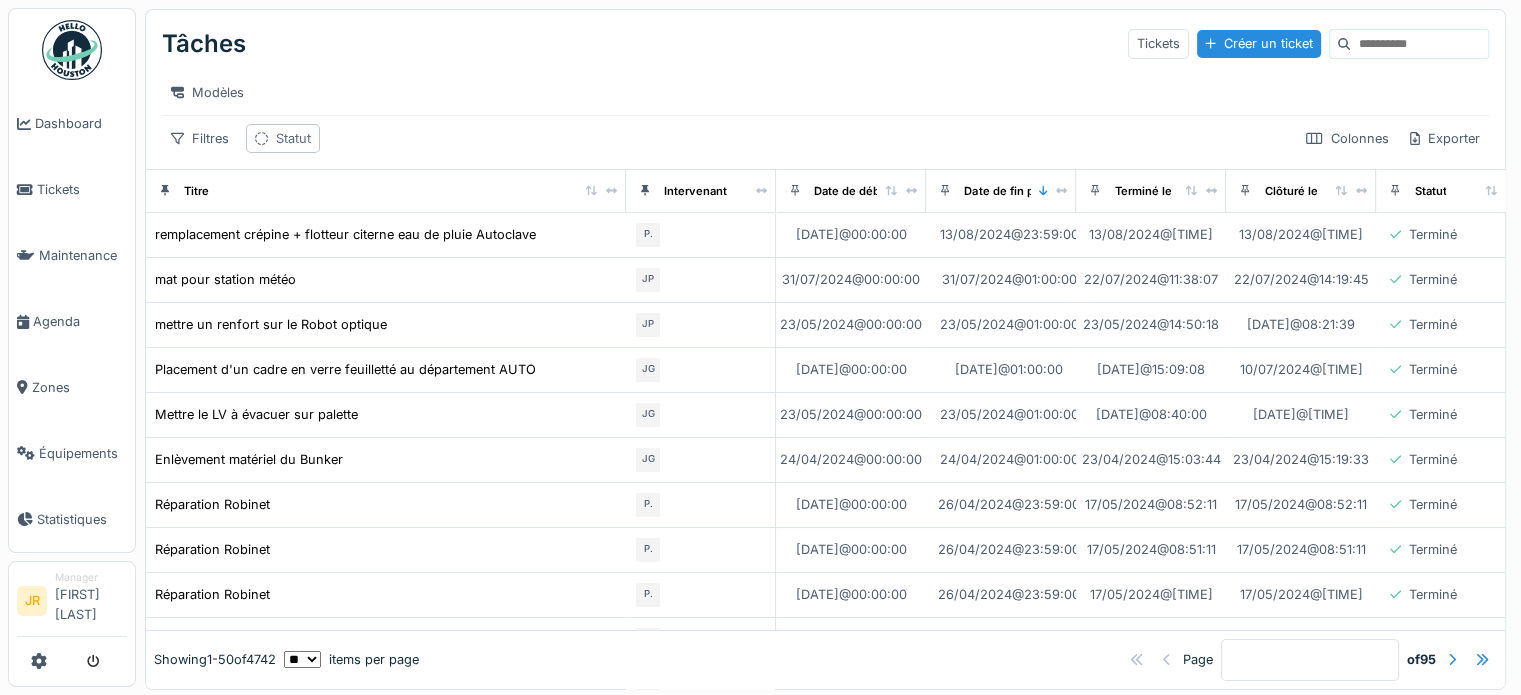 click on "Statut" at bounding box center (283, 138) 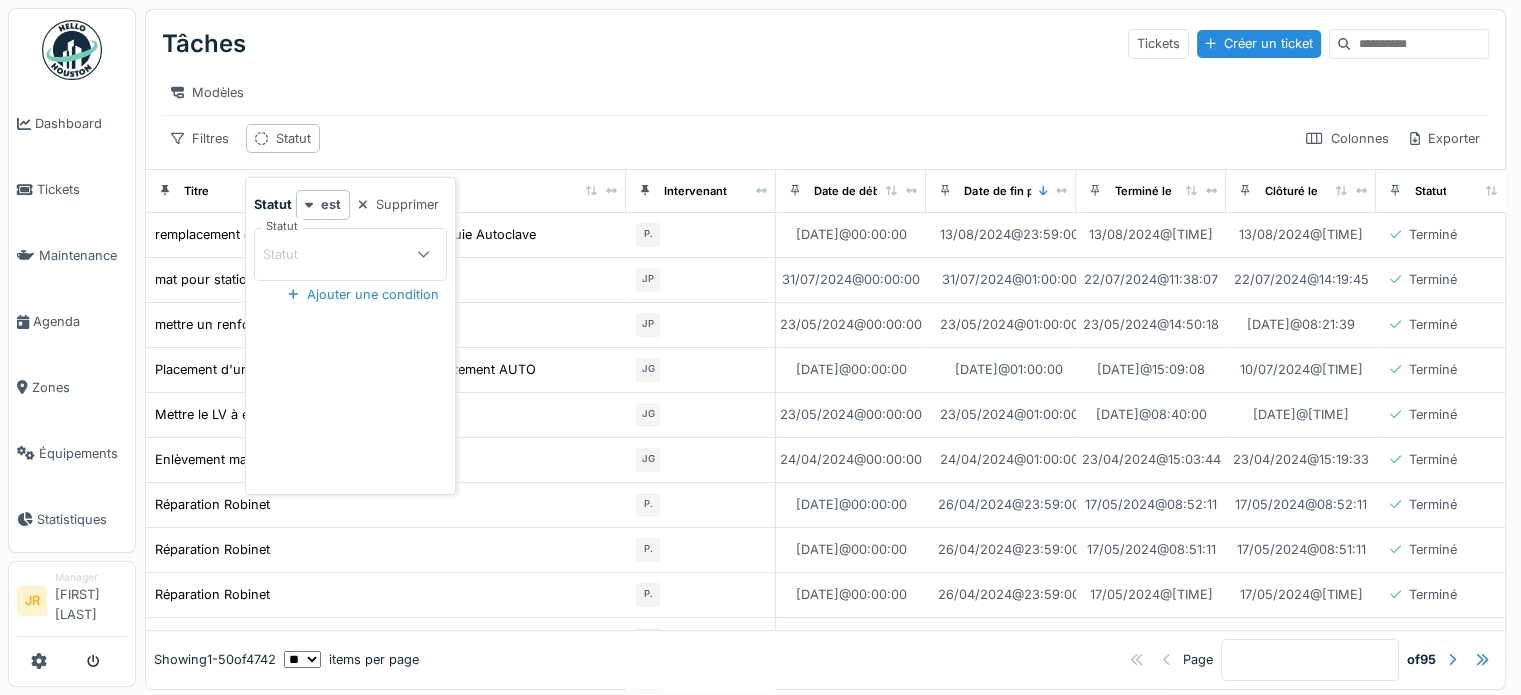 click on "Statut" at bounding box center [341, 254] 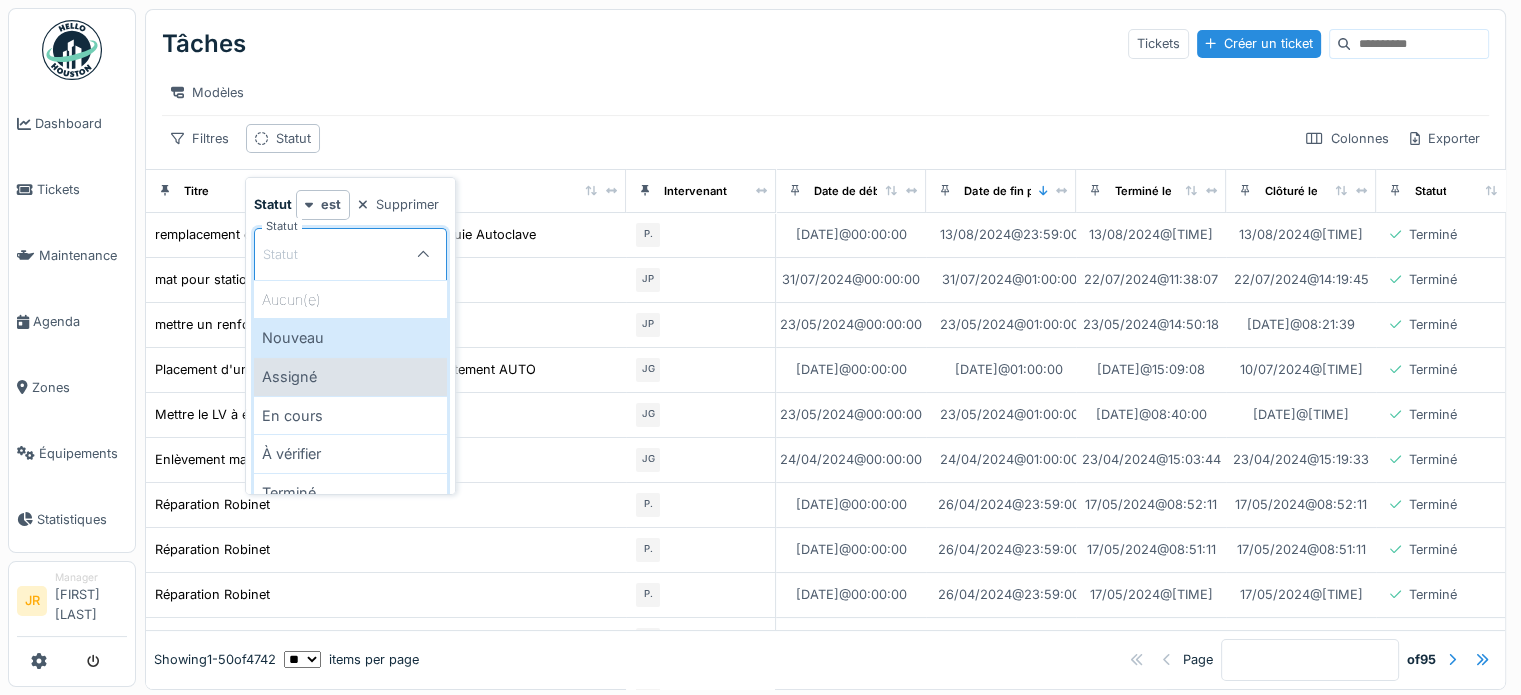 click on "Assigné" at bounding box center (350, 376) 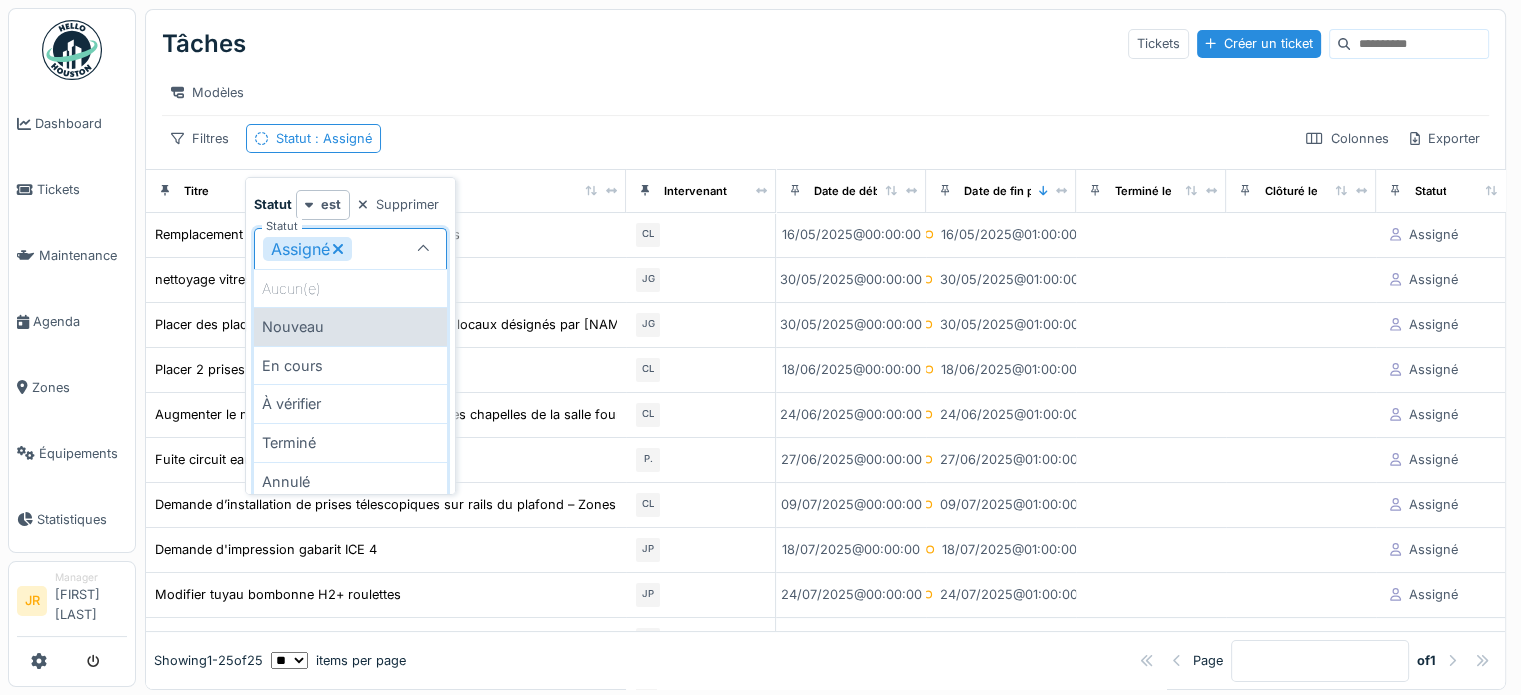 click on "En cours" at bounding box center [350, 365] 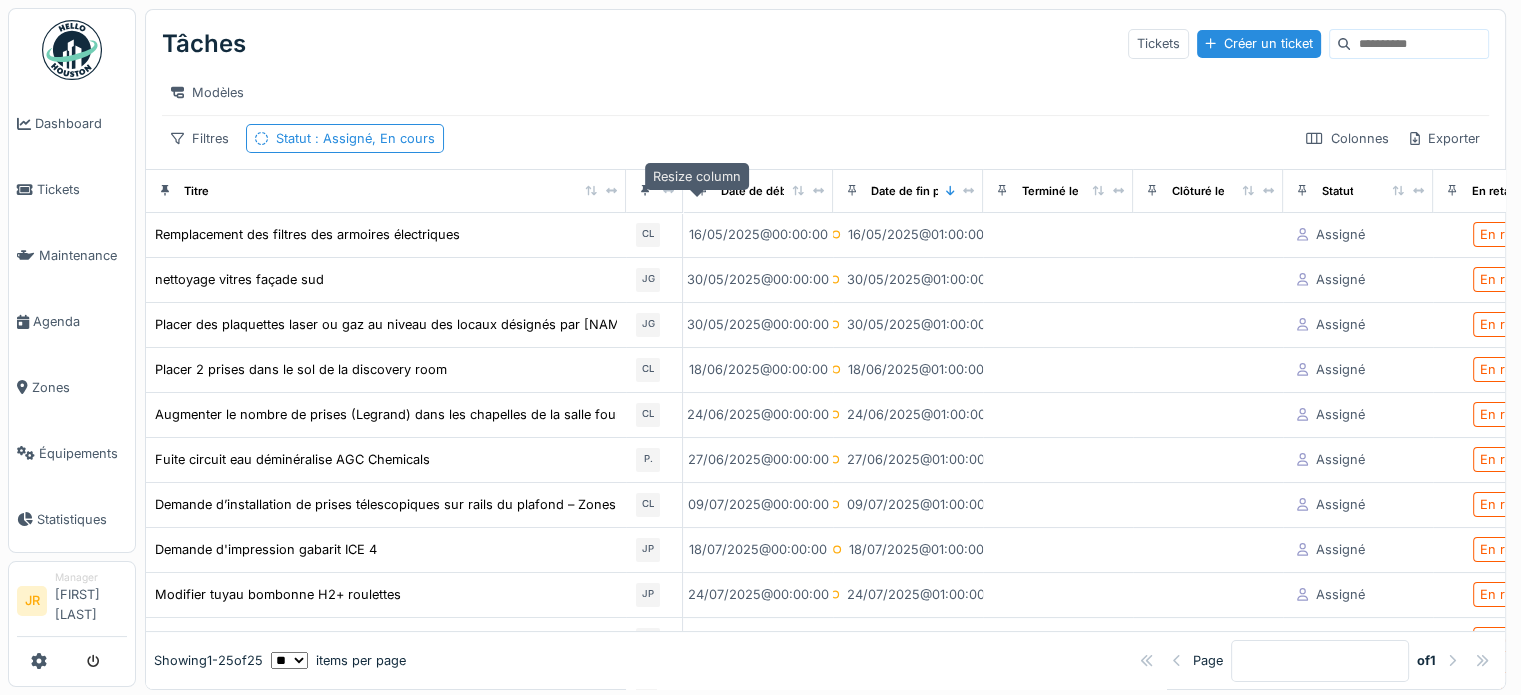 drag, startPoint x: 762, startPoint y: 202, endPoint x: 669, endPoint y: 203, distance: 93.00538 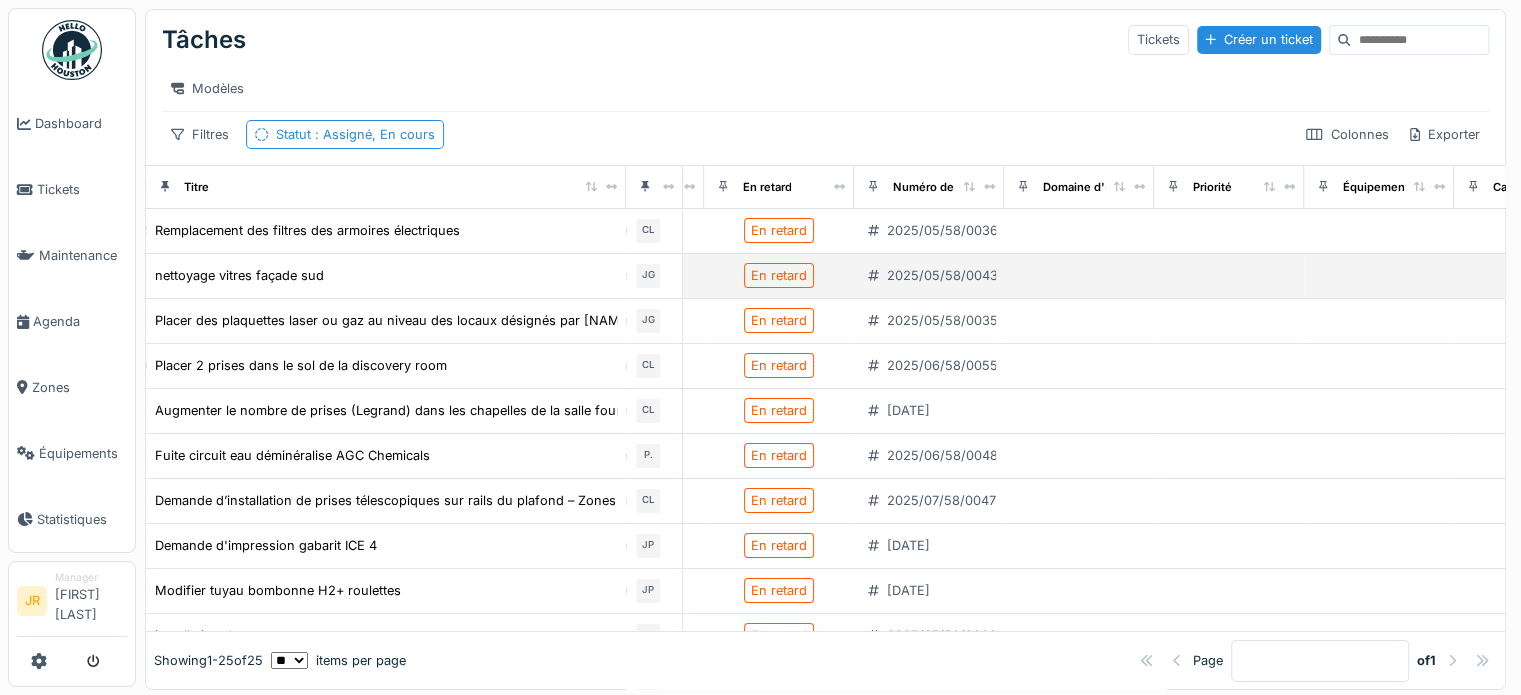 scroll, scrollTop: 0, scrollLeft: 729, axis: horizontal 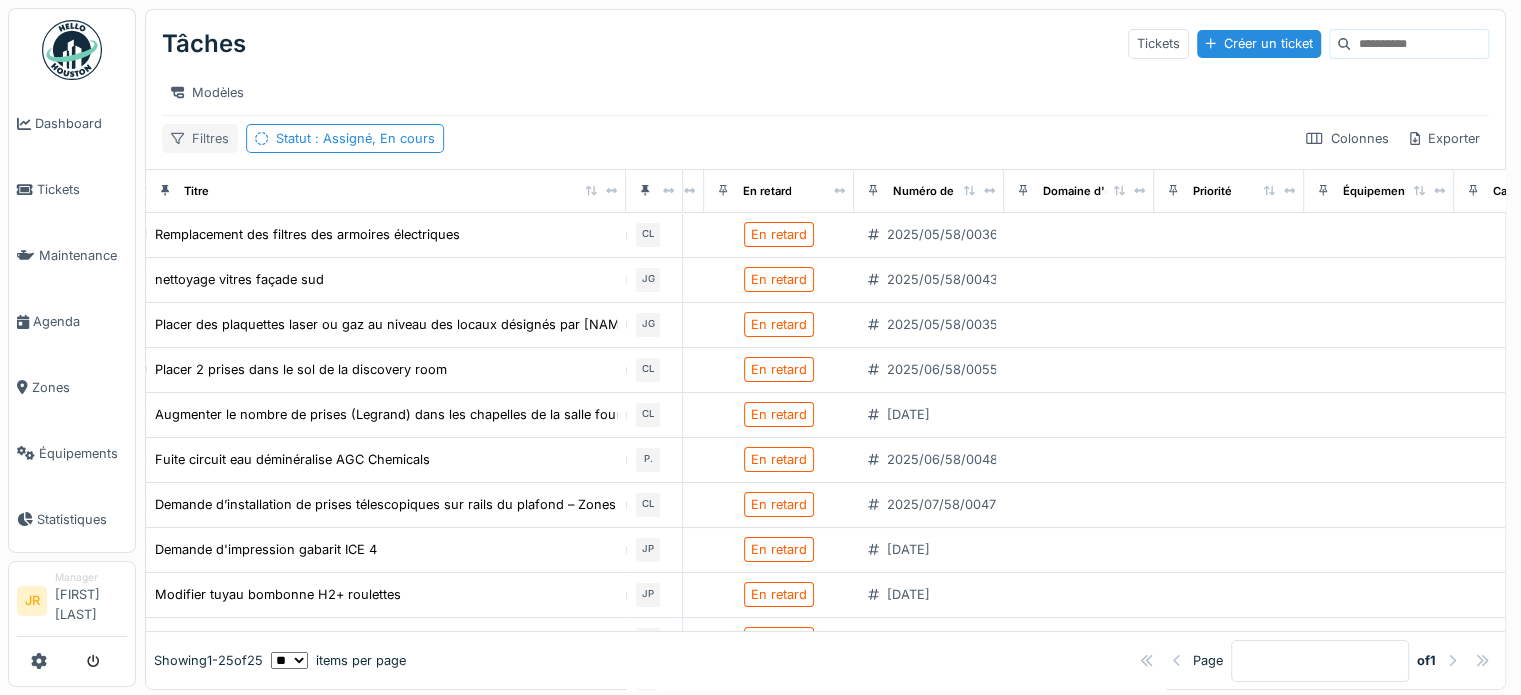 click on "Filtres" at bounding box center [200, 138] 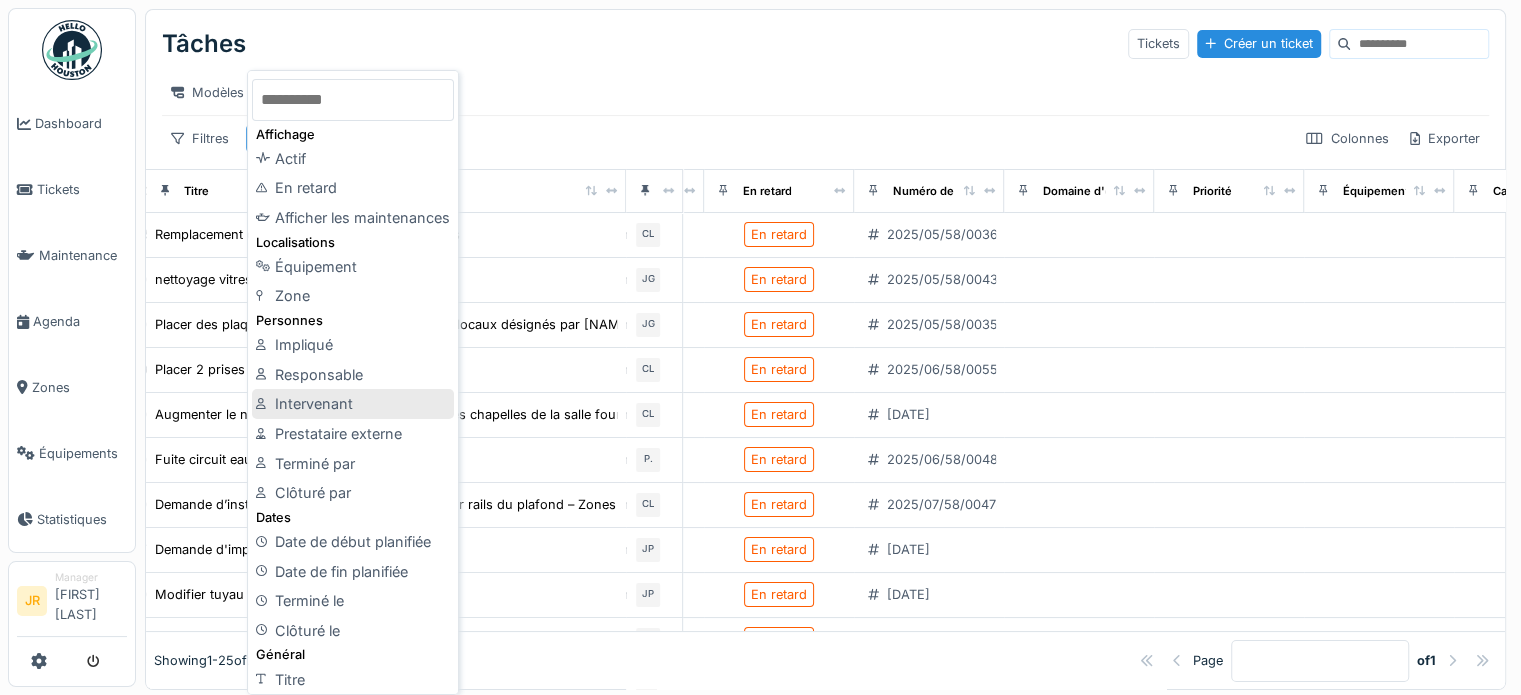 click on "Intervenant" at bounding box center (353, 404) 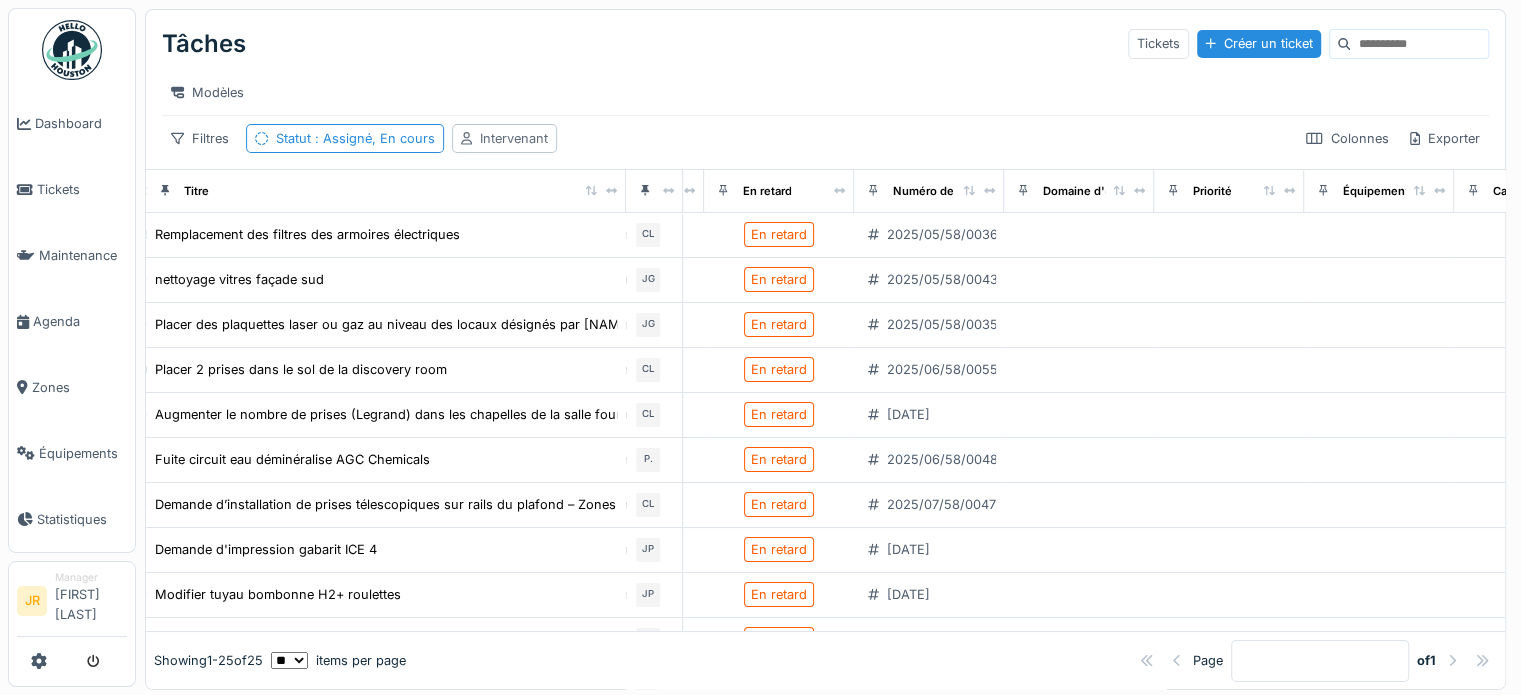 click on "Intervenant" at bounding box center [514, 138] 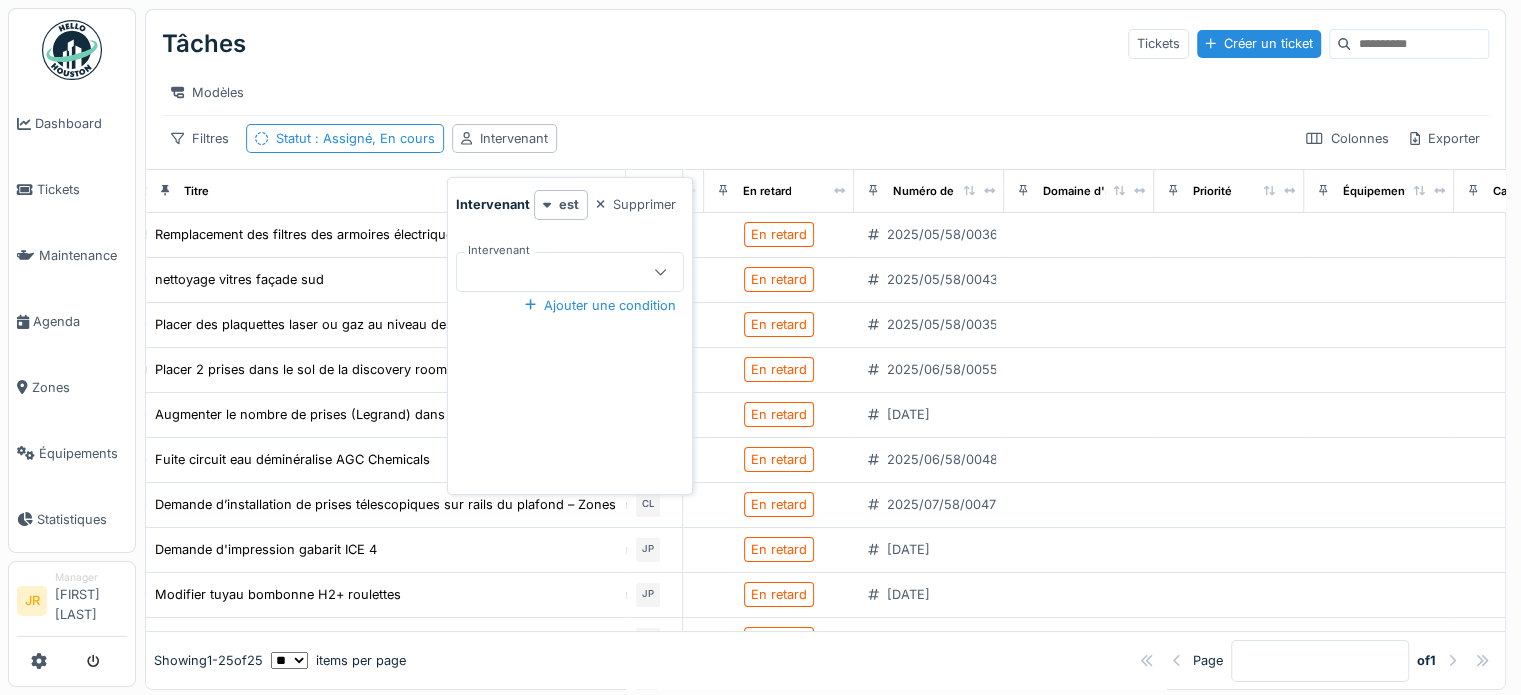 click 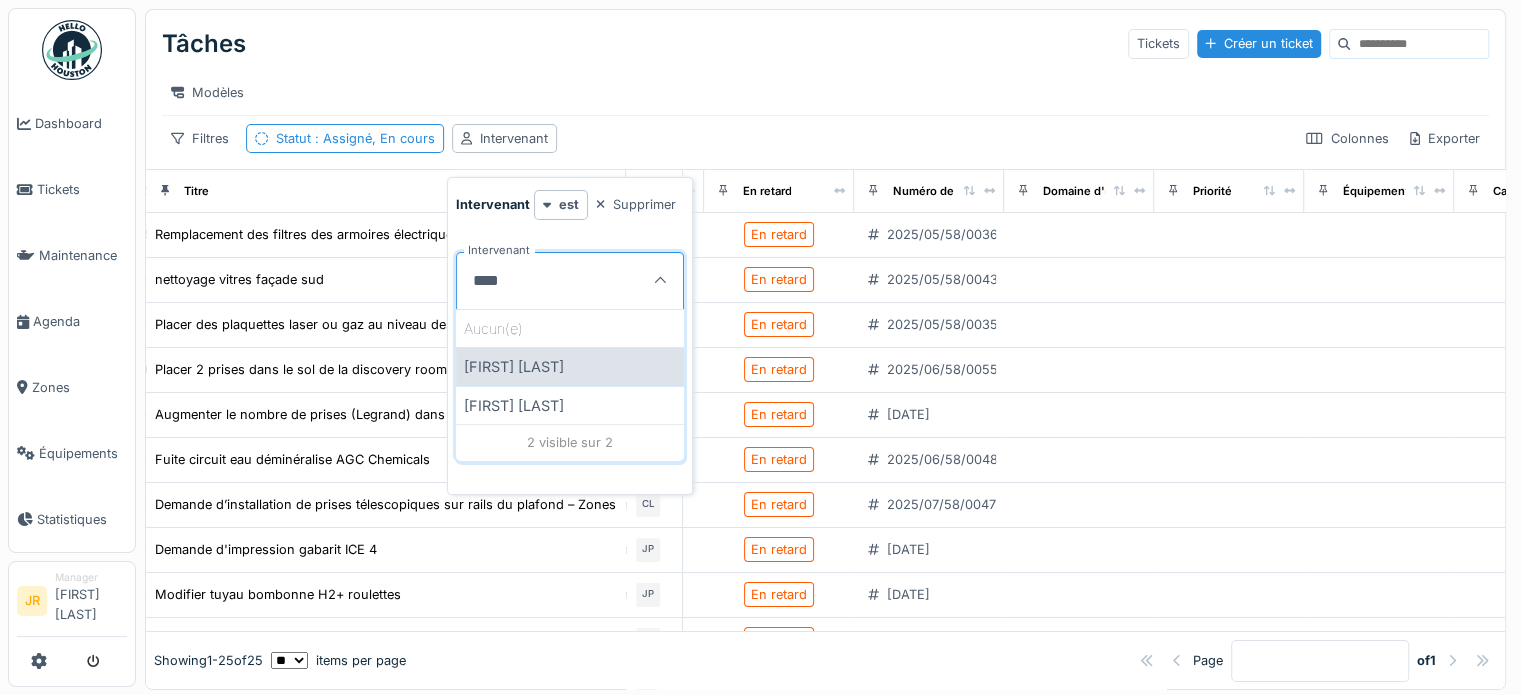 type on "****" 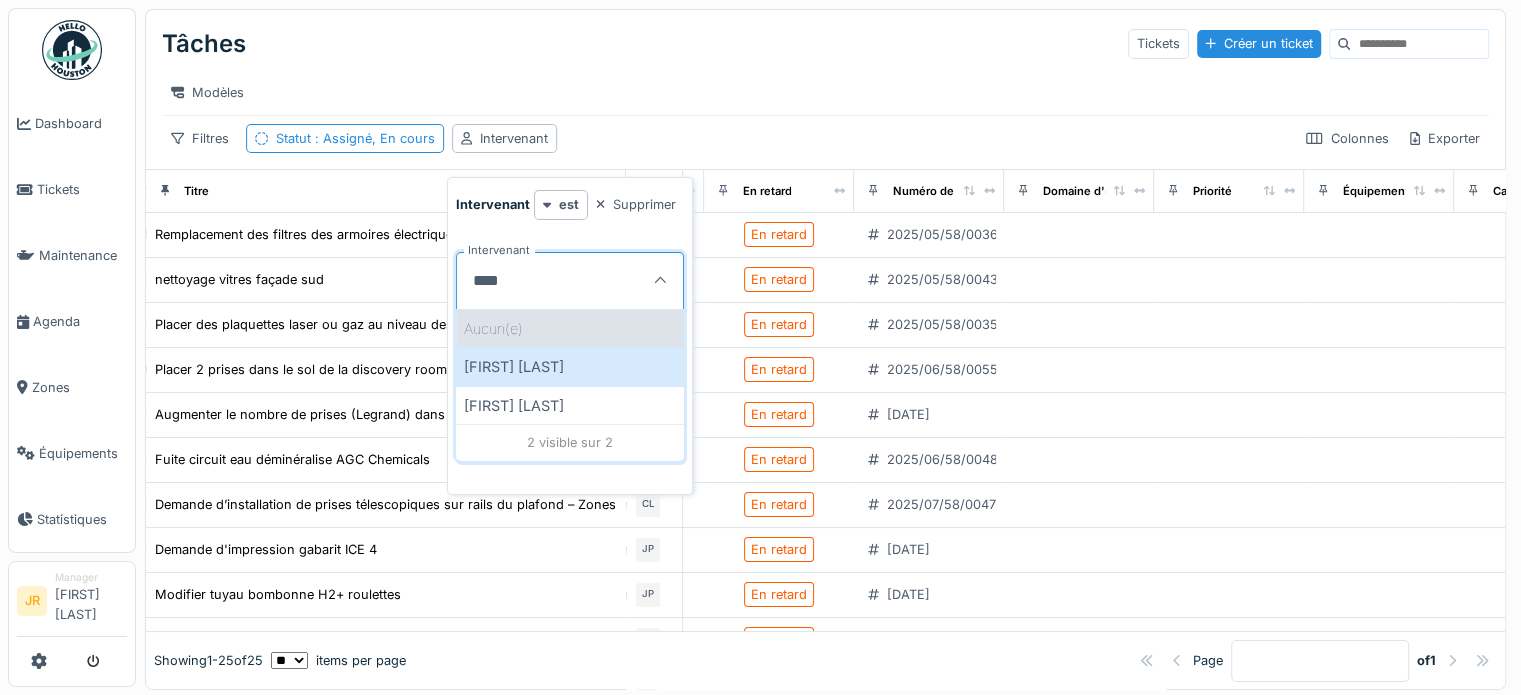 click on "Christophe Lorent" at bounding box center [570, 366] 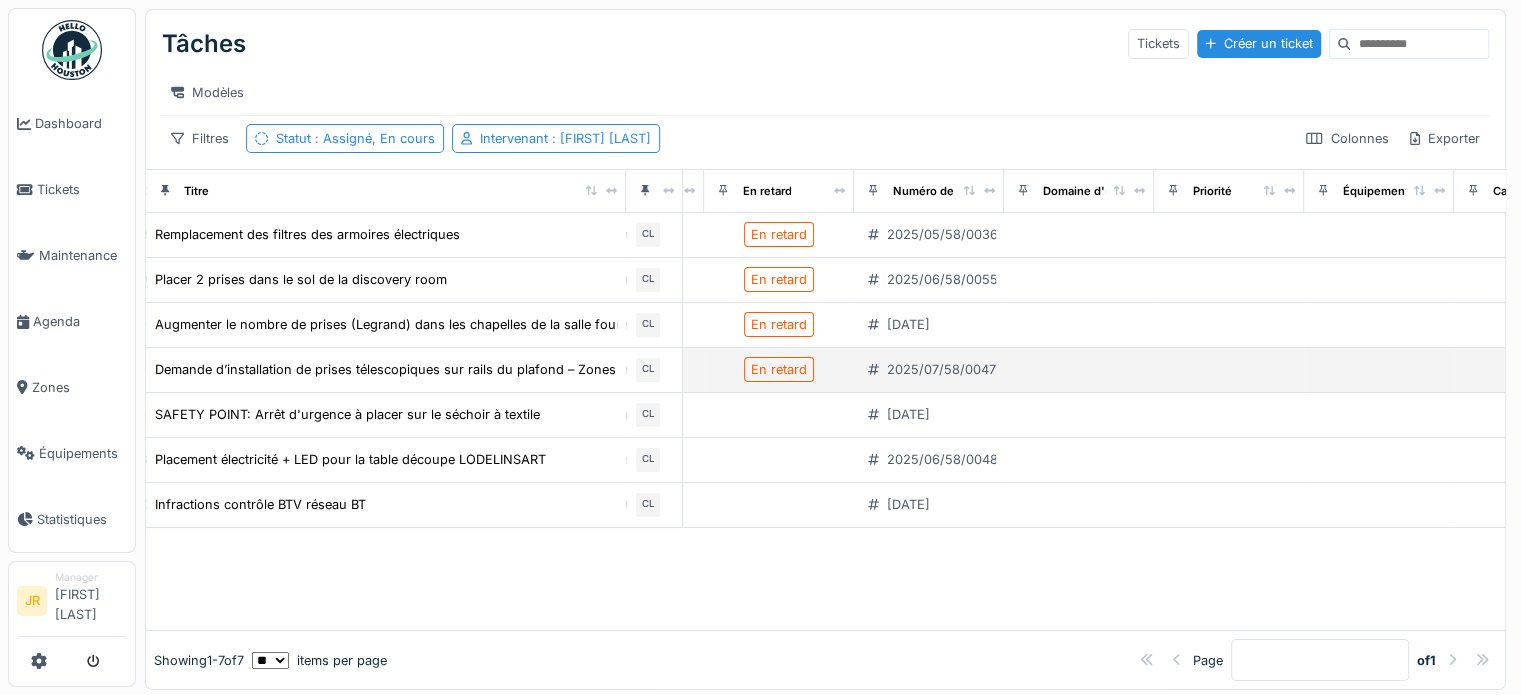 click at bounding box center (1079, 370) 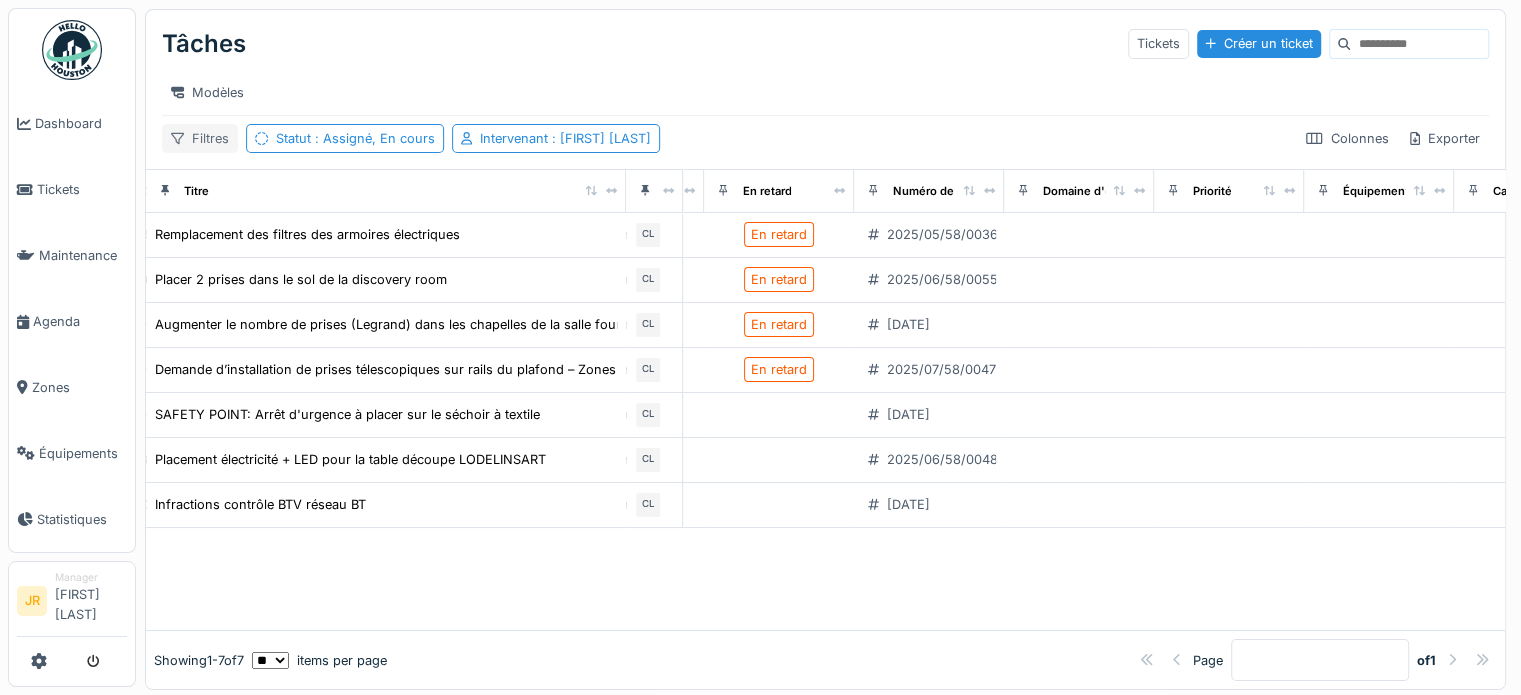 click on "Filtres" at bounding box center [200, 138] 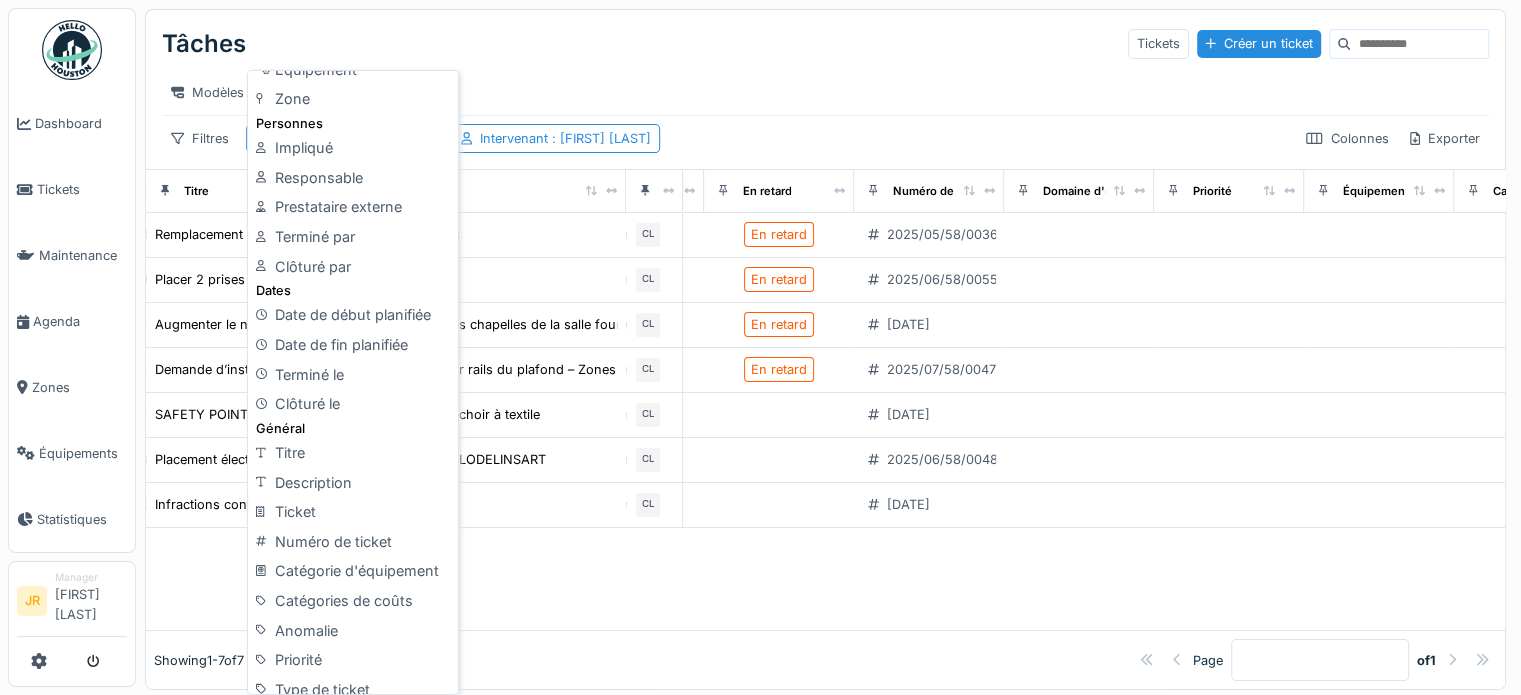 scroll, scrollTop: 328, scrollLeft: 0, axis: vertical 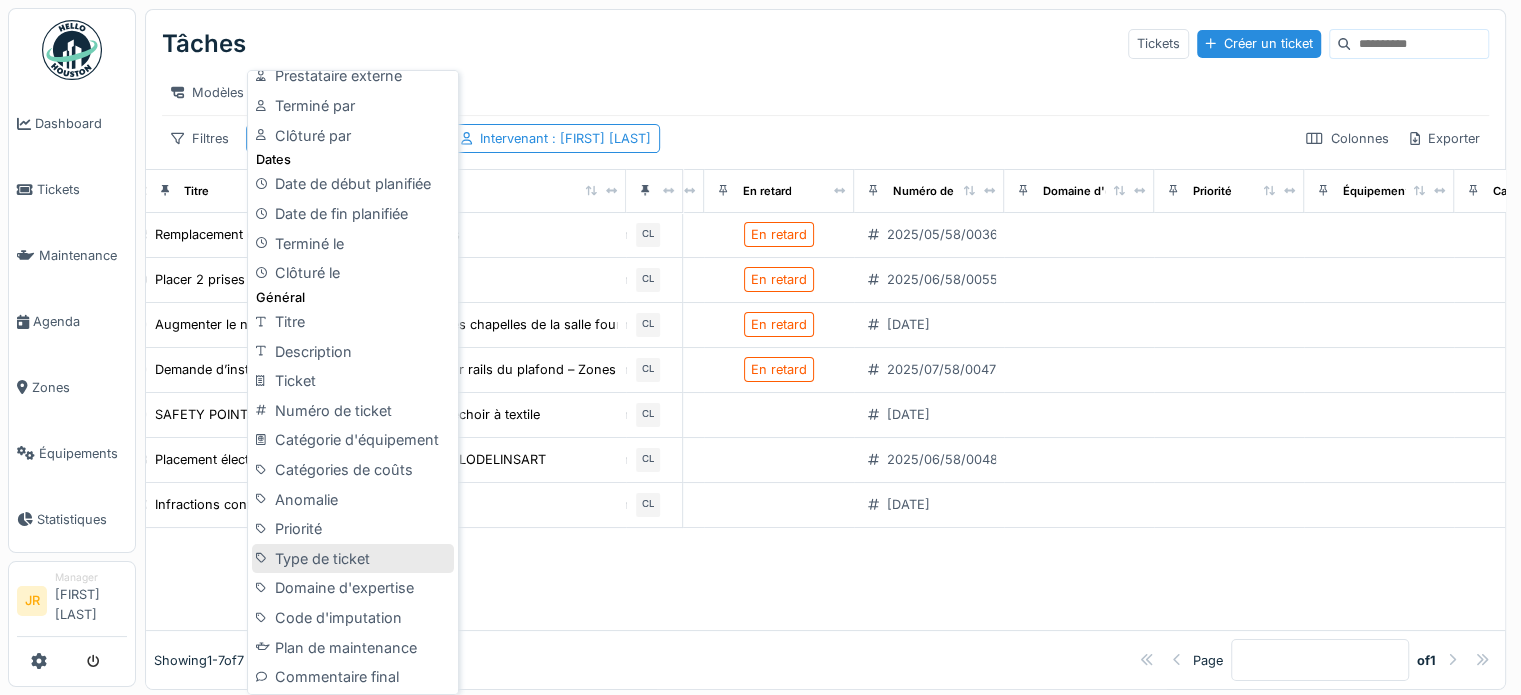 click on "Type de ticket" at bounding box center [353, 559] 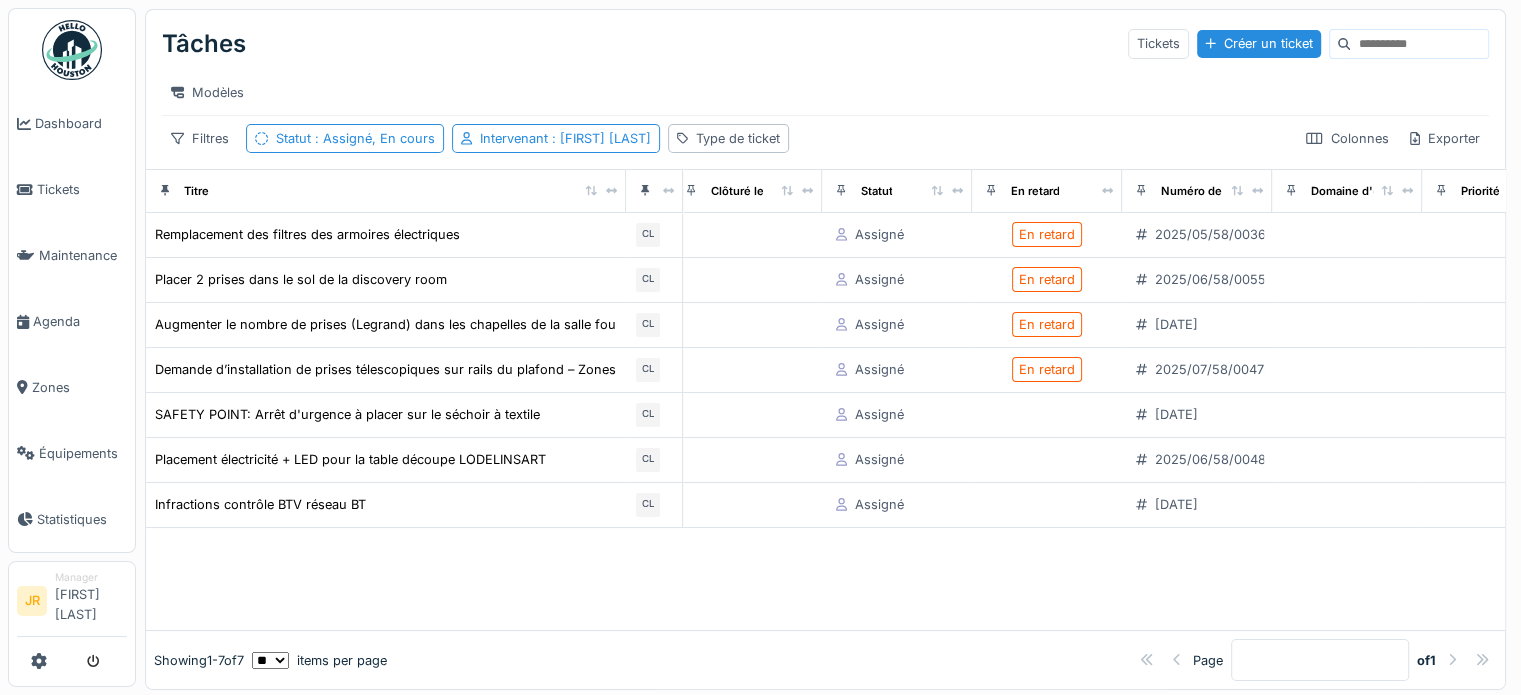 scroll, scrollTop: 0, scrollLeft: 0, axis: both 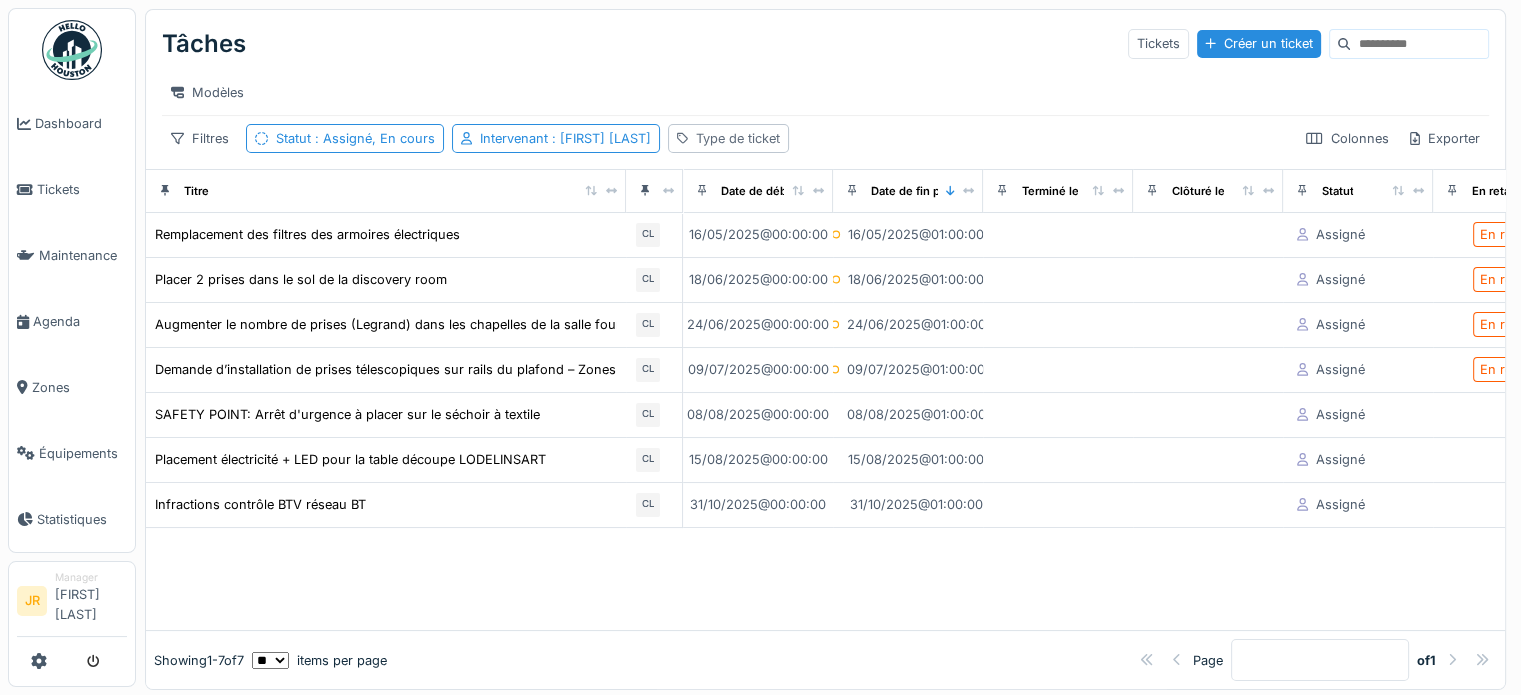 click on "Type de ticket" at bounding box center (738, 138) 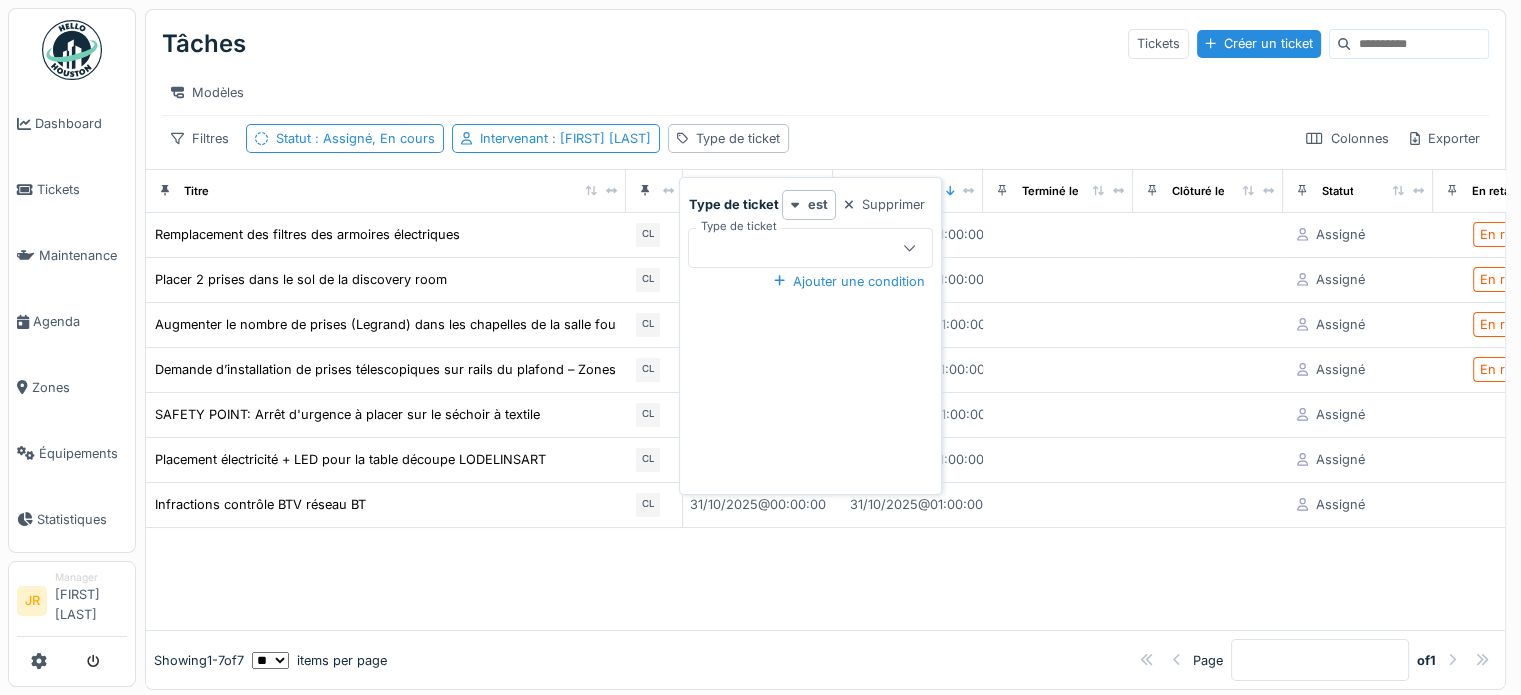 click at bounding box center [798, 248] 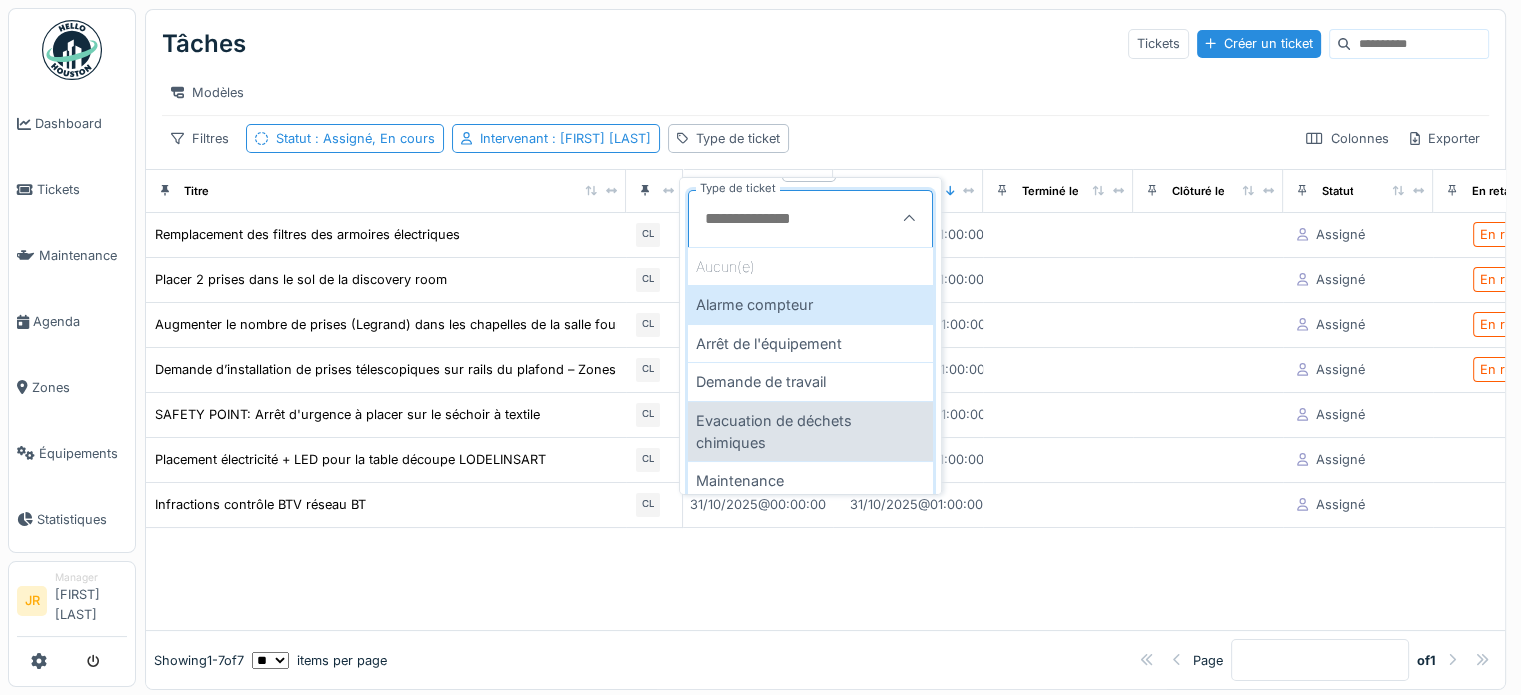 scroll, scrollTop: 56, scrollLeft: 0, axis: vertical 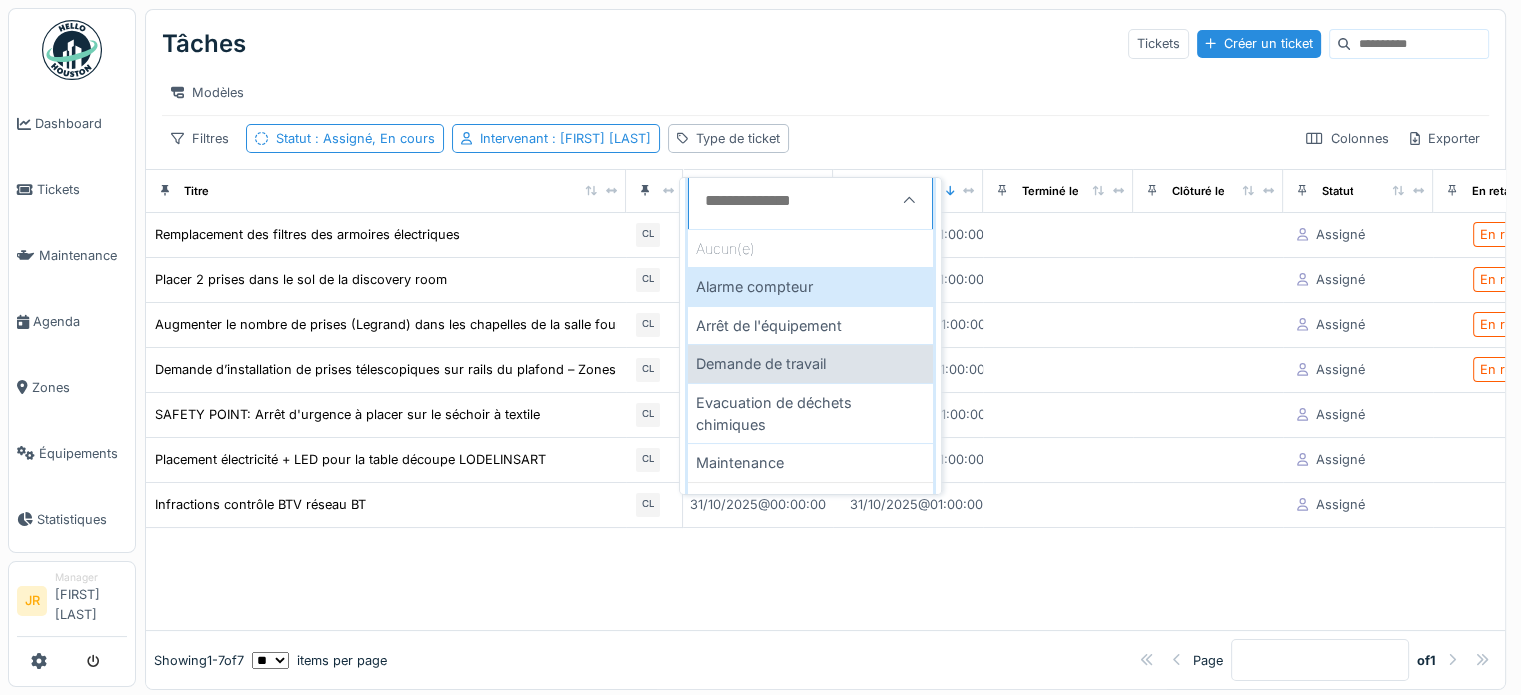 click on "Demande de travail" at bounding box center [810, 363] 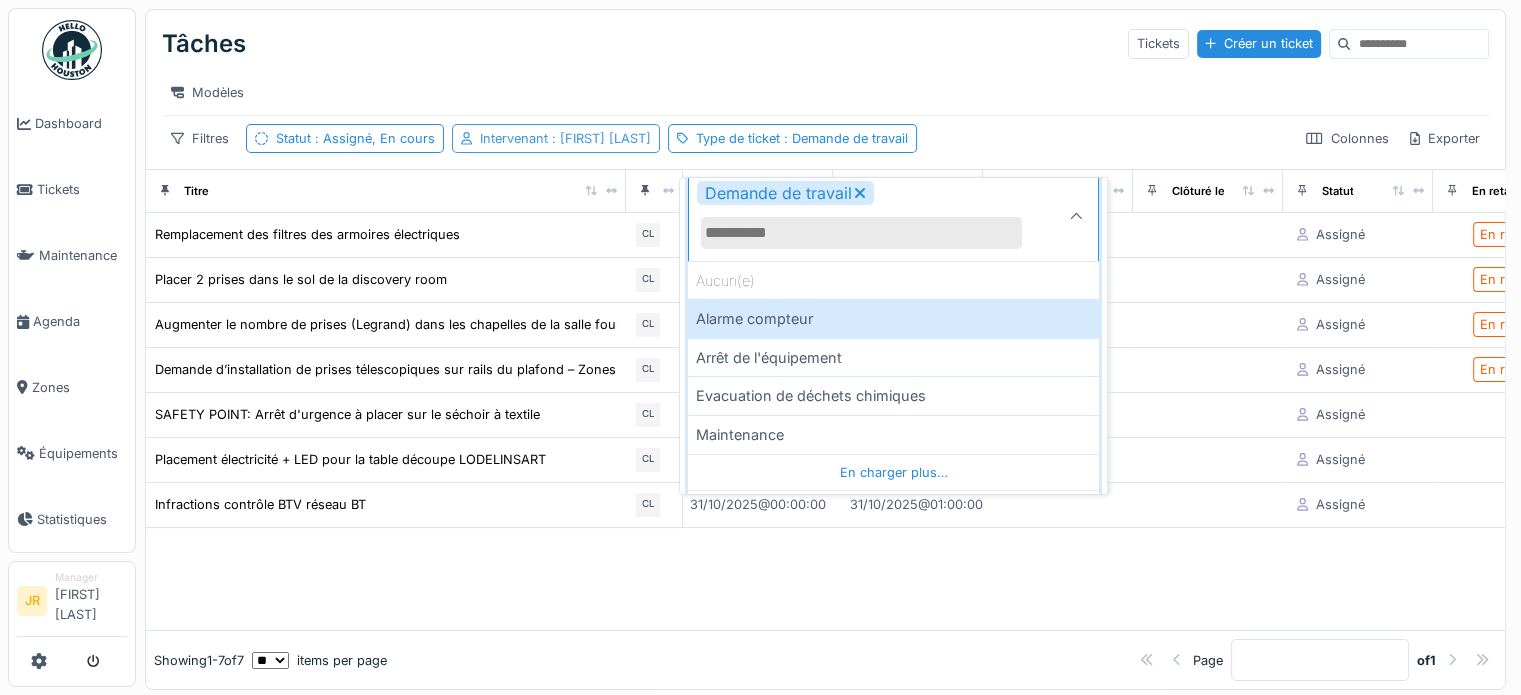 click on "Intervenant   :   Christophe Lorent" at bounding box center [565, 138] 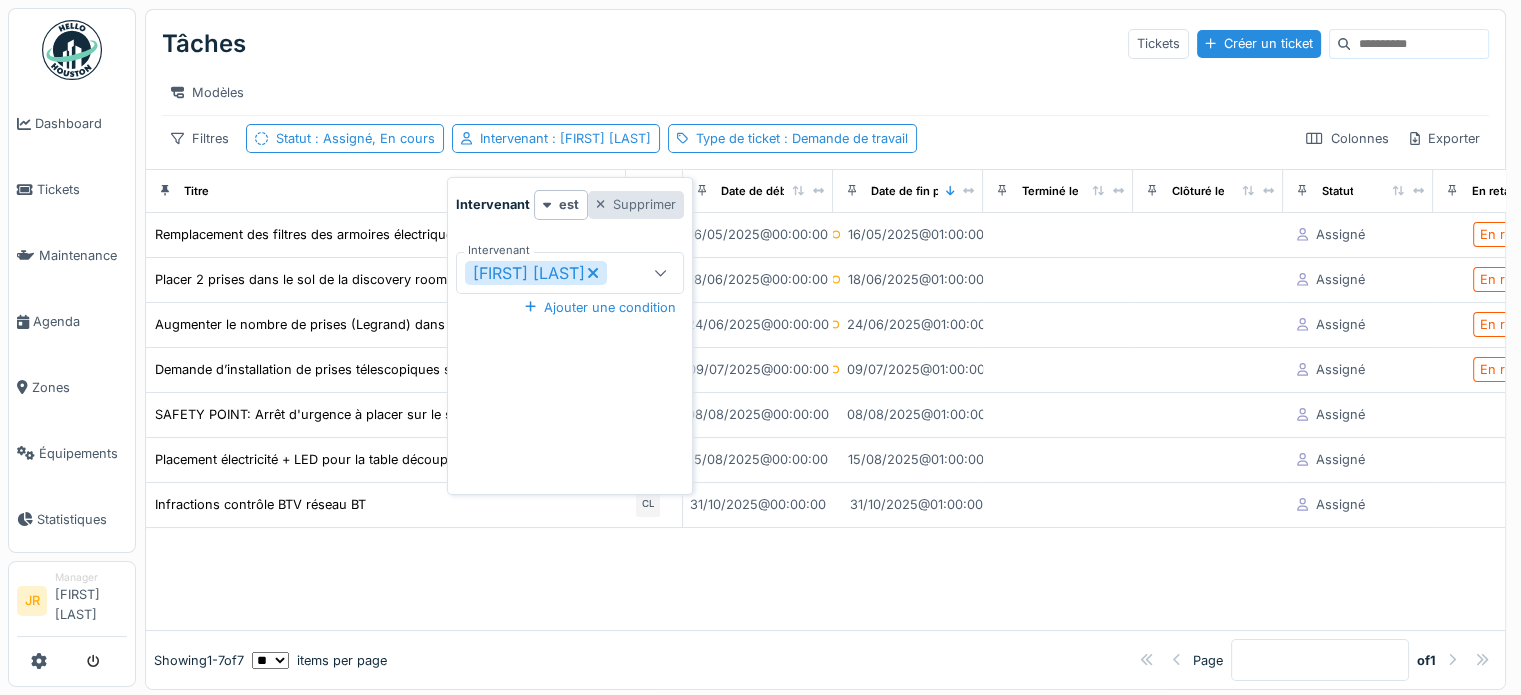 click on "Supprimer" at bounding box center (636, 204) 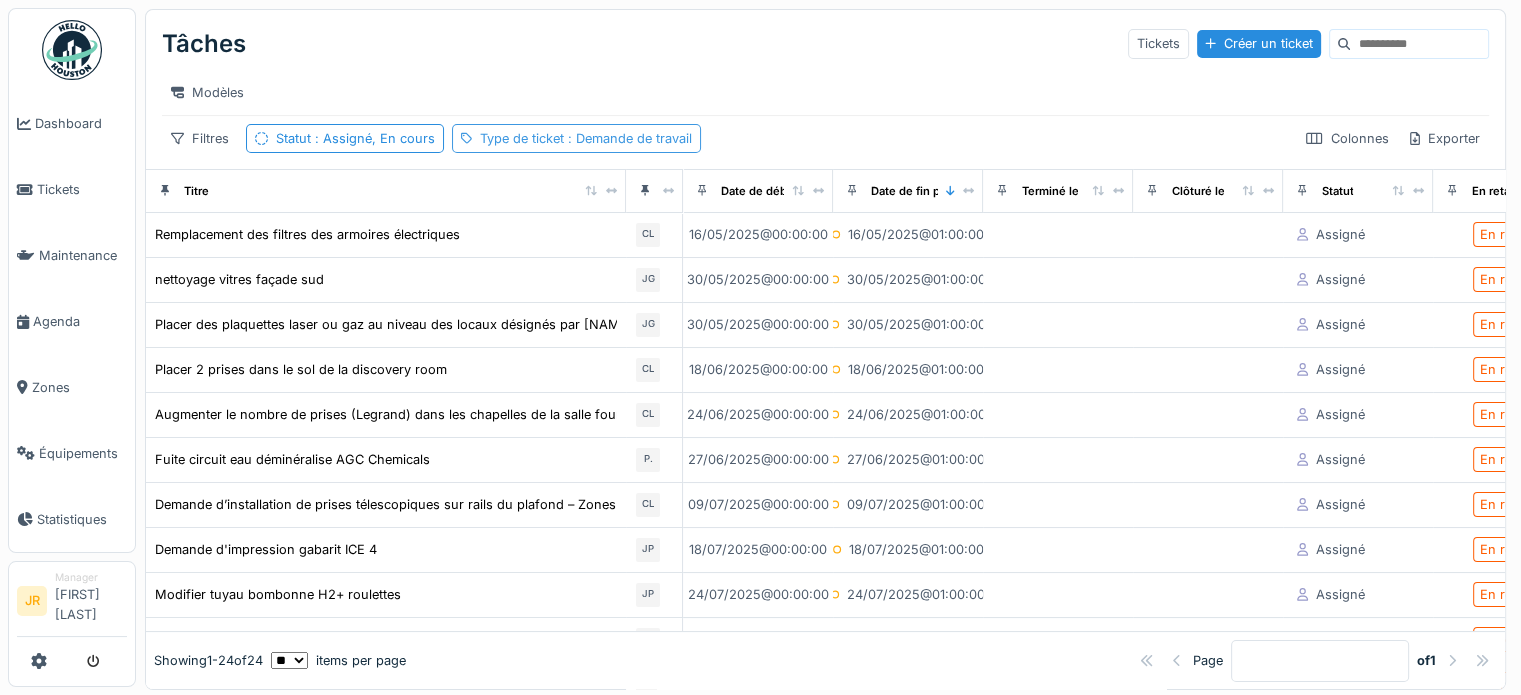 click on ":   Demande de travail" at bounding box center (628, 138) 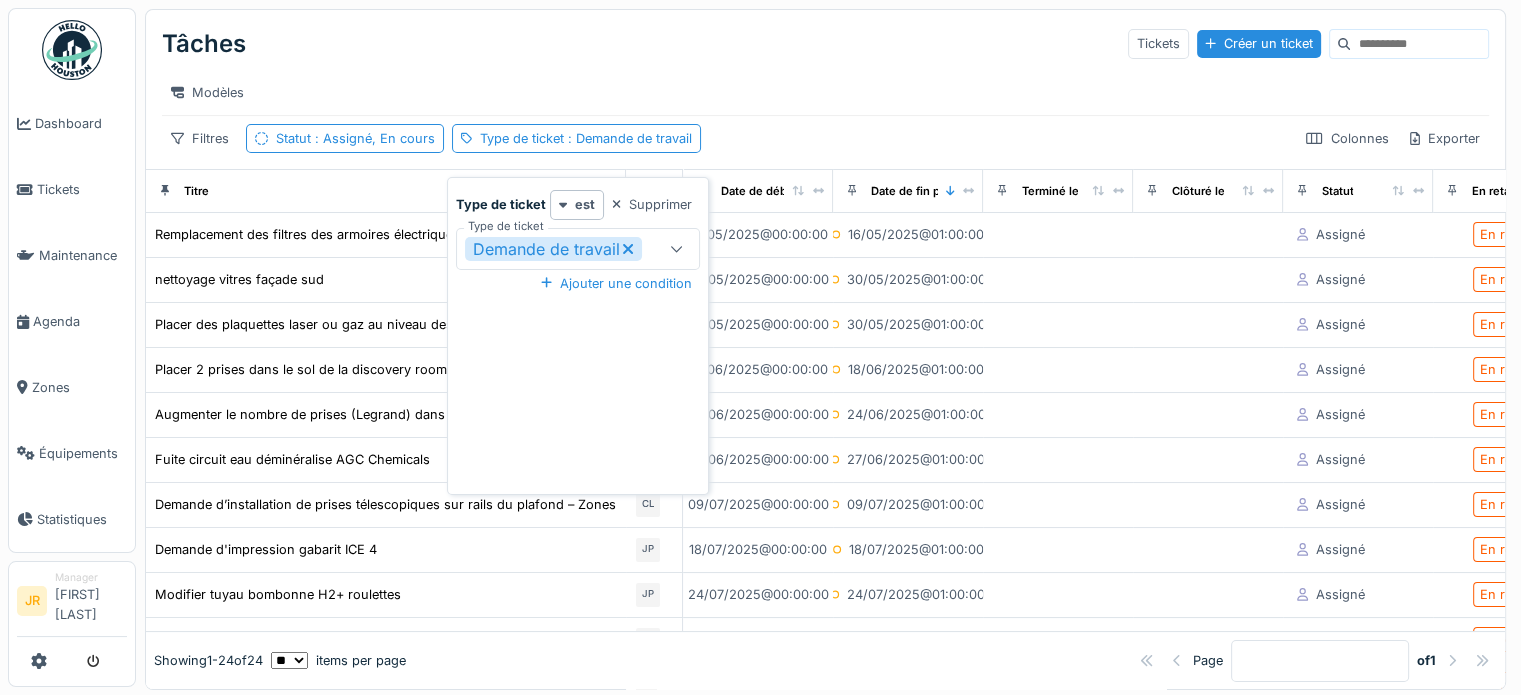 click at bounding box center (676, 249) 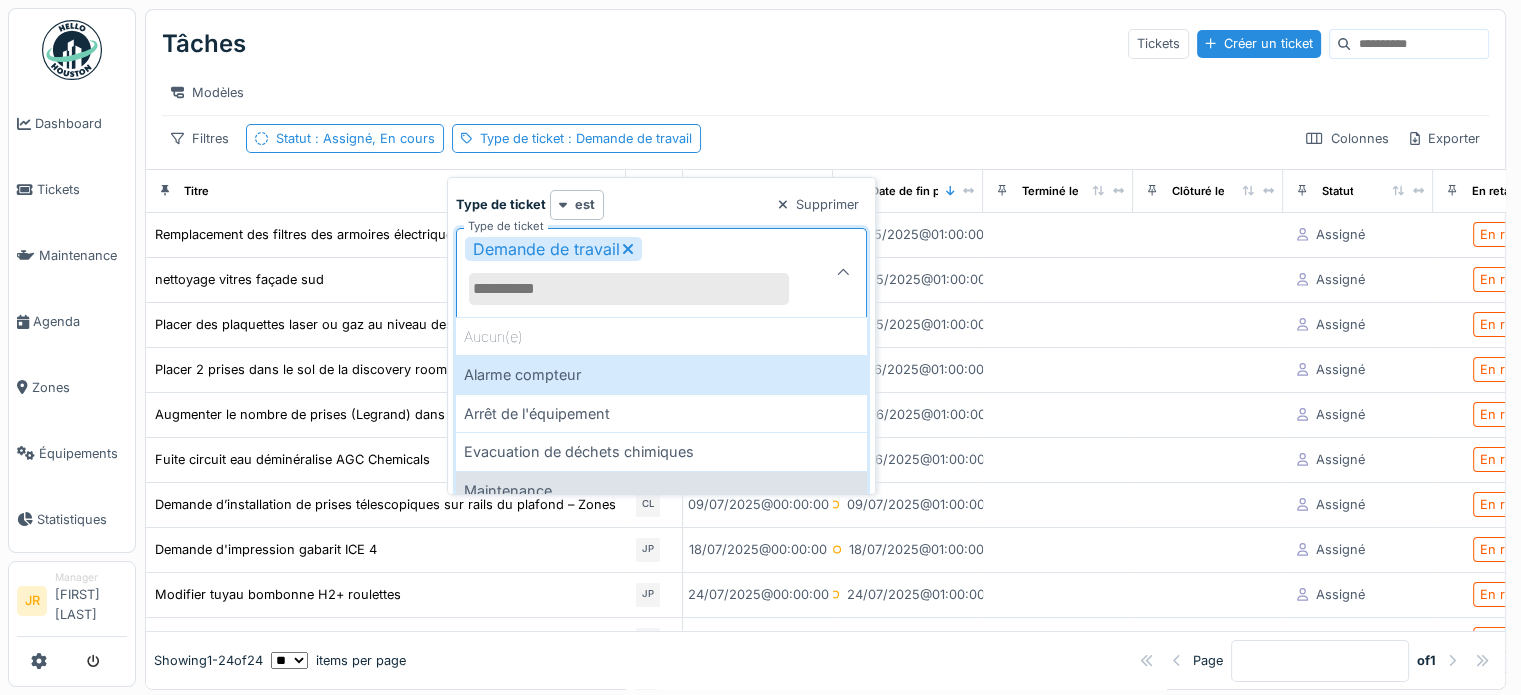 click on "Maintenance" at bounding box center [661, 490] 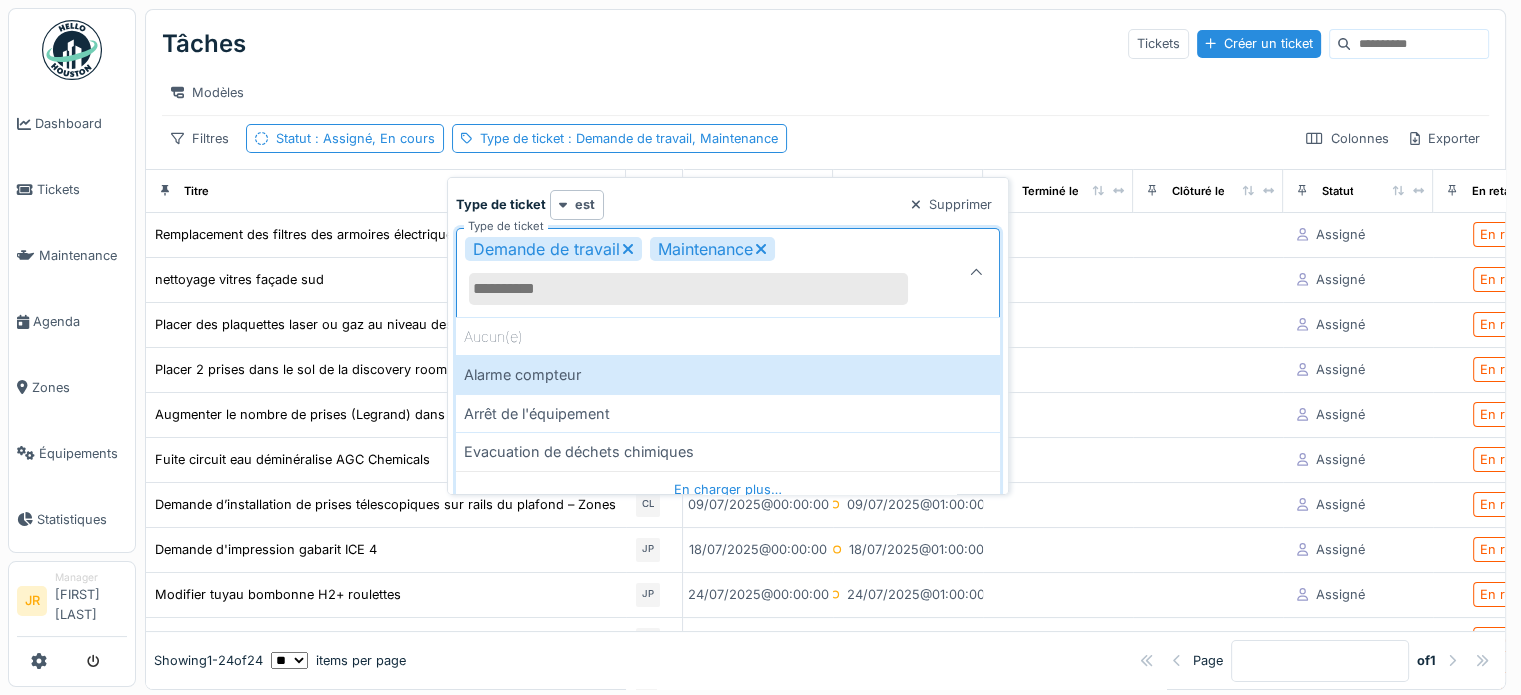 click 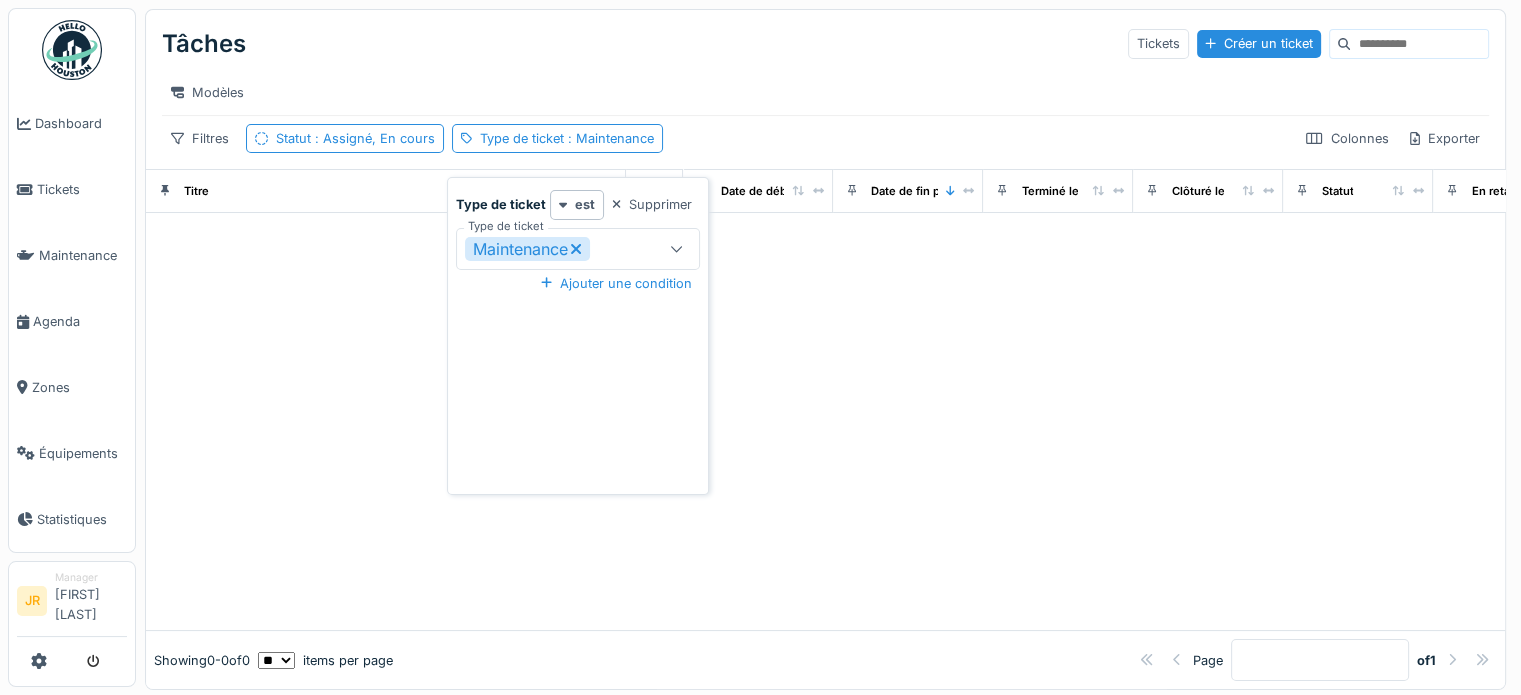 click at bounding box center [825, 422] 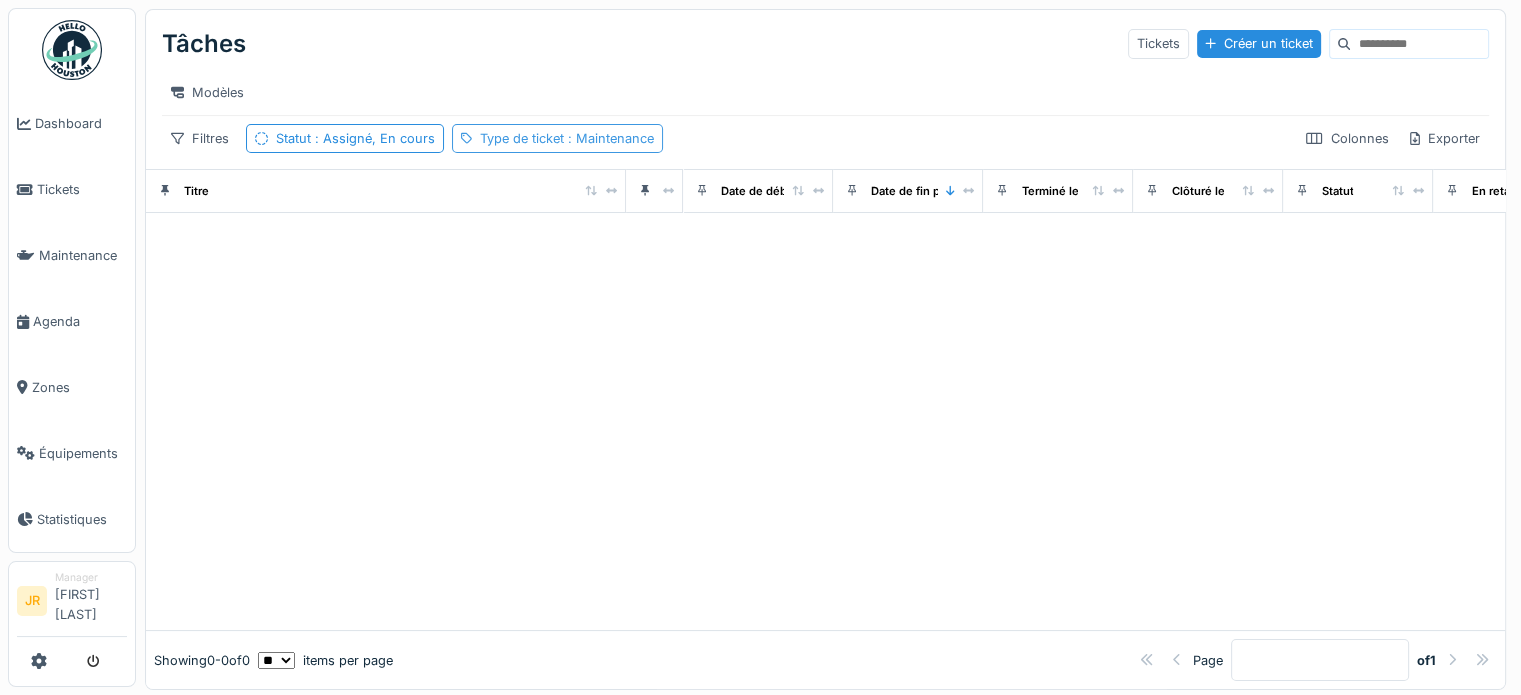 click on ":   Maintenance" at bounding box center (609, 138) 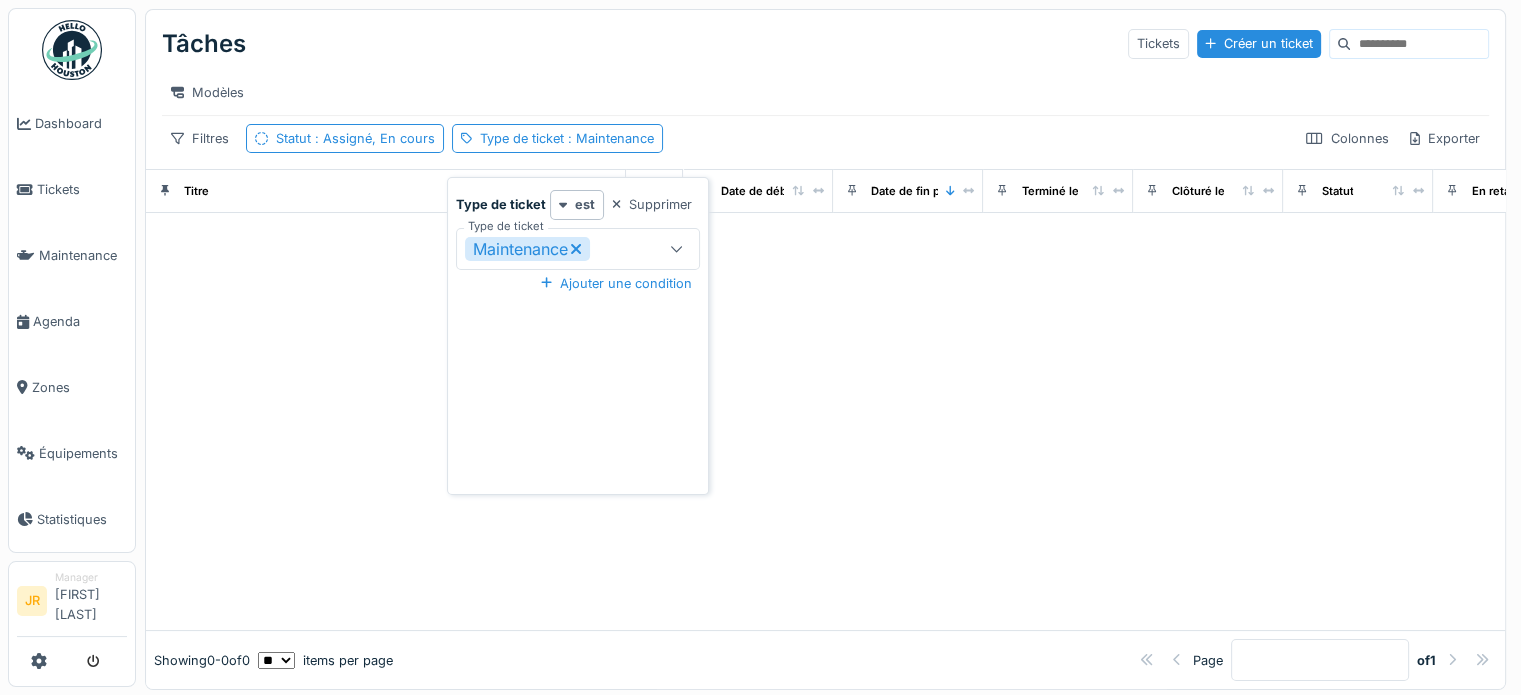 click on "Maintenance" at bounding box center (566, 249) 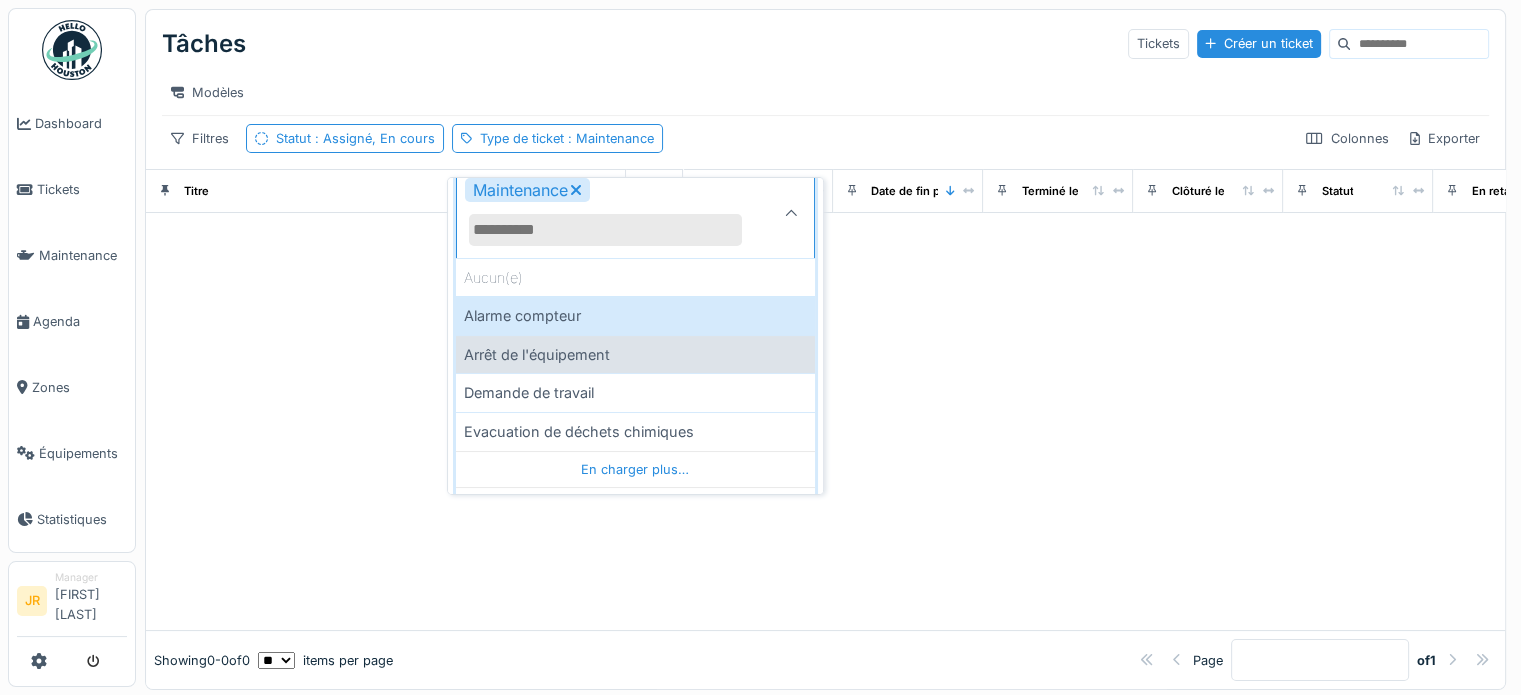 scroll, scrollTop: 85, scrollLeft: 0, axis: vertical 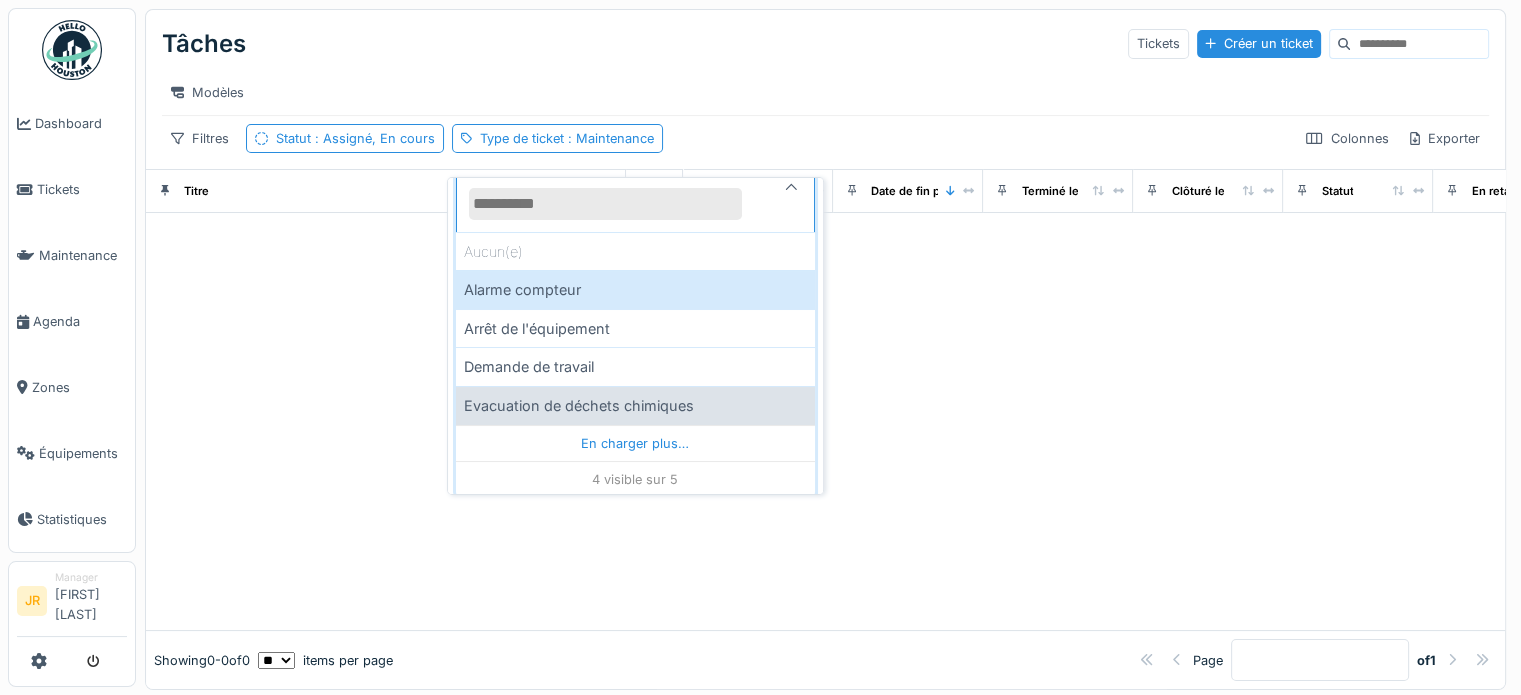 click on "Evacuation de déchets chimiques" at bounding box center [635, 405] 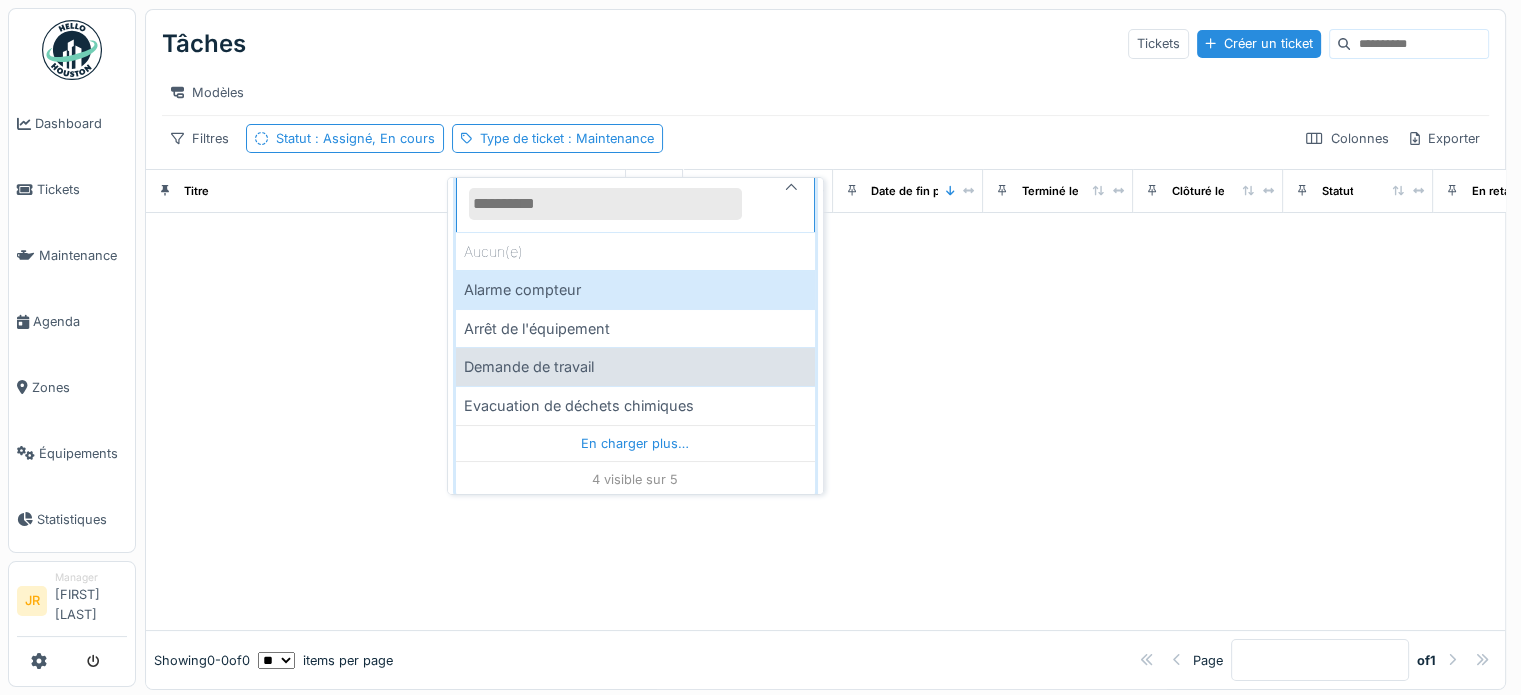 scroll, scrollTop: 47, scrollLeft: 0, axis: vertical 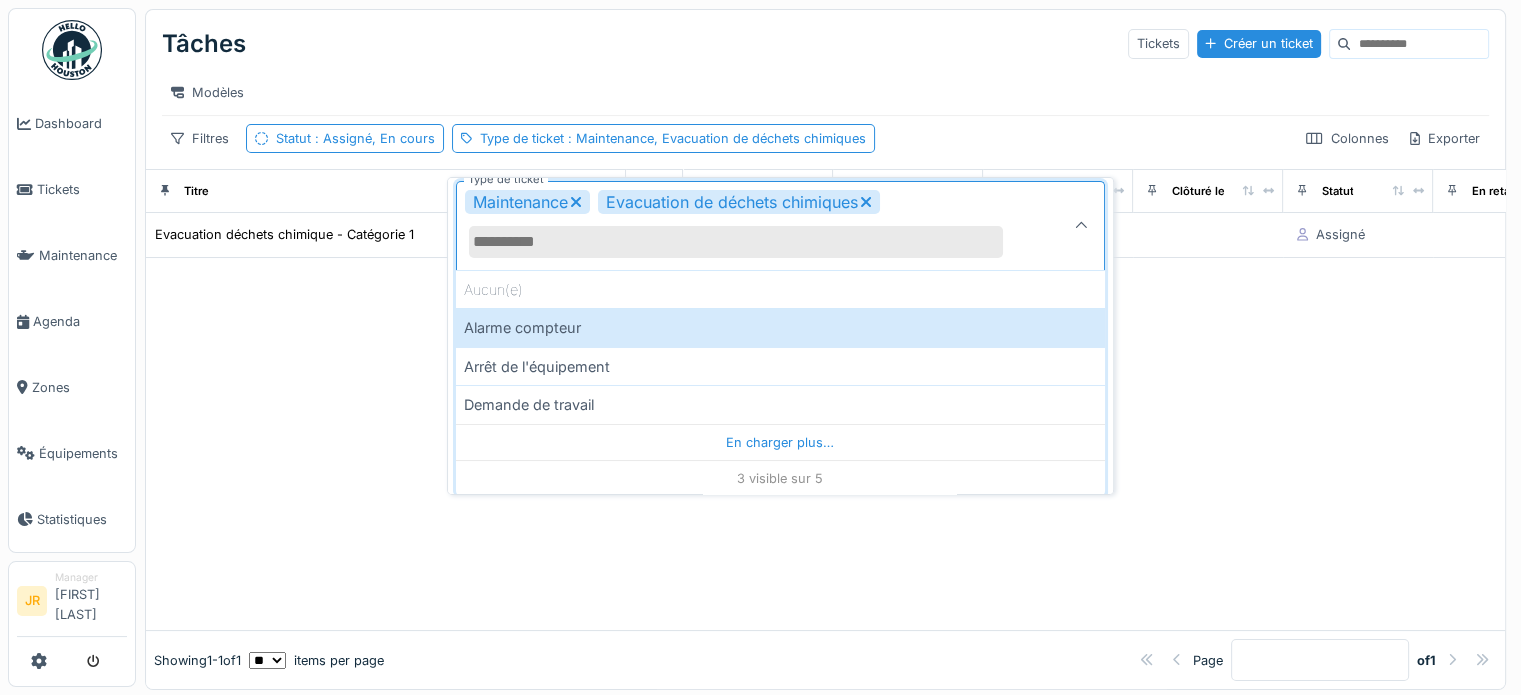 click 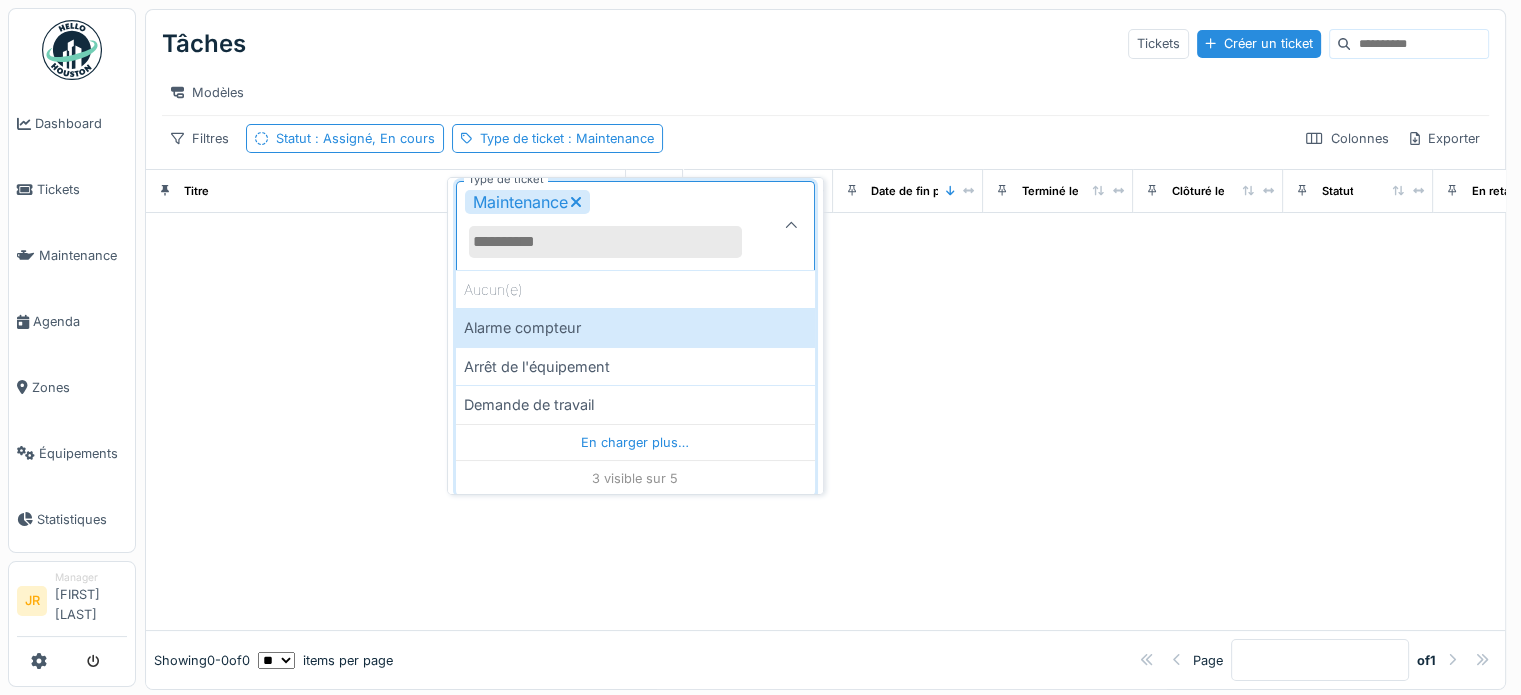 drag, startPoint x: 1099, startPoint y: 510, endPoint x: 1058, endPoint y: 499, distance: 42.44997 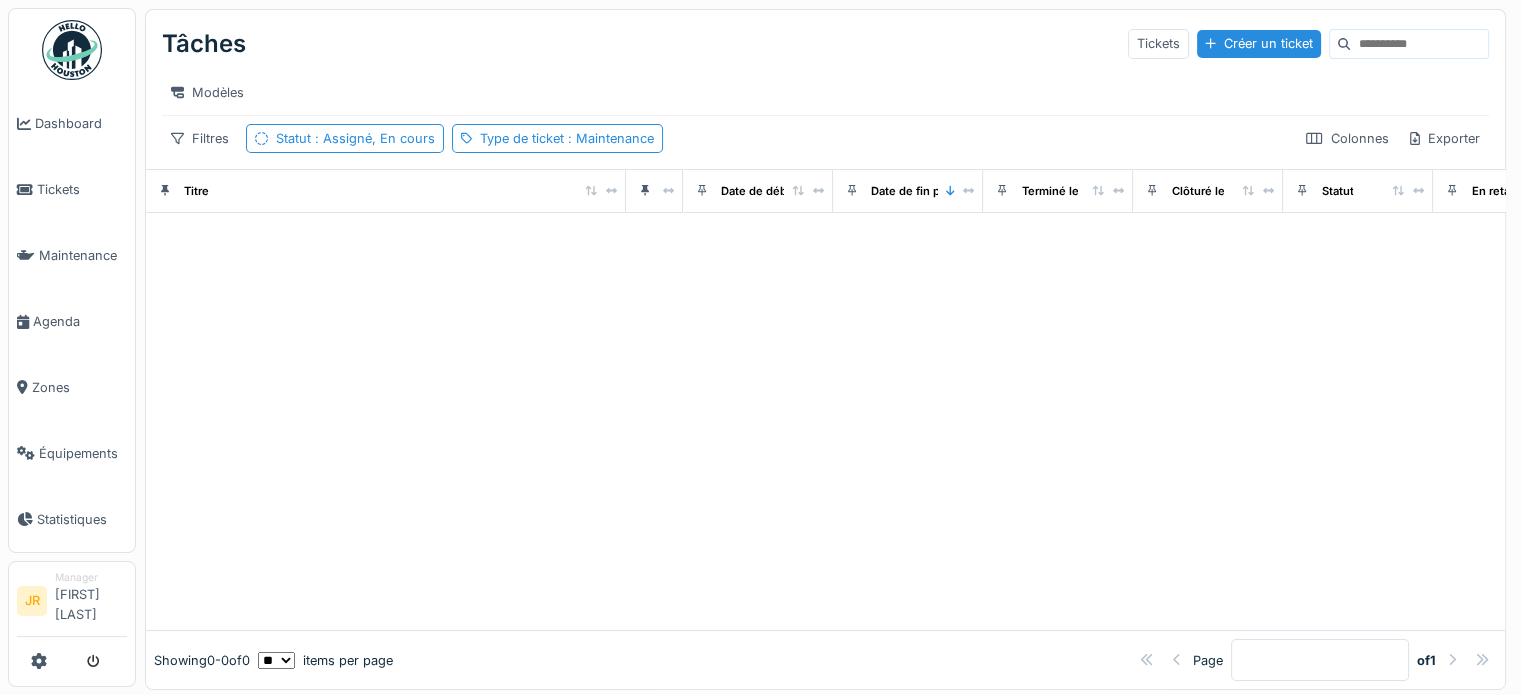 click at bounding box center [72, 50] 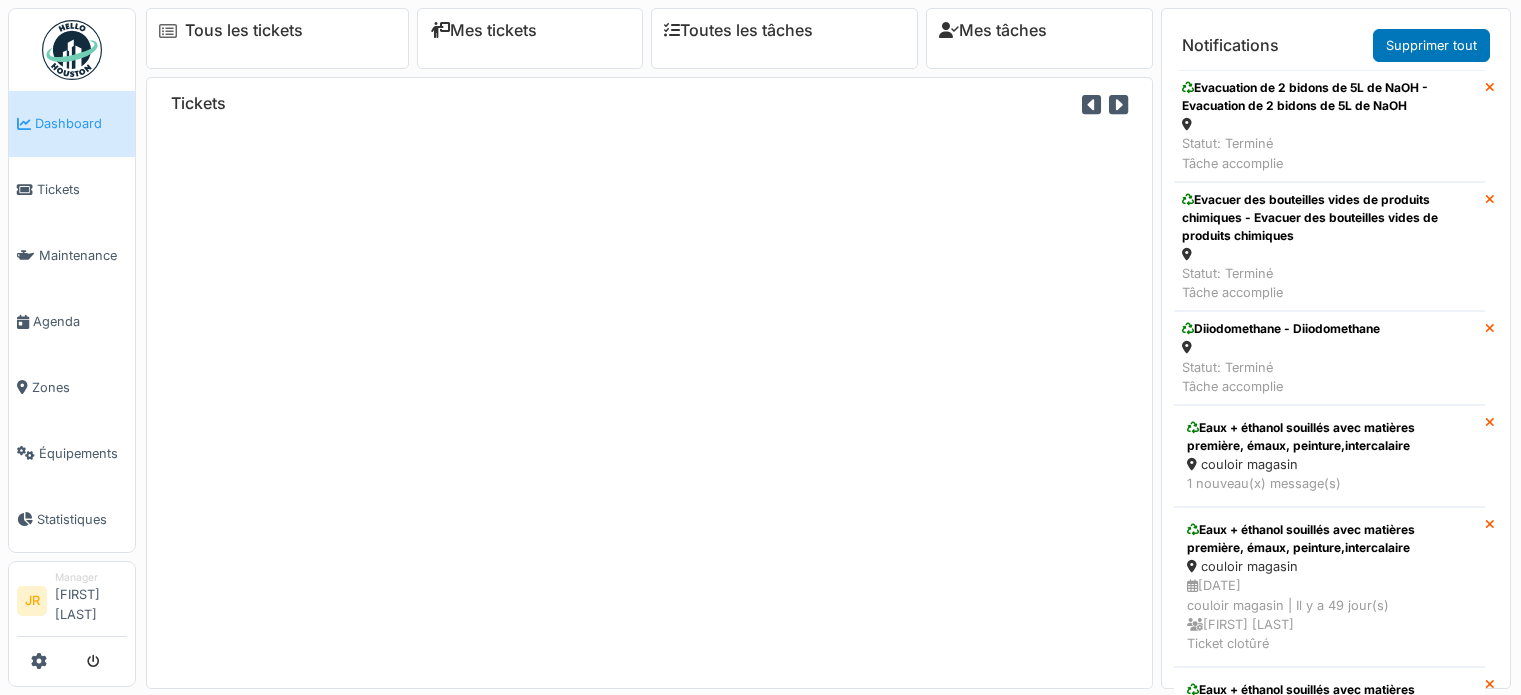 scroll, scrollTop: 0, scrollLeft: 0, axis: both 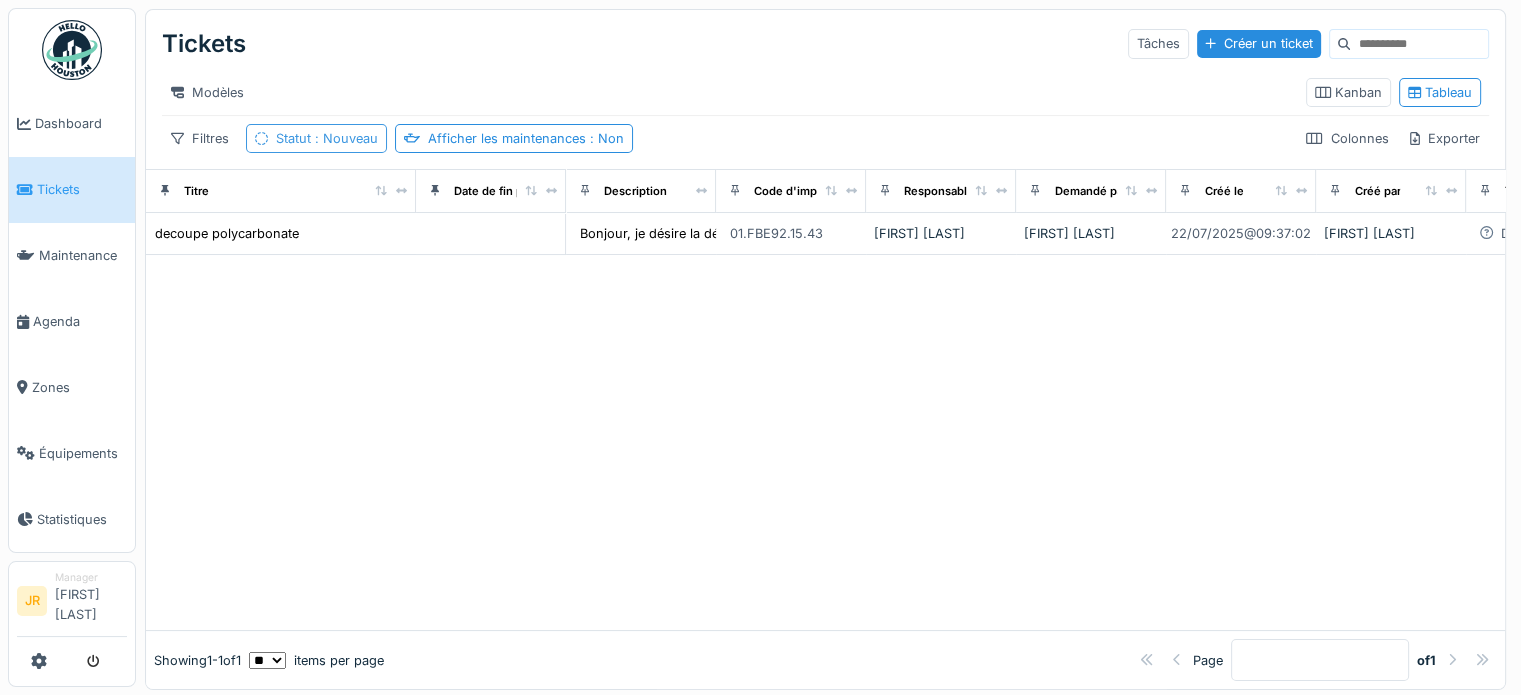 click on ":   Nouveau" at bounding box center [344, 138] 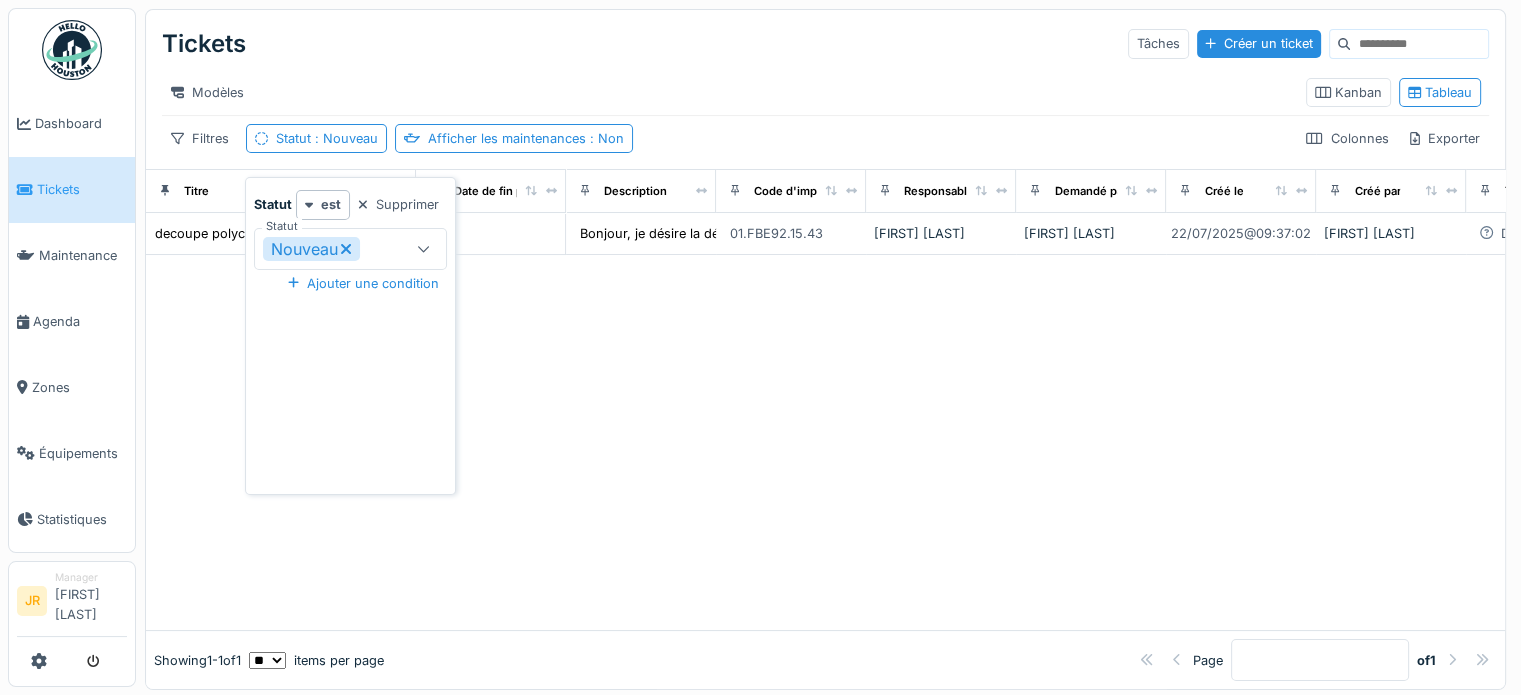click 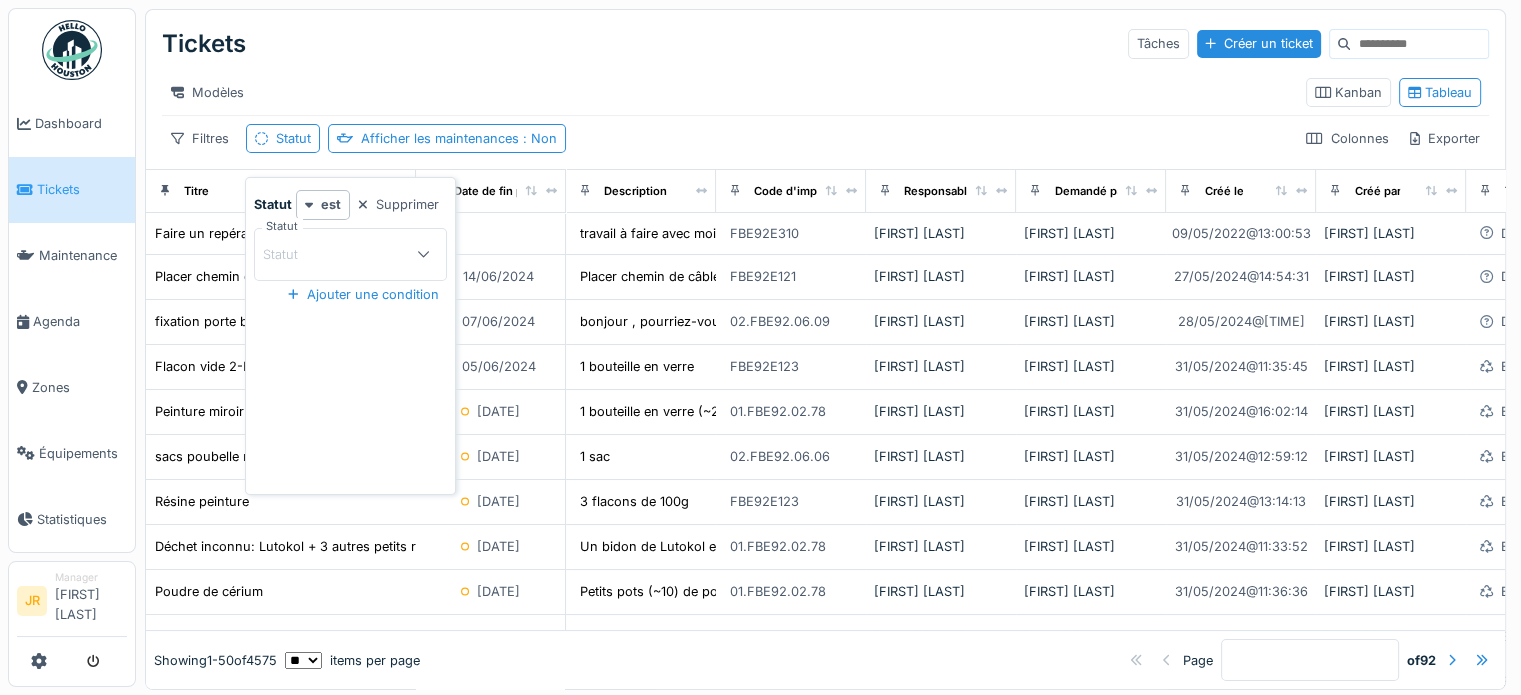 click on "Statut" at bounding box center [341, 254] 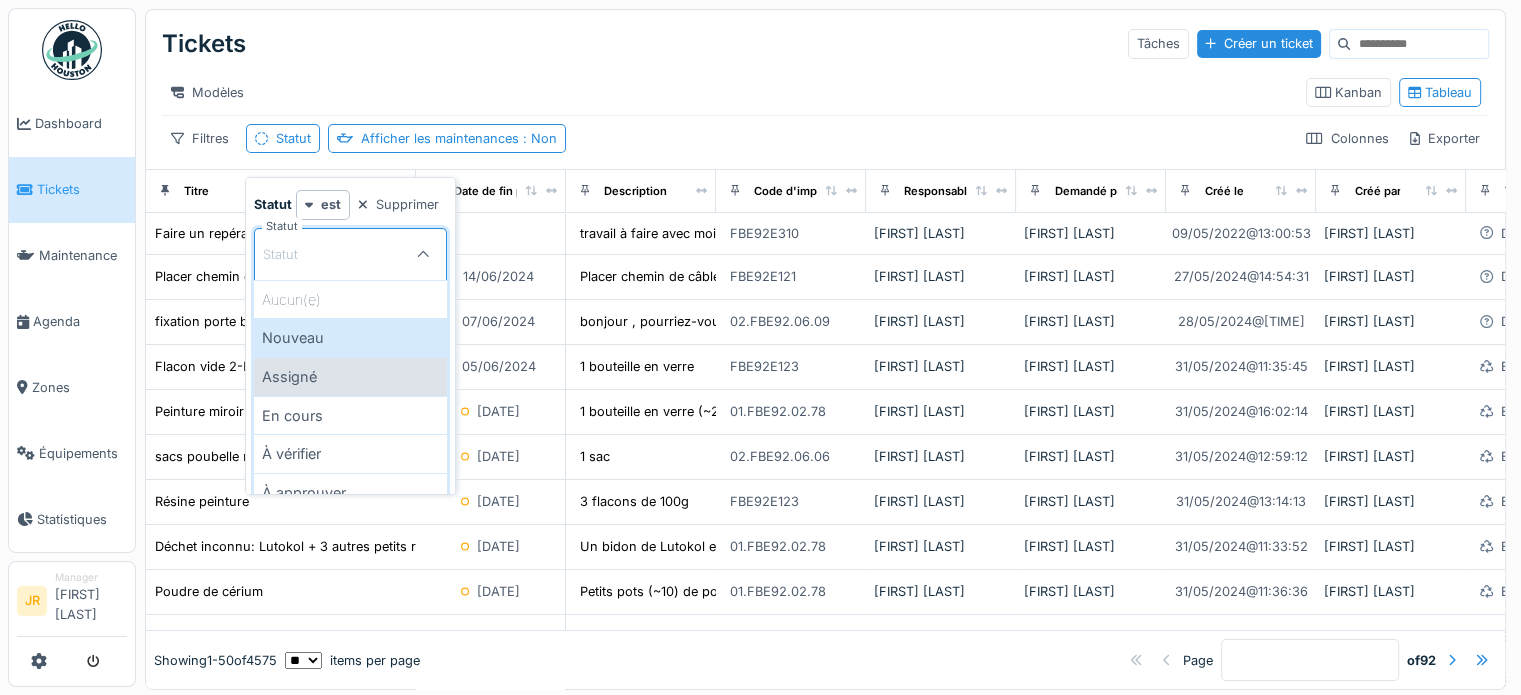 click on "Assigné" at bounding box center [350, 376] 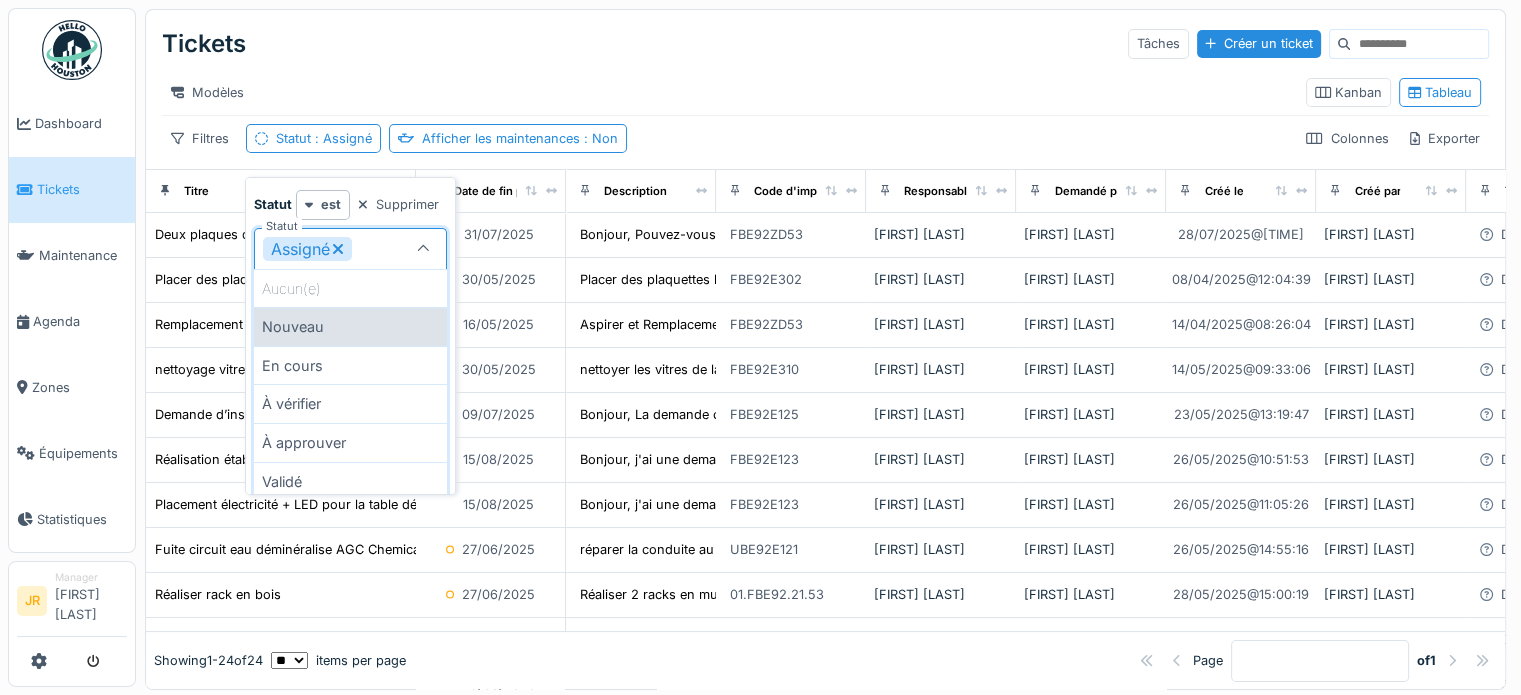 click on "Nouveau" at bounding box center [350, 326] 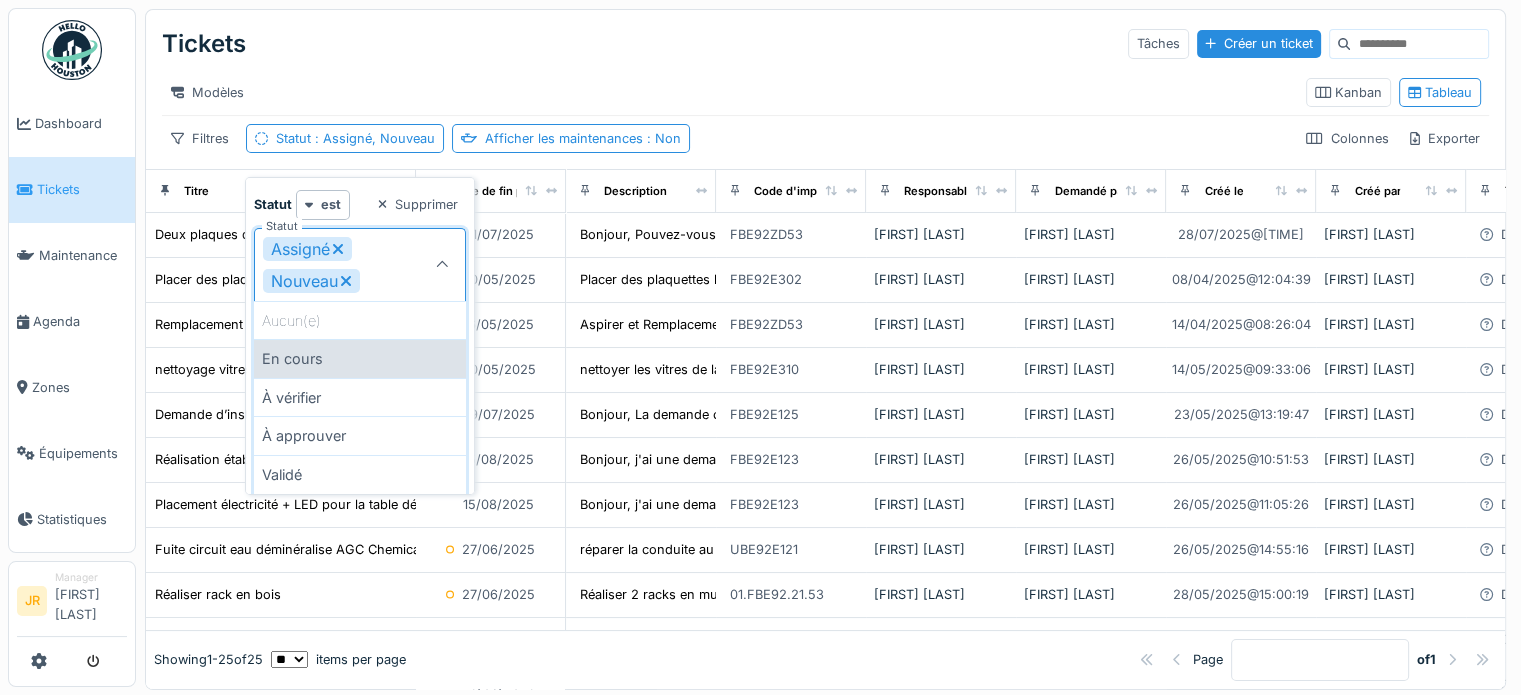 click on "En cours" at bounding box center [360, 358] 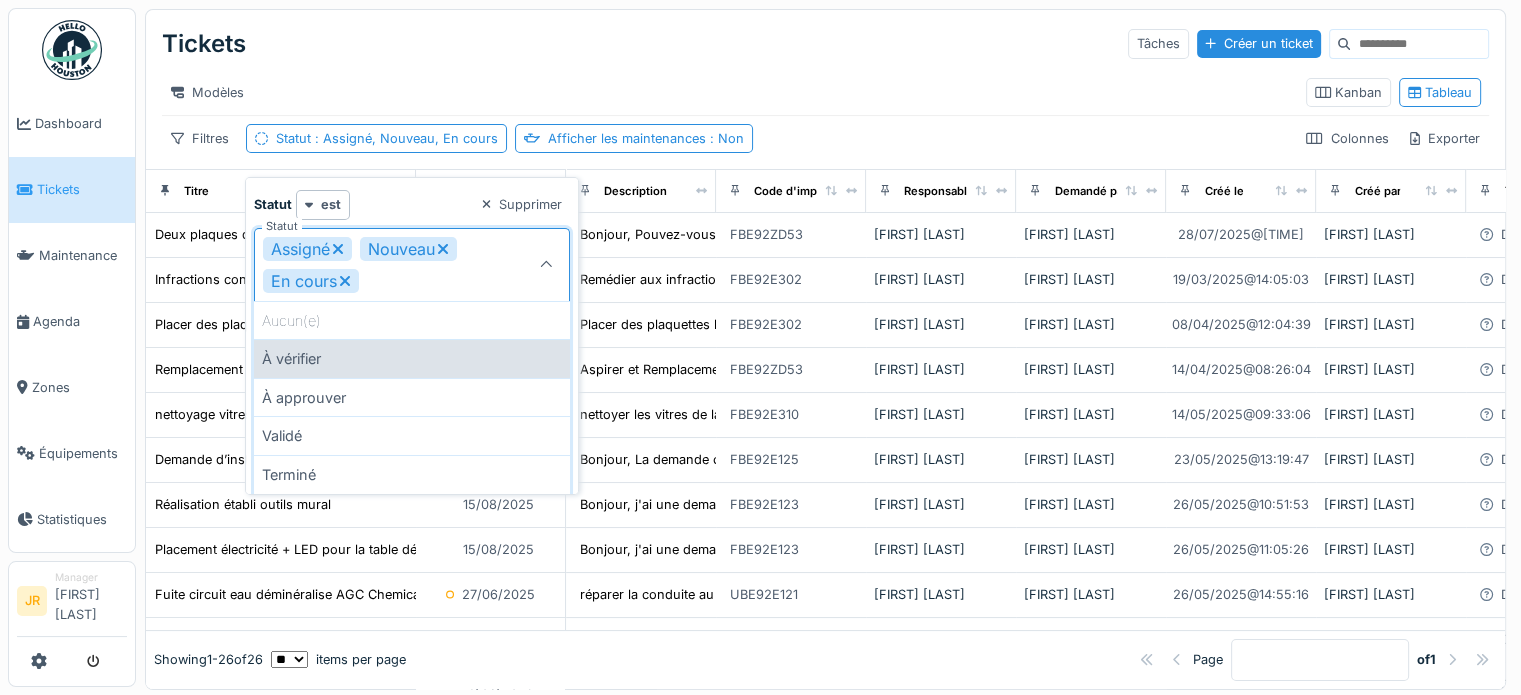 click on "À vérifier" at bounding box center [412, 358] 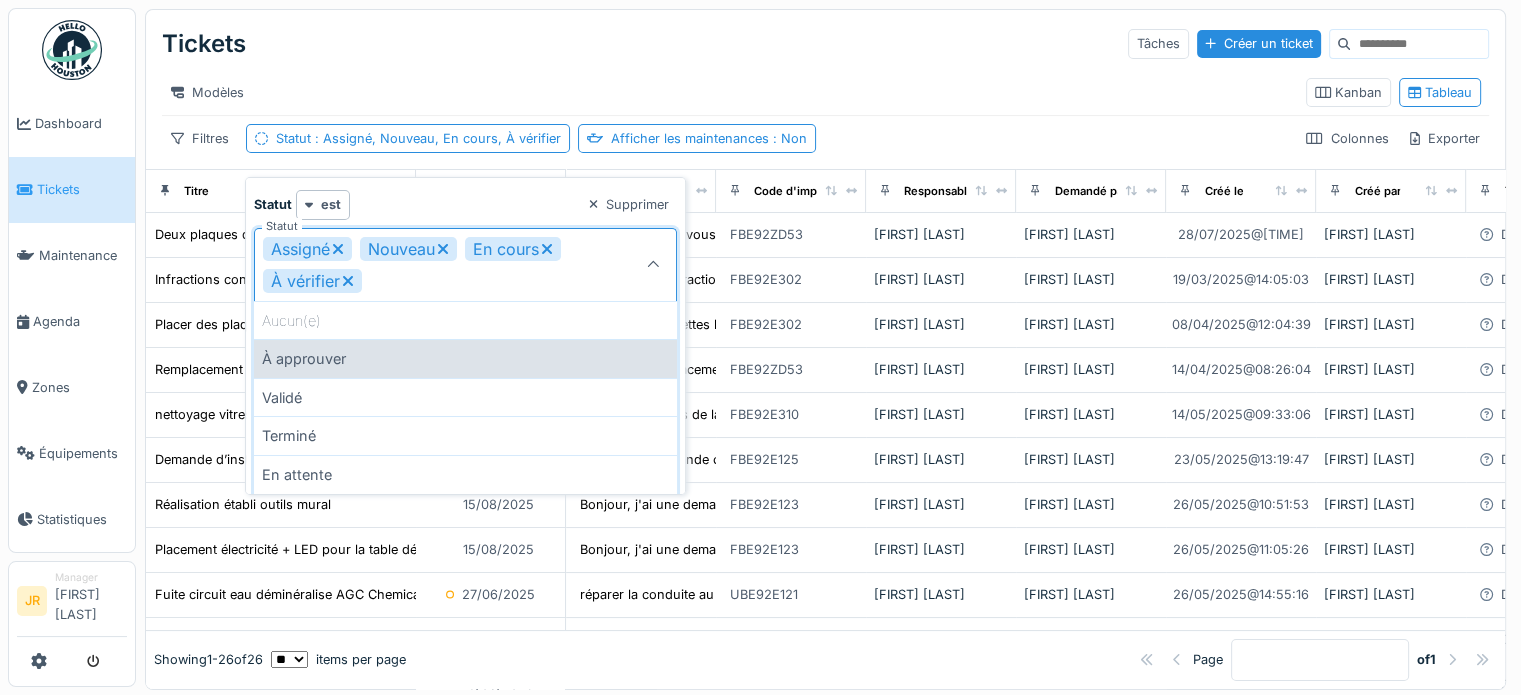 click on "À approuver" at bounding box center [465, 358] 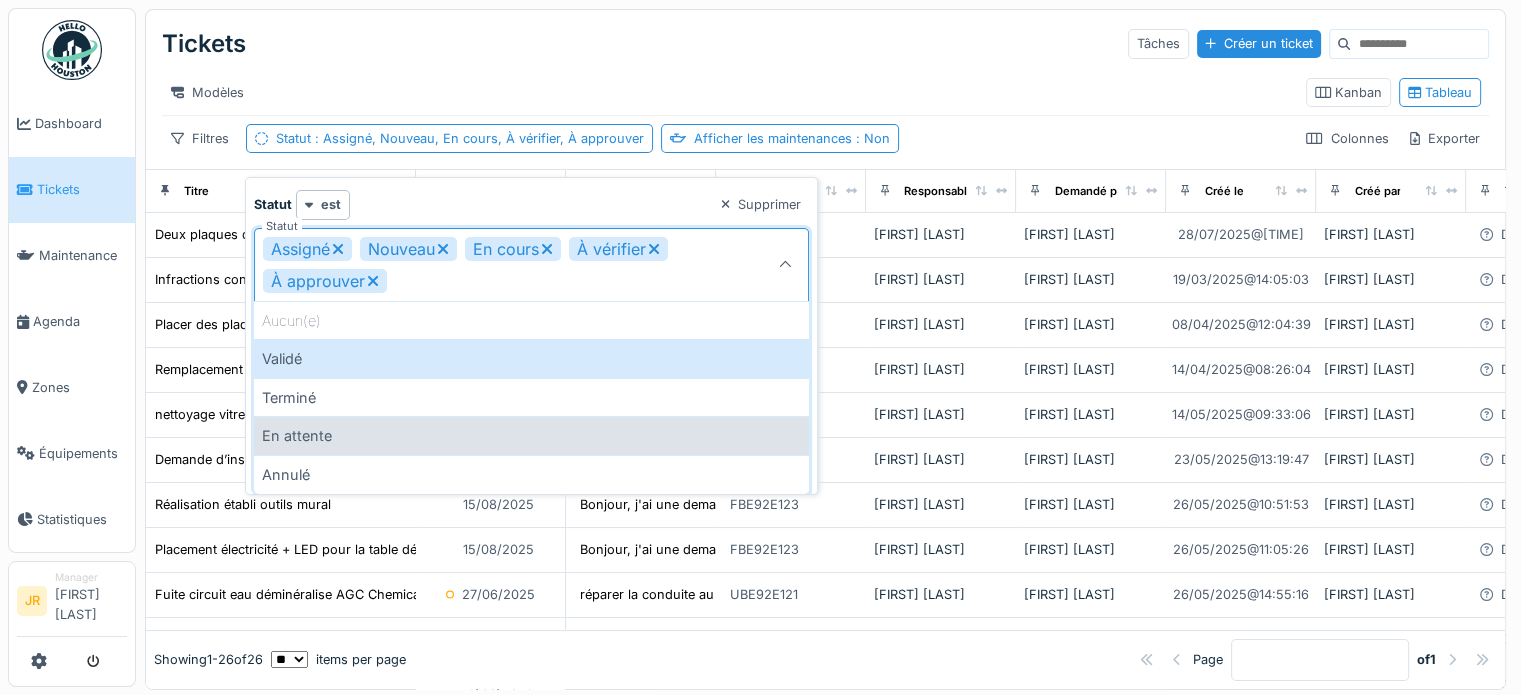 click on "En attente" at bounding box center [531, 435] 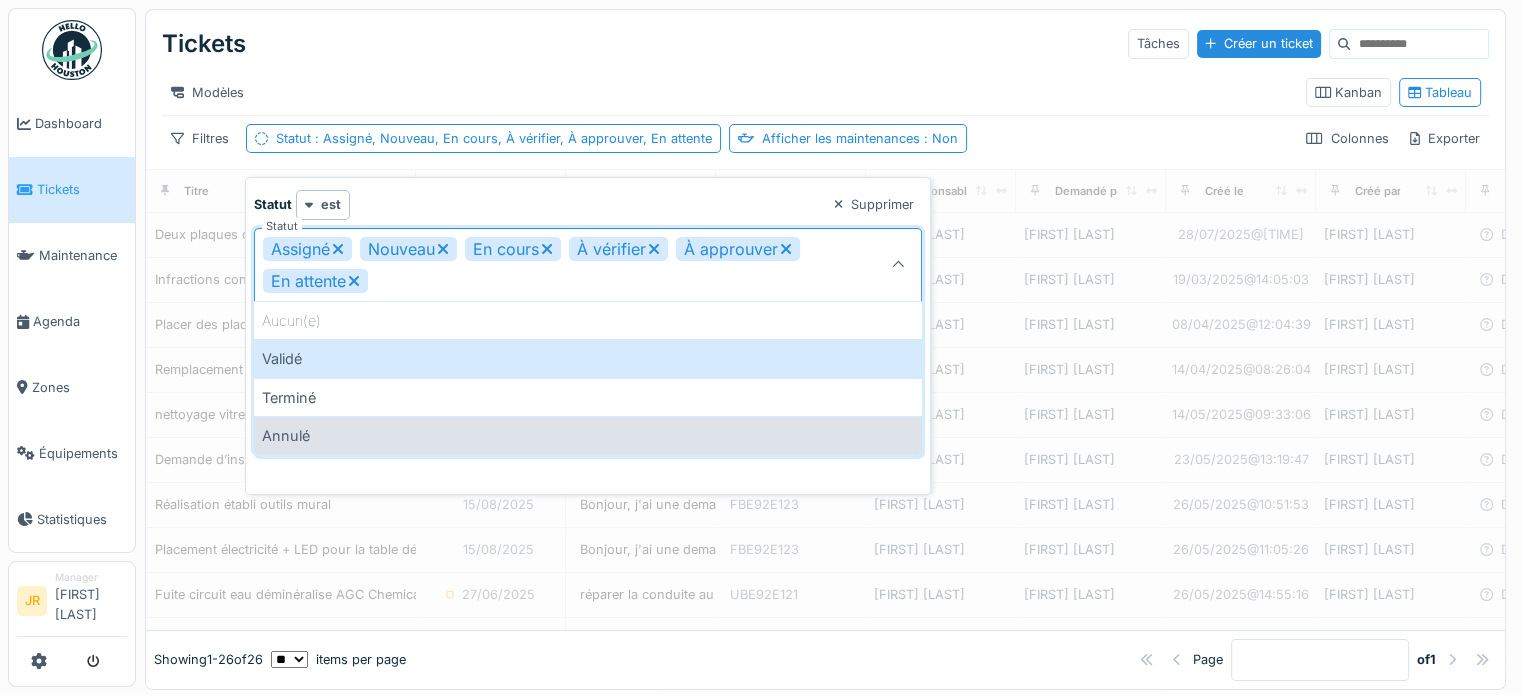 click on "Annulé" at bounding box center (588, 435) 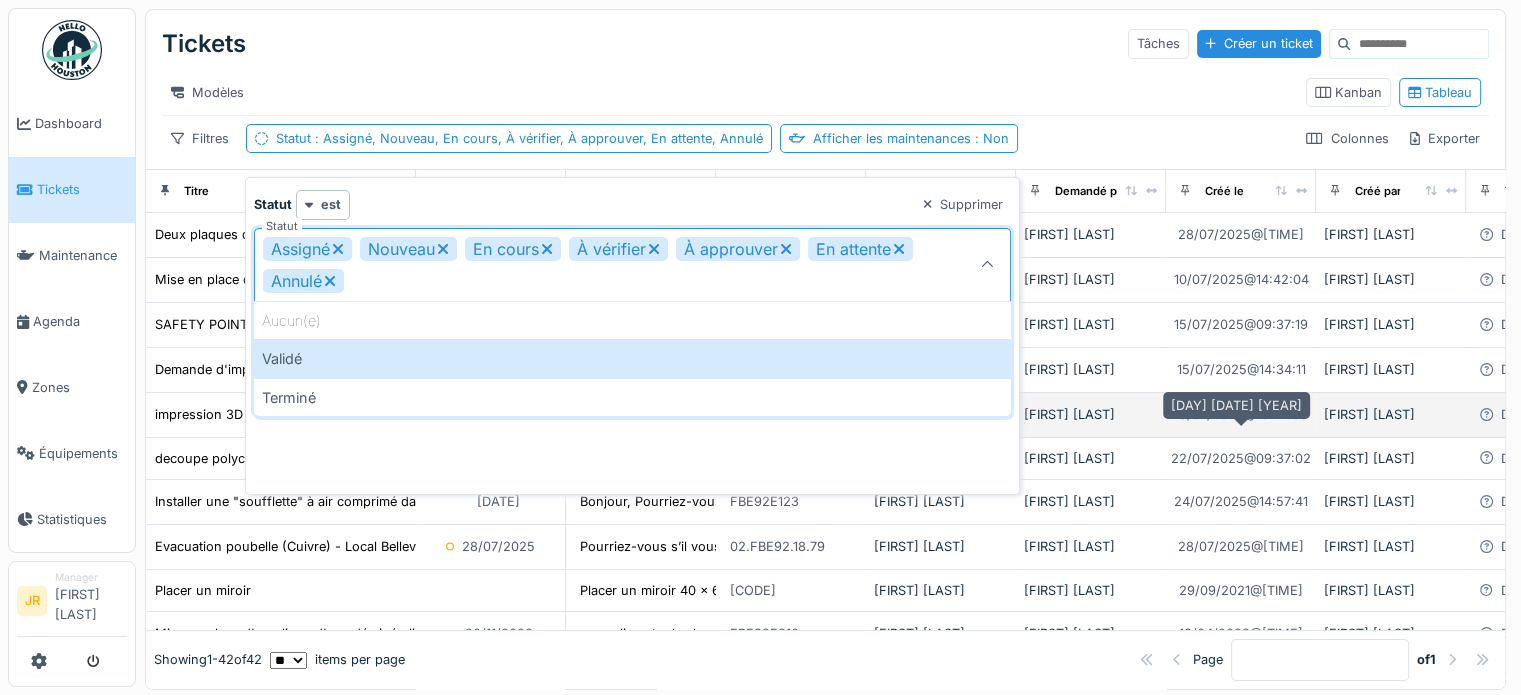 click on "[DATE]  @  [TIME]" at bounding box center [1241, 414] 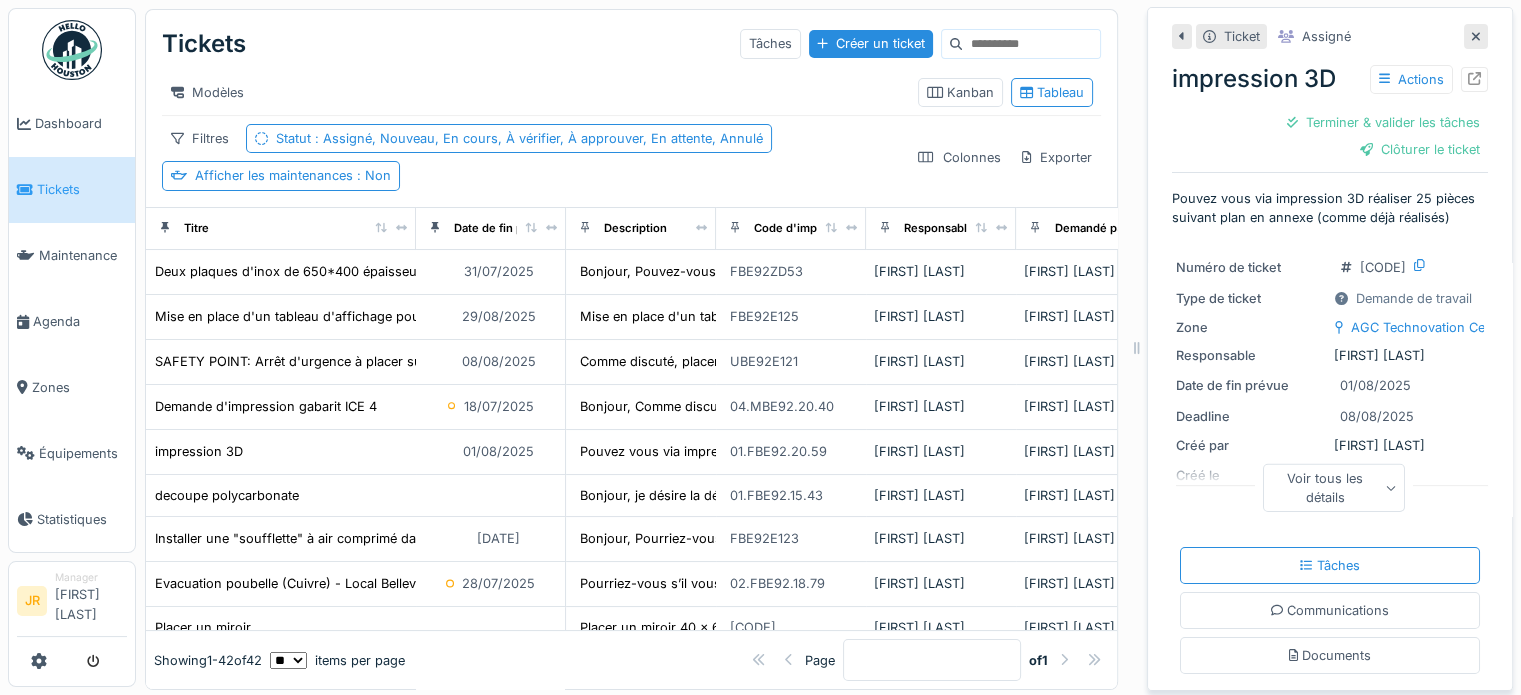 click 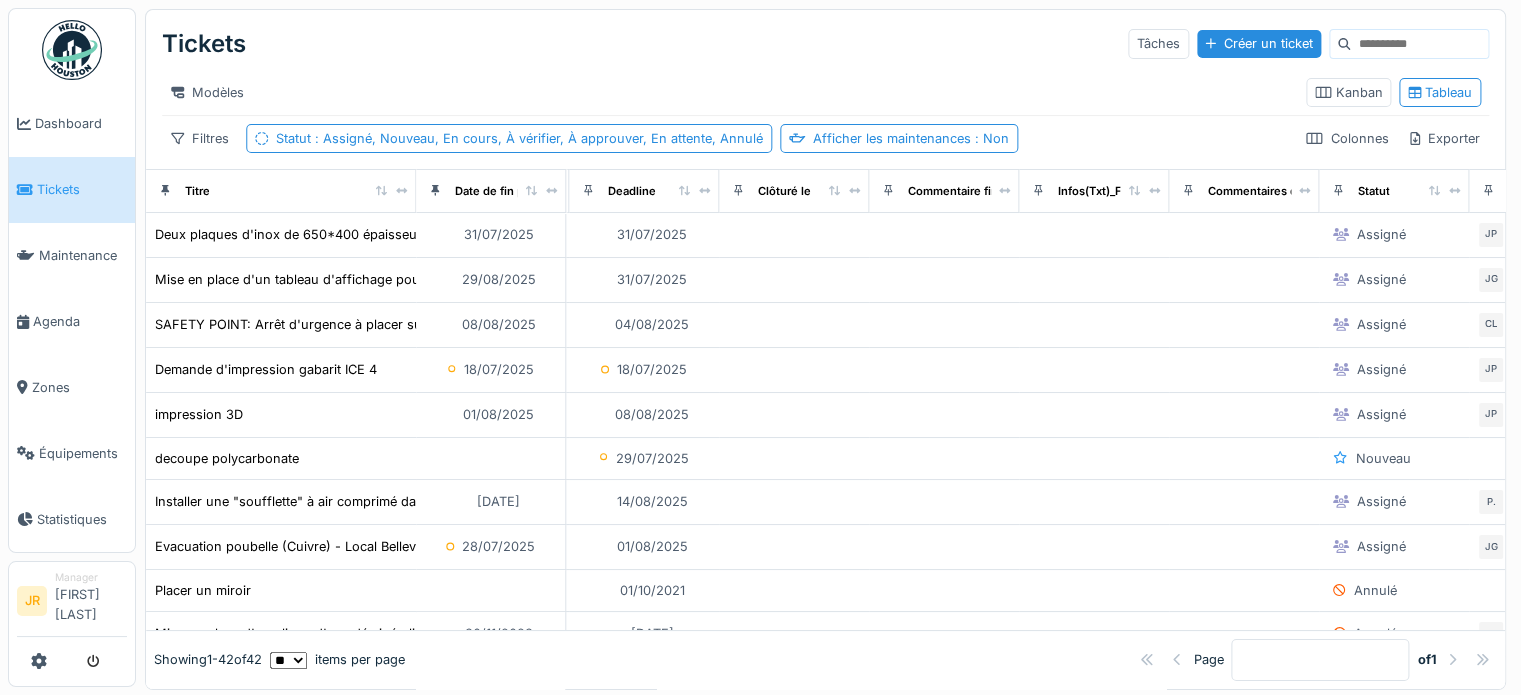 scroll, scrollTop: 0, scrollLeft: 2042, axis: horizontal 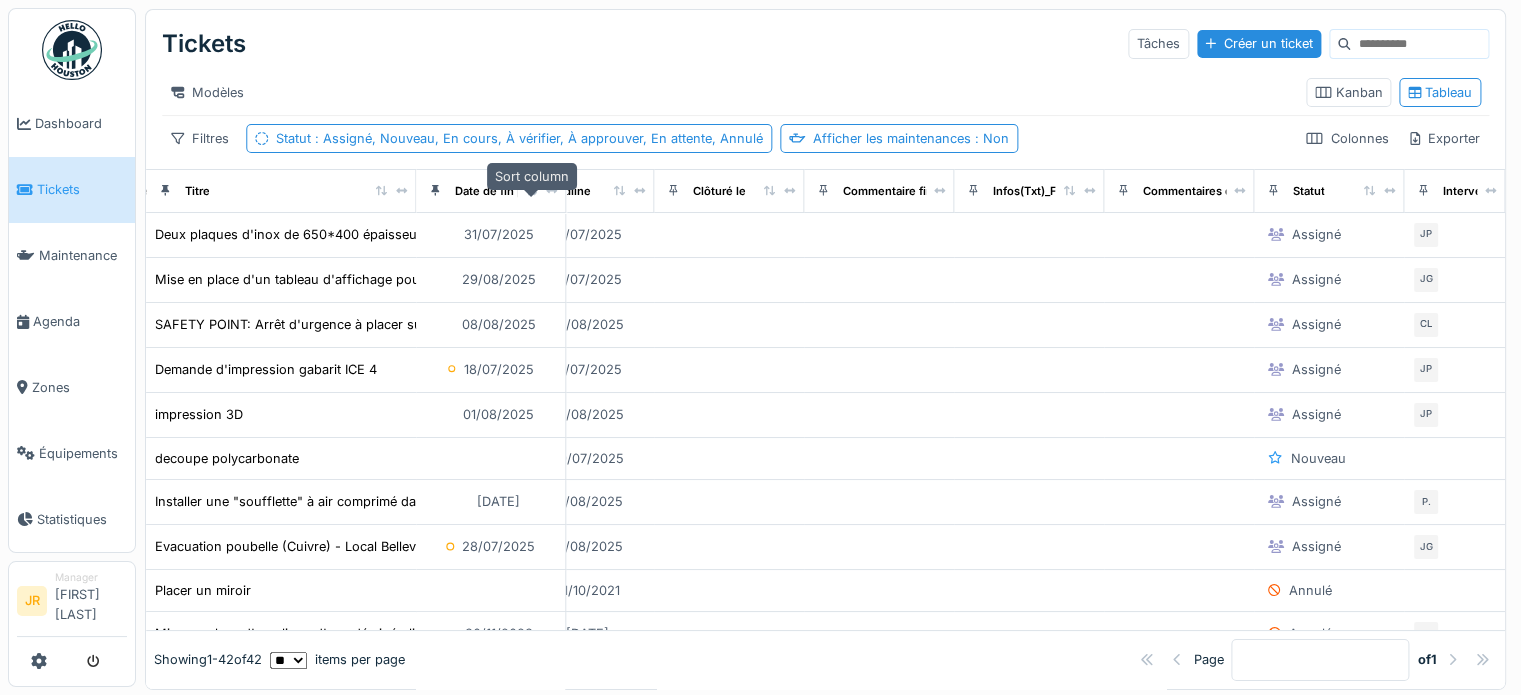 click 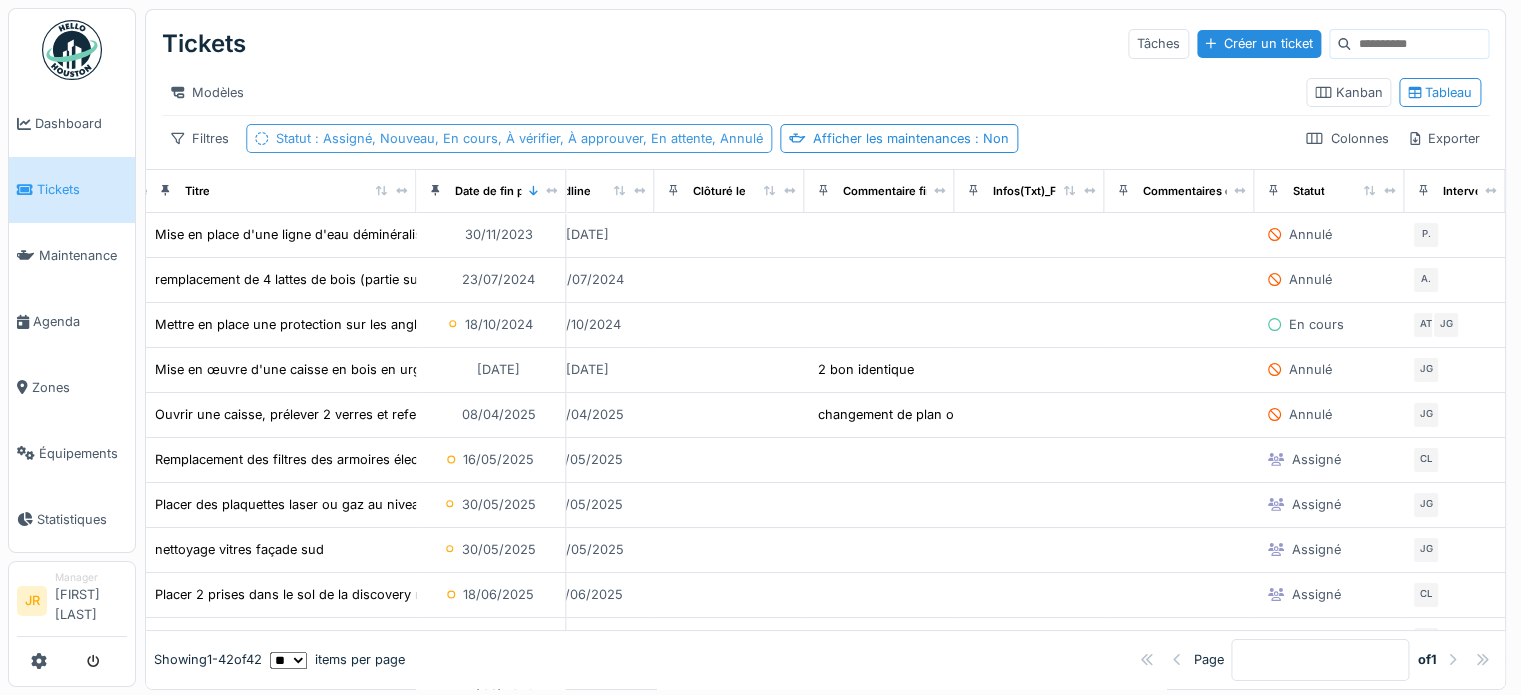 click on "Statut   :   Assigné, Nouveau, En cours, À vérifier, À approuver, En attente, Annulé" at bounding box center (519, 138) 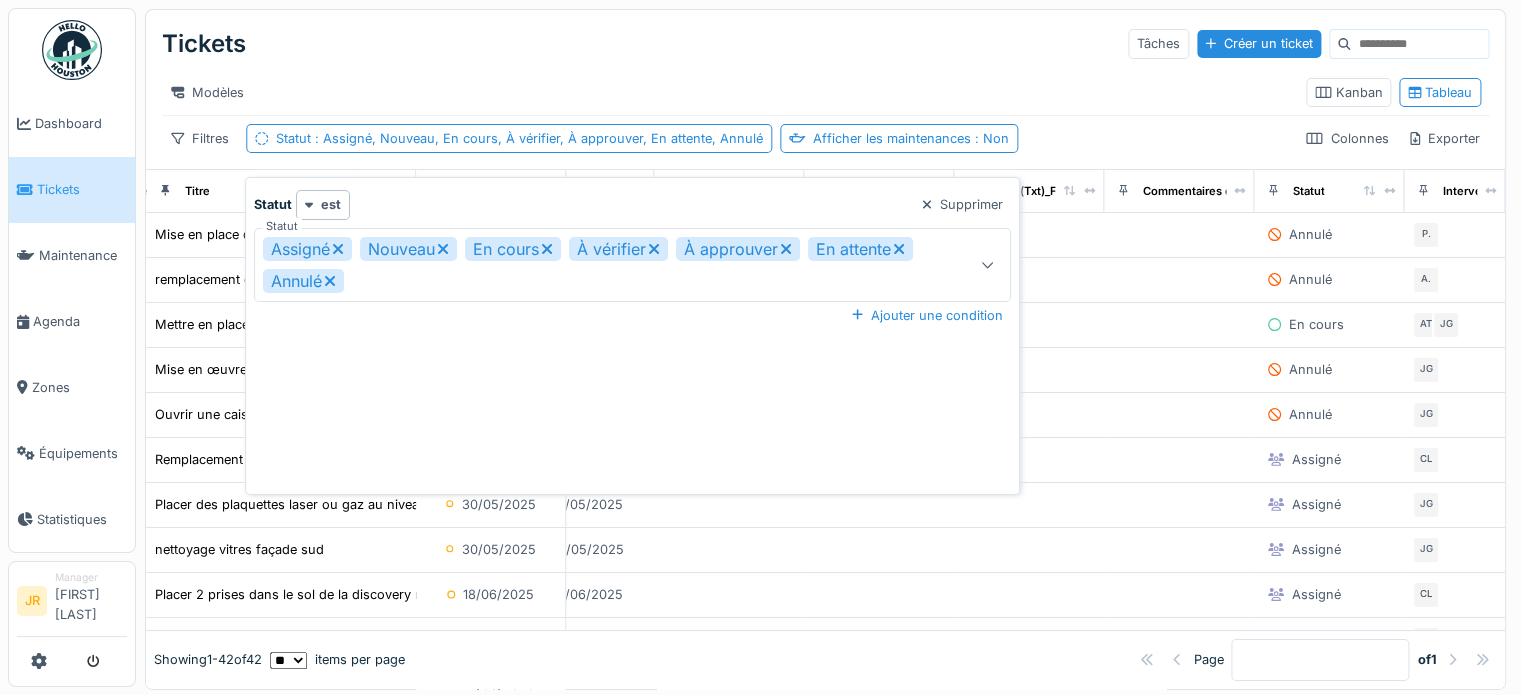 click 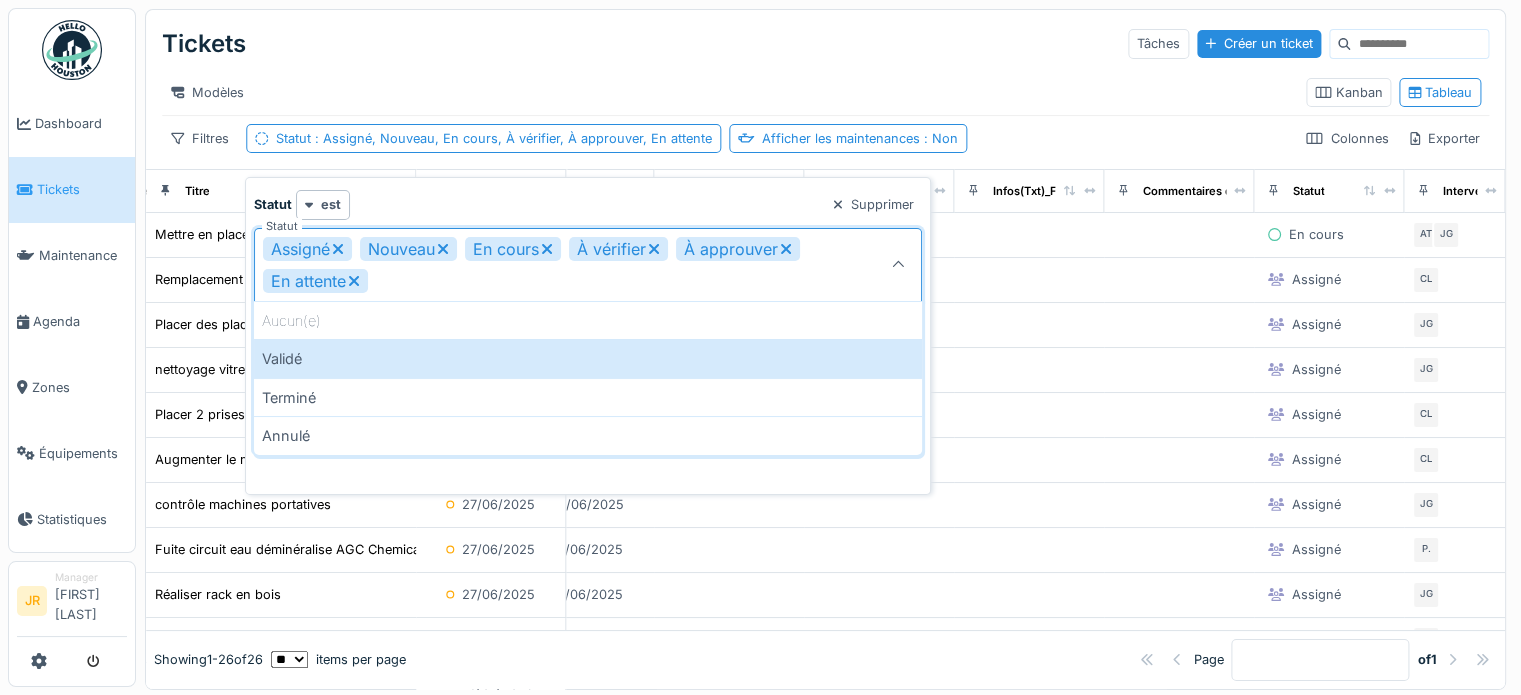 click on "Modèles" at bounding box center (726, 92) 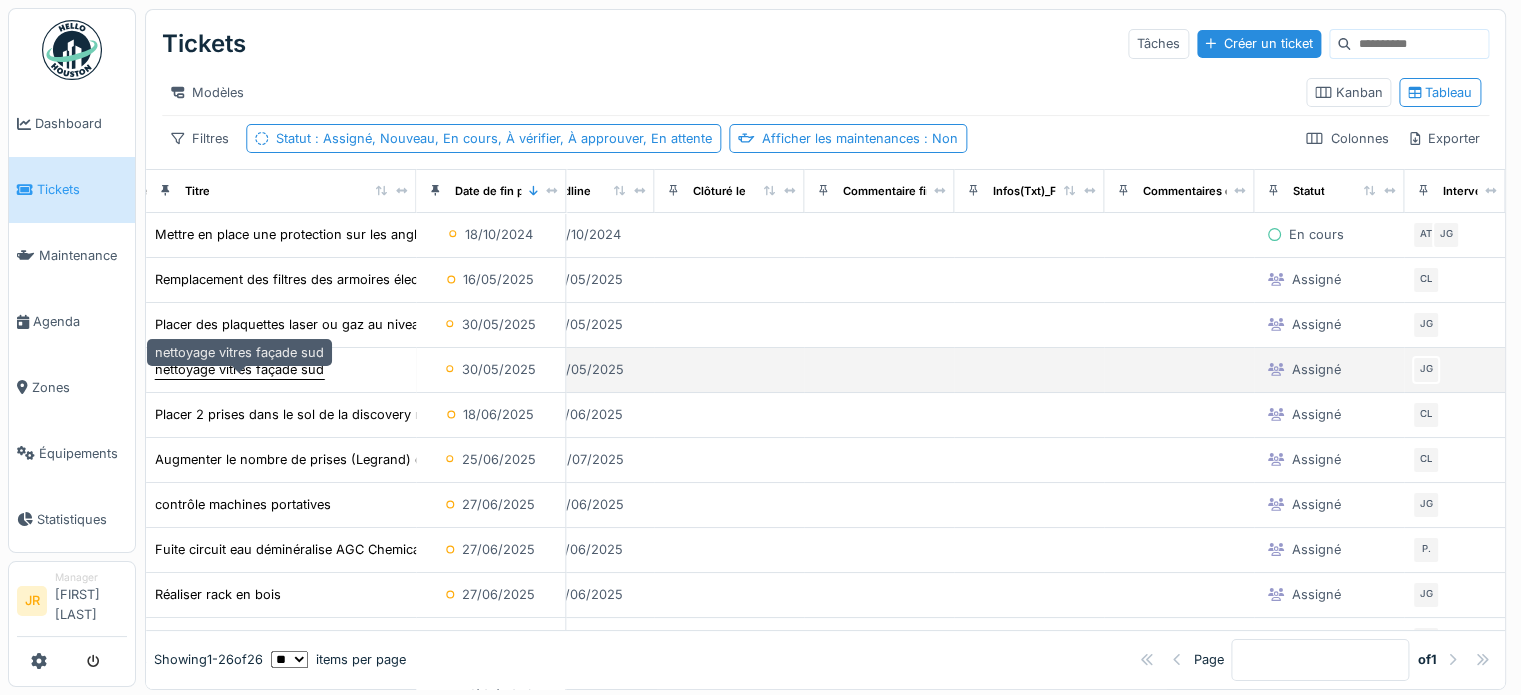 click on "nettoyage vitres façade sud" at bounding box center (239, 369) 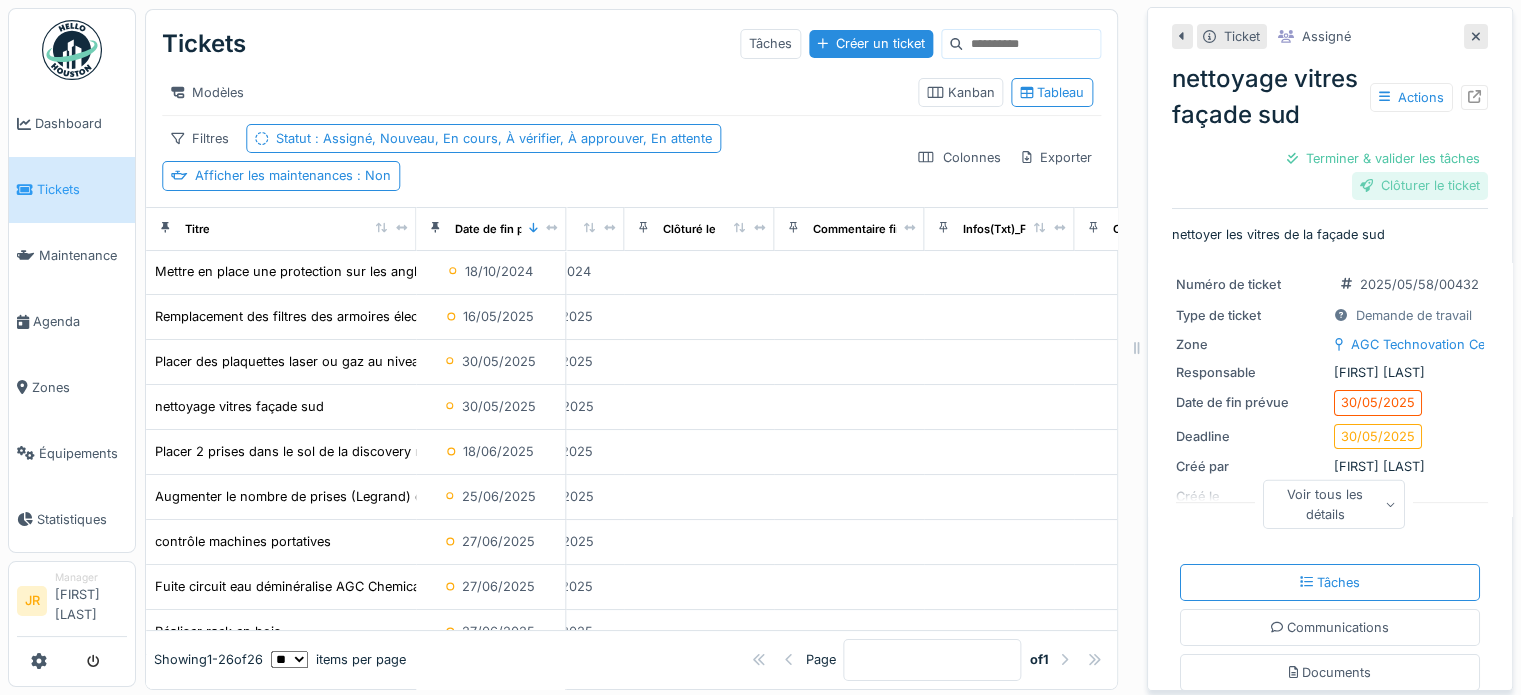 click on "Clôturer le ticket" at bounding box center (1420, 185) 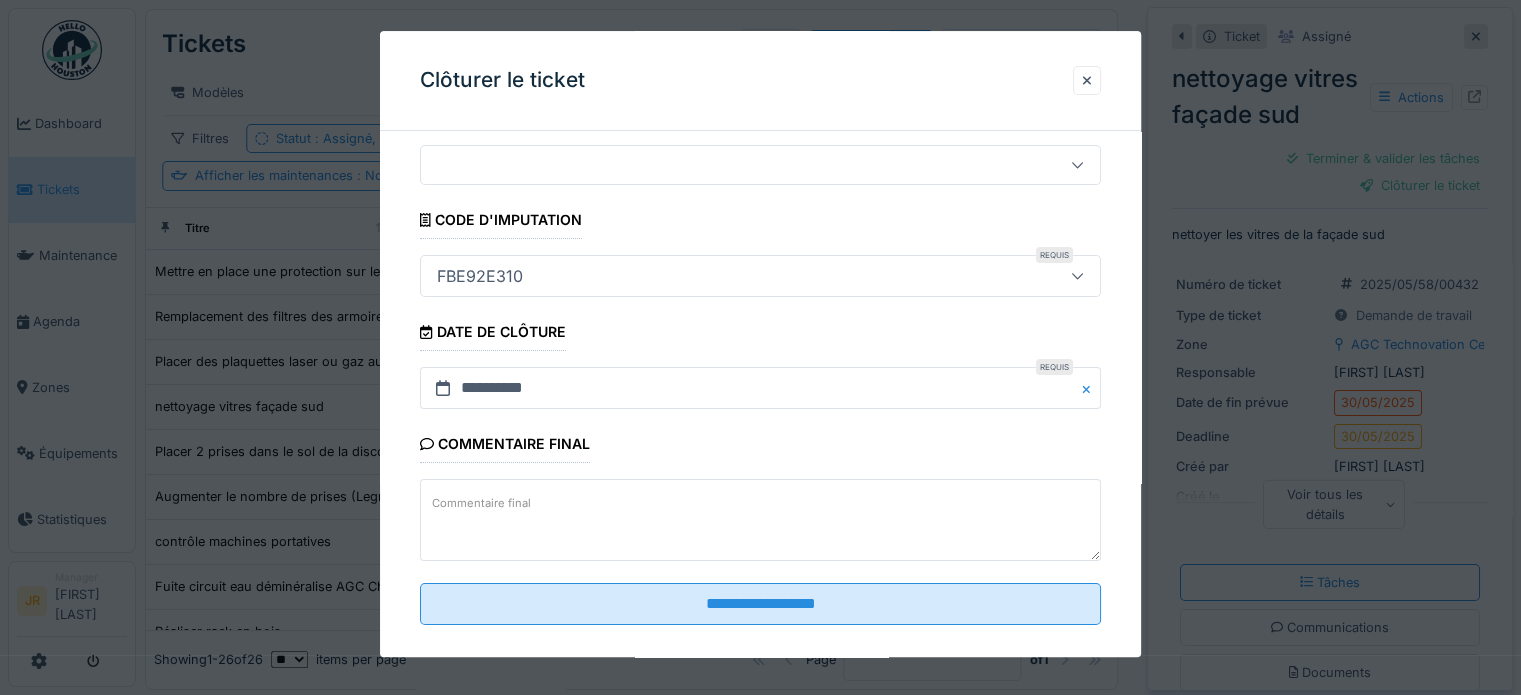 scroll, scrollTop: 77, scrollLeft: 0, axis: vertical 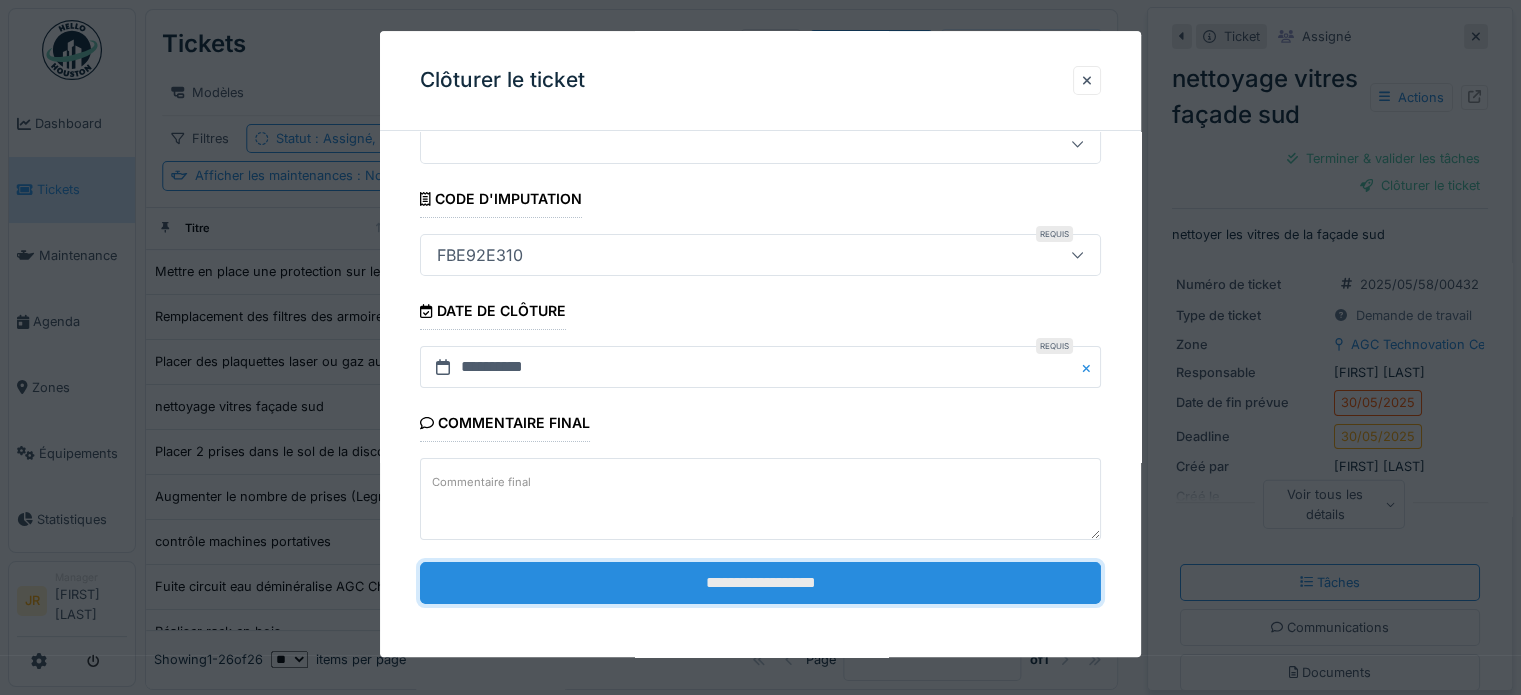 click on "**********" at bounding box center [760, 583] 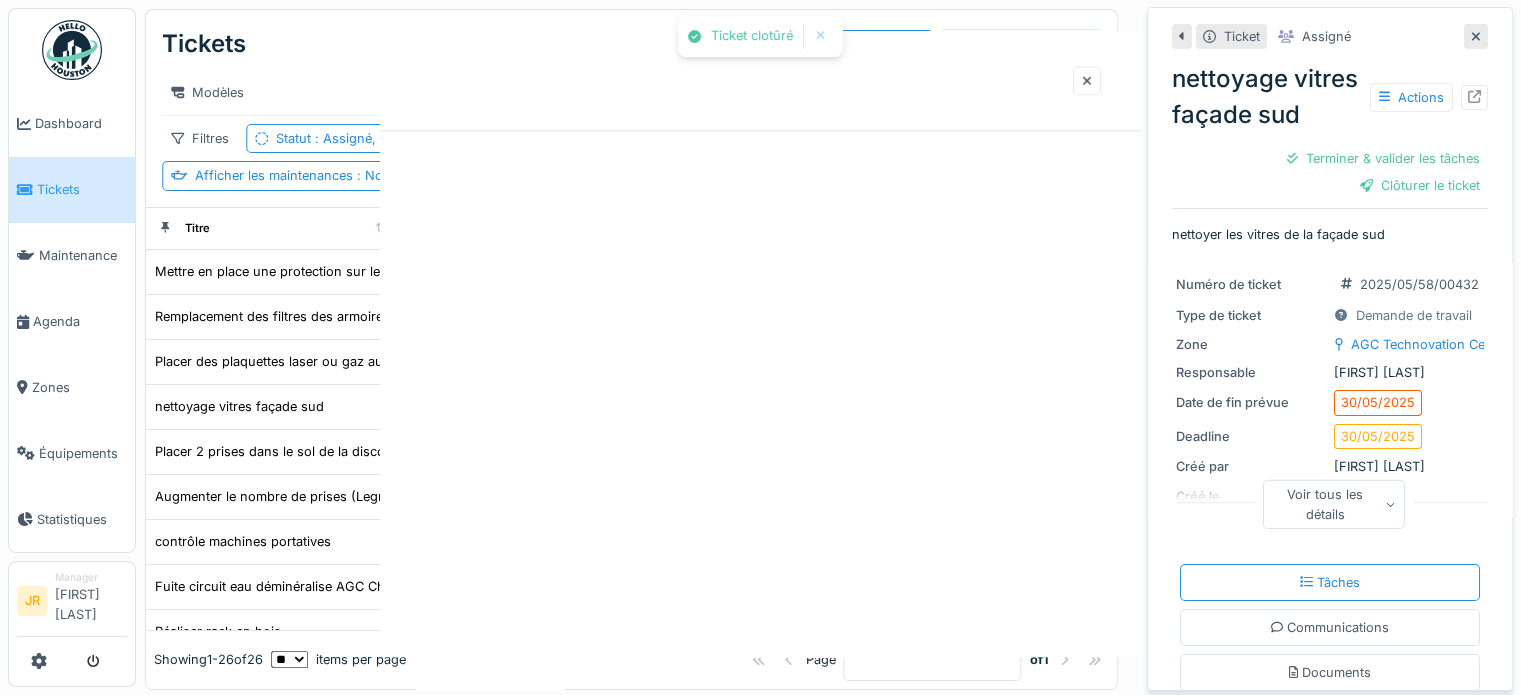 scroll, scrollTop: 0, scrollLeft: 0, axis: both 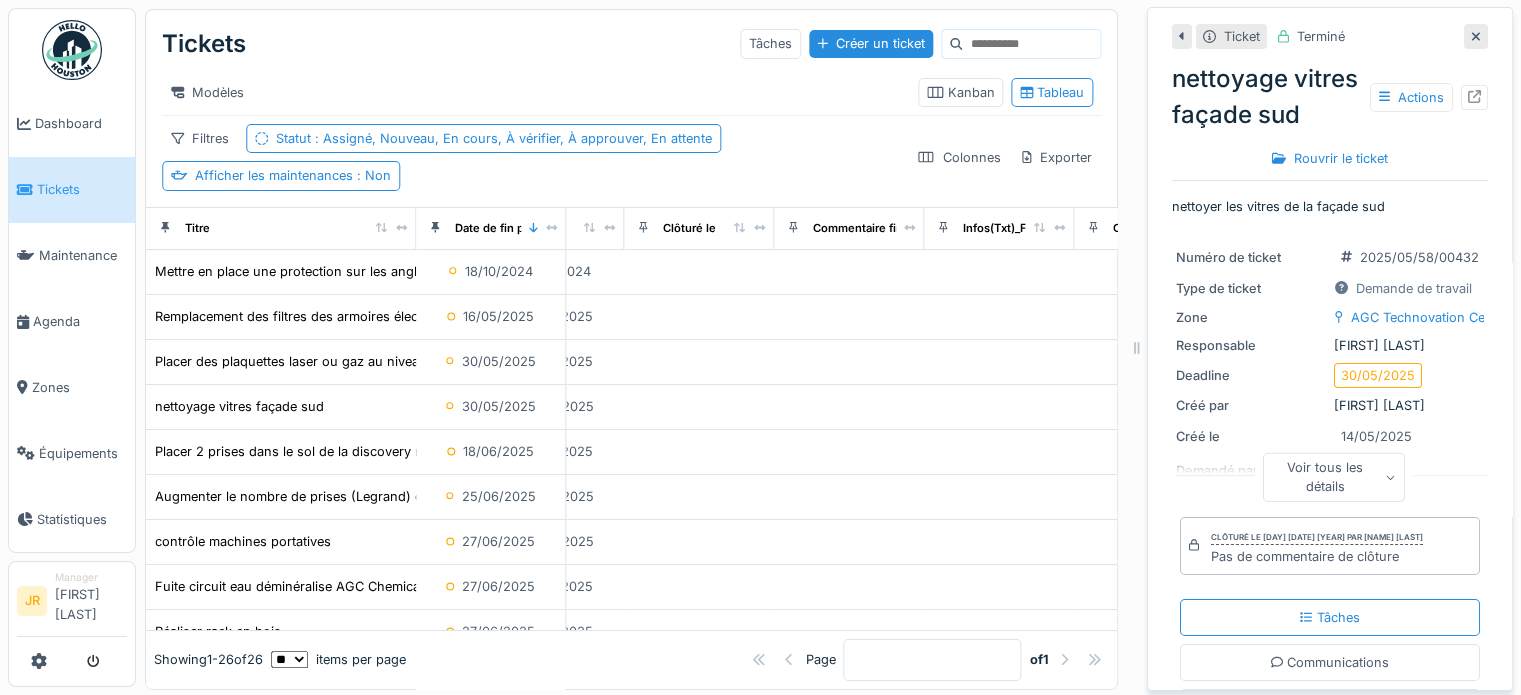 click 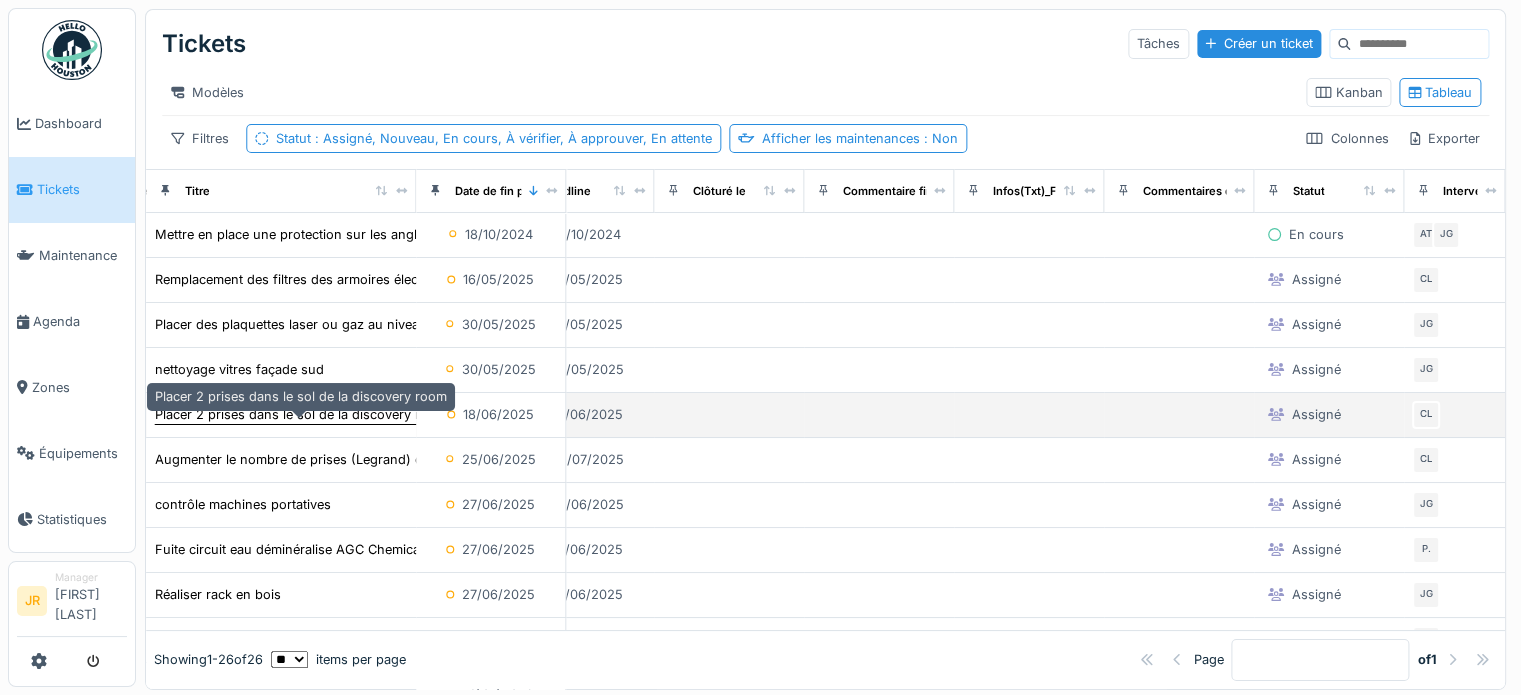 click on "Placer 2 prises dans le sol de la discovery room" at bounding box center [301, 414] 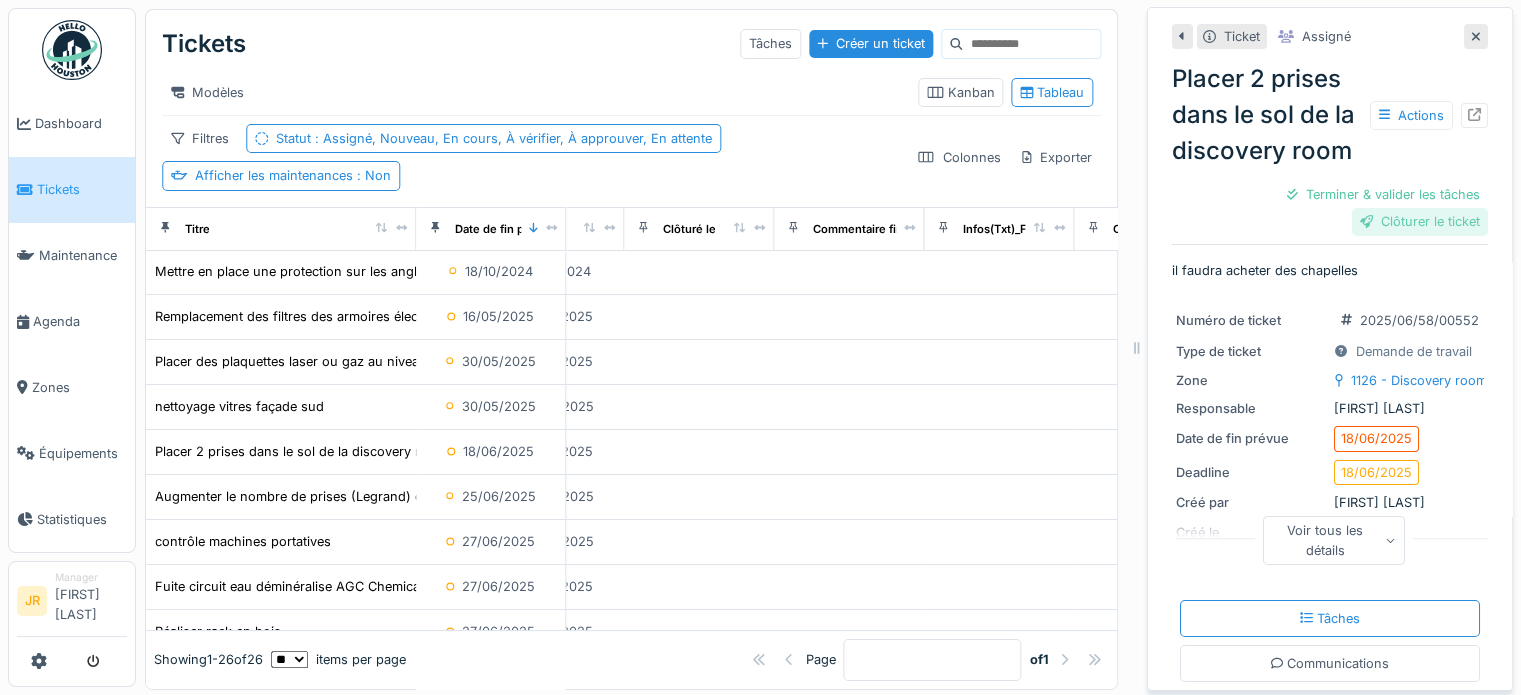 click on "Clôturer le ticket" at bounding box center (1420, 221) 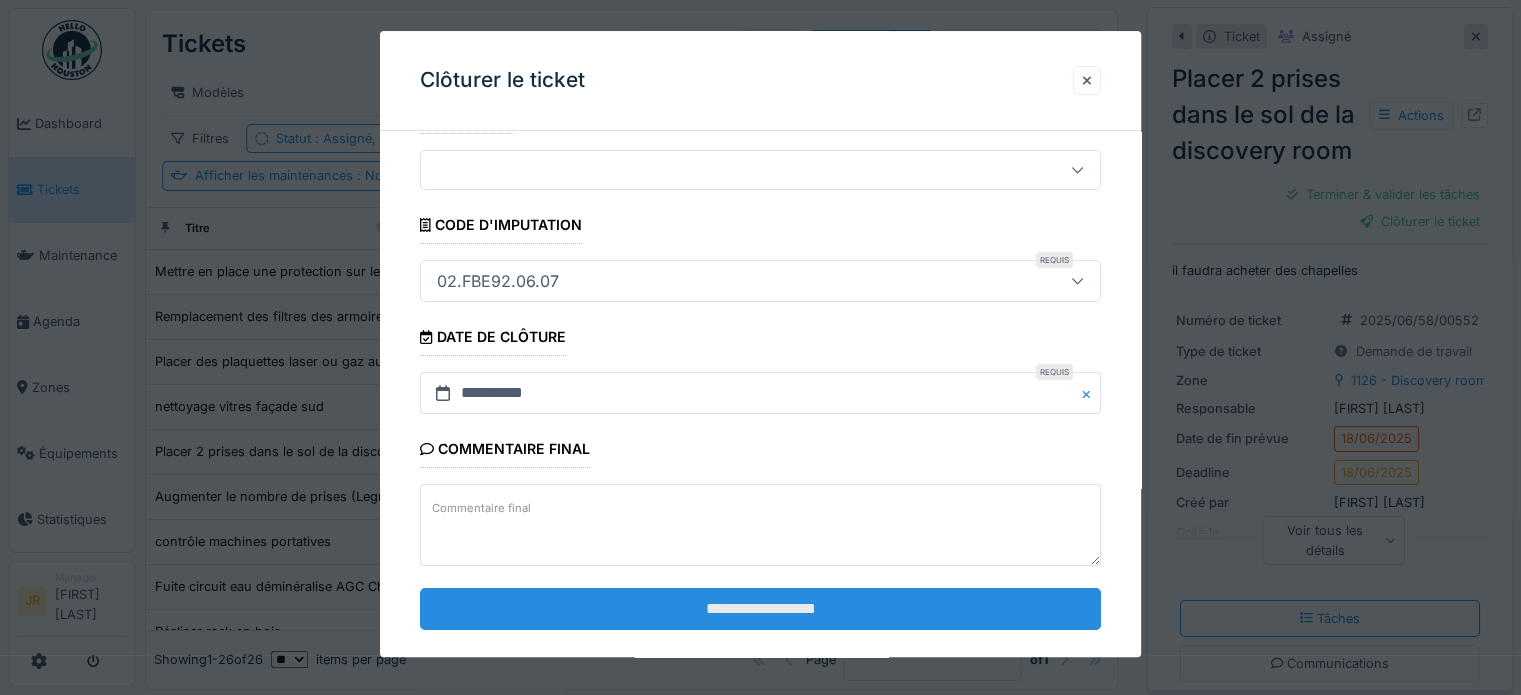 scroll, scrollTop: 77, scrollLeft: 0, axis: vertical 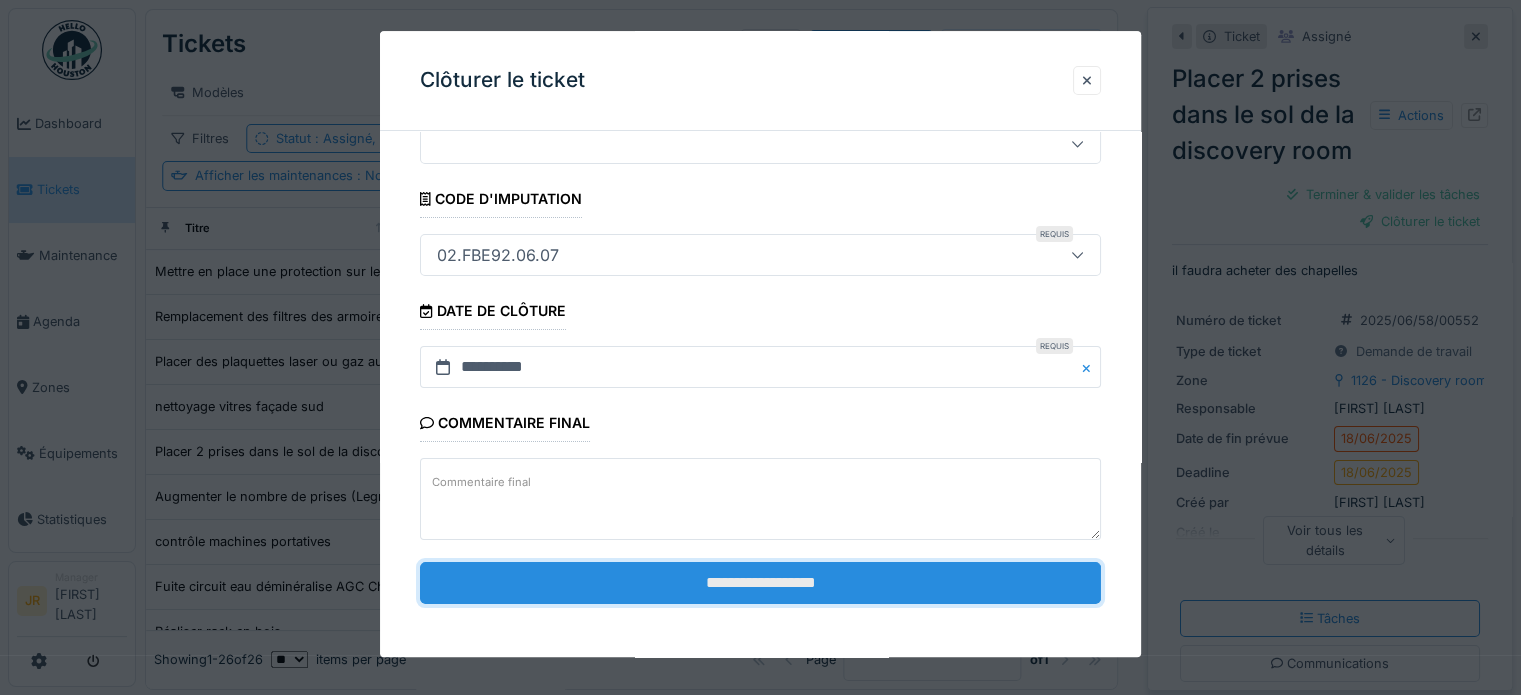 click on "**********" at bounding box center (760, 583) 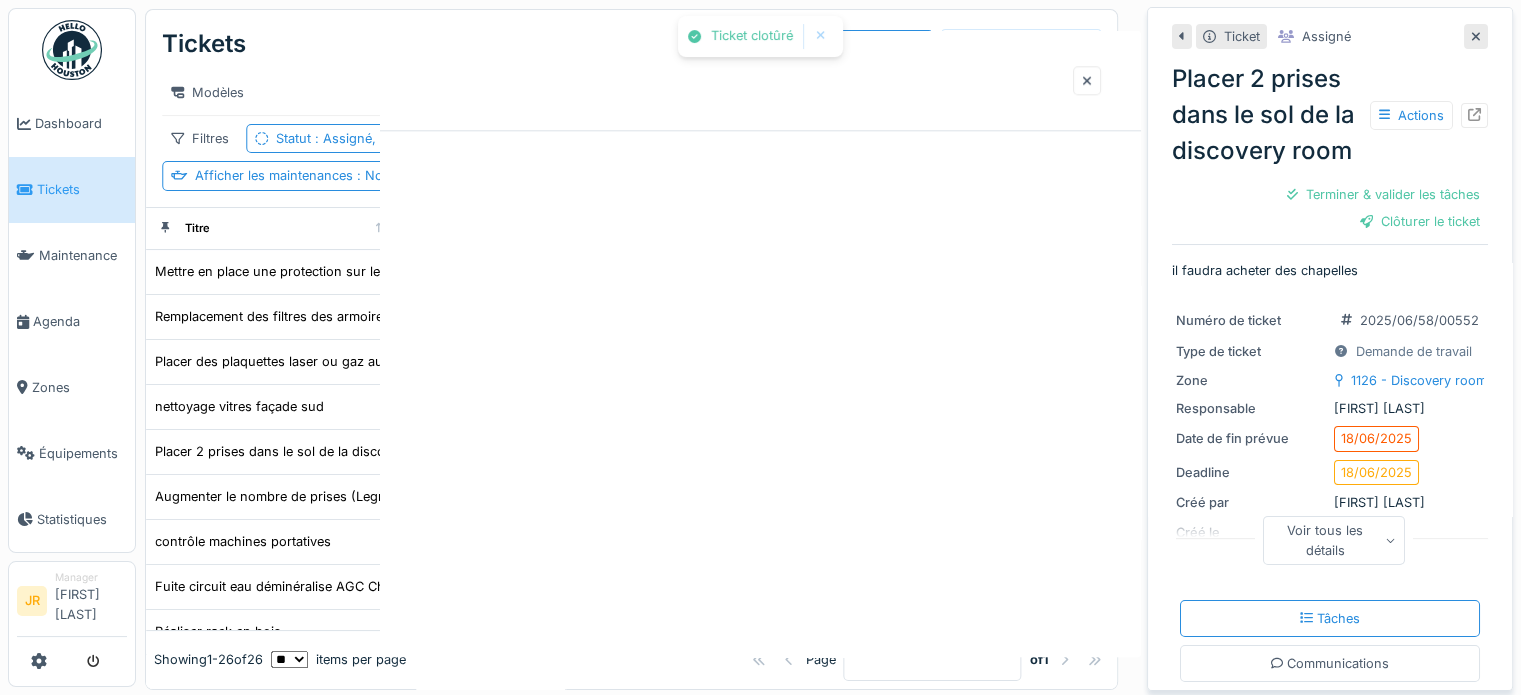 scroll, scrollTop: 0, scrollLeft: 0, axis: both 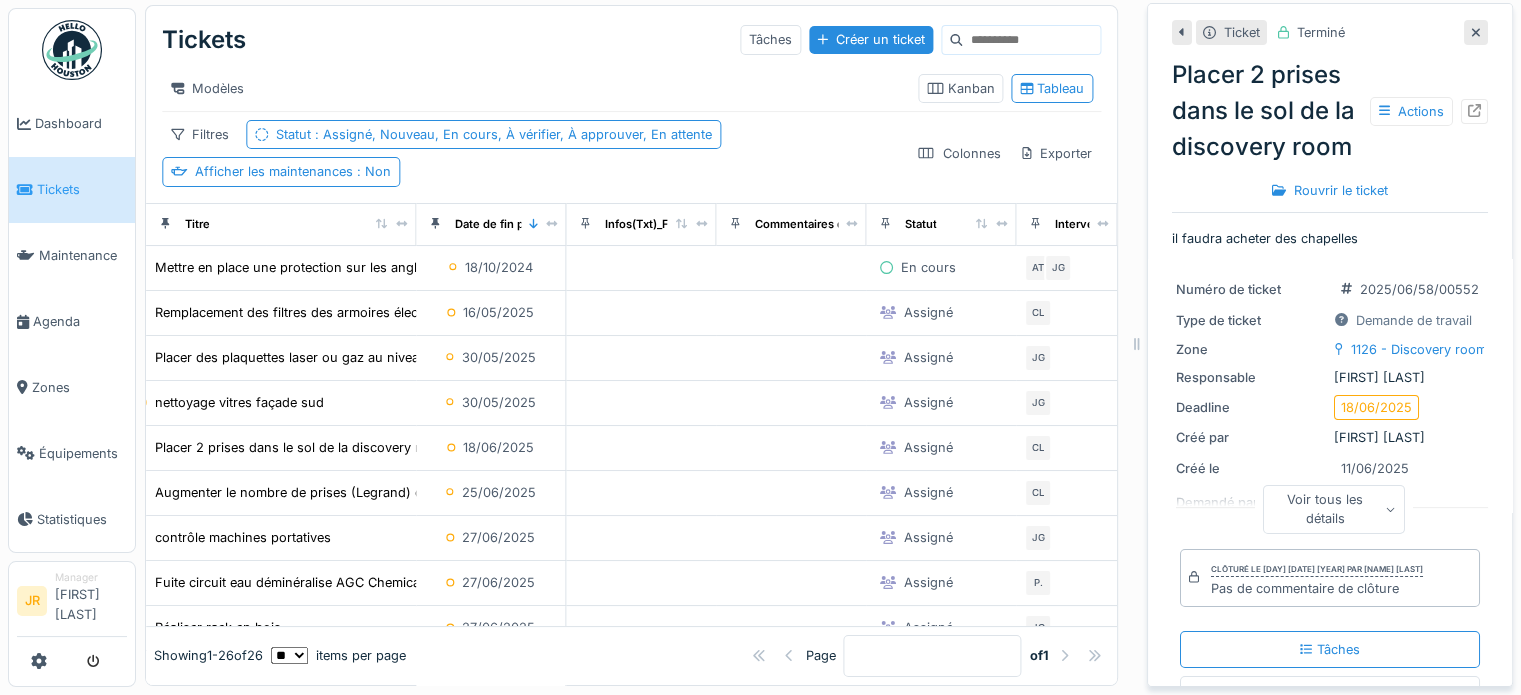 click at bounding box center (72, 50) 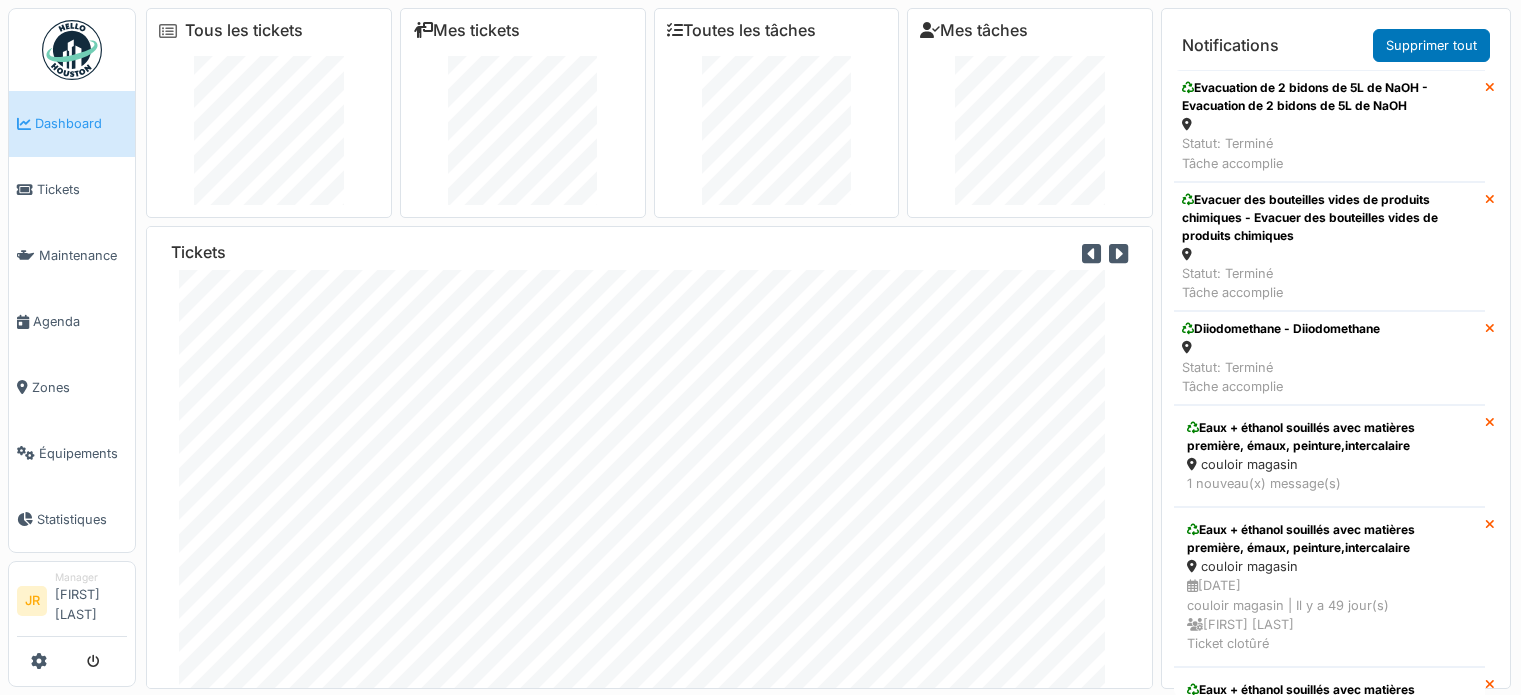 scroll, scrollTop: 0, scrollLeft: 0, axis: both 